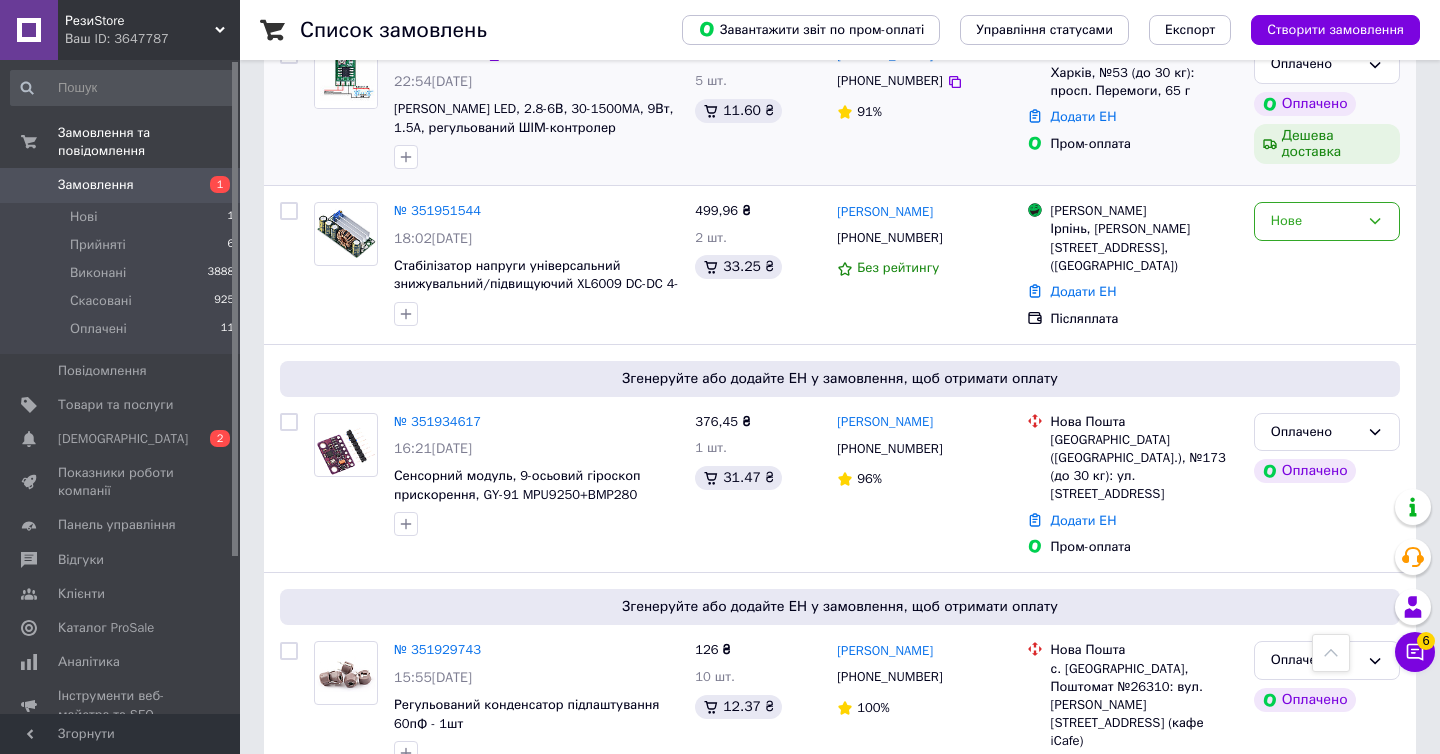 scroll, scrollTop: 556, scrollLeft: 0, axis: vertical 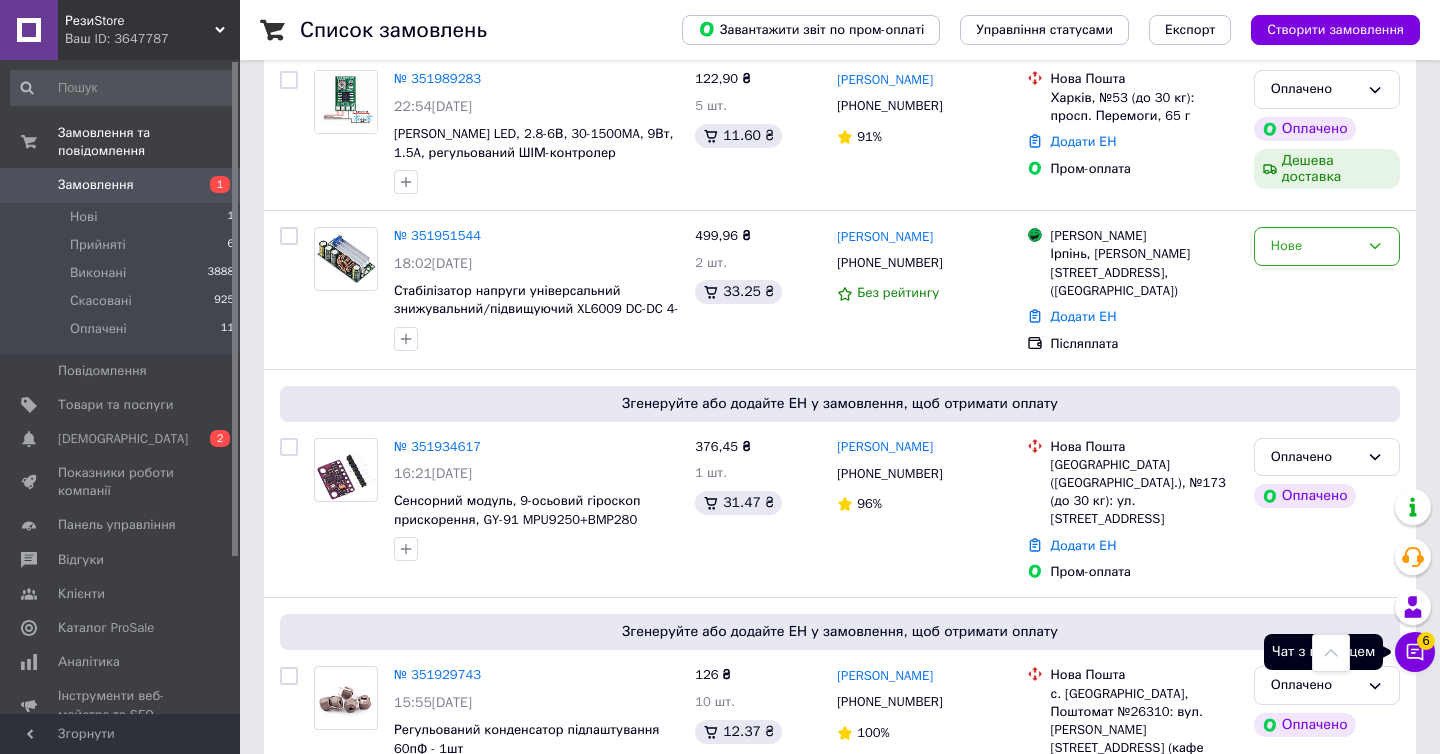 click on "Чат з покупцем 6" at bounding box center (1415, 652) 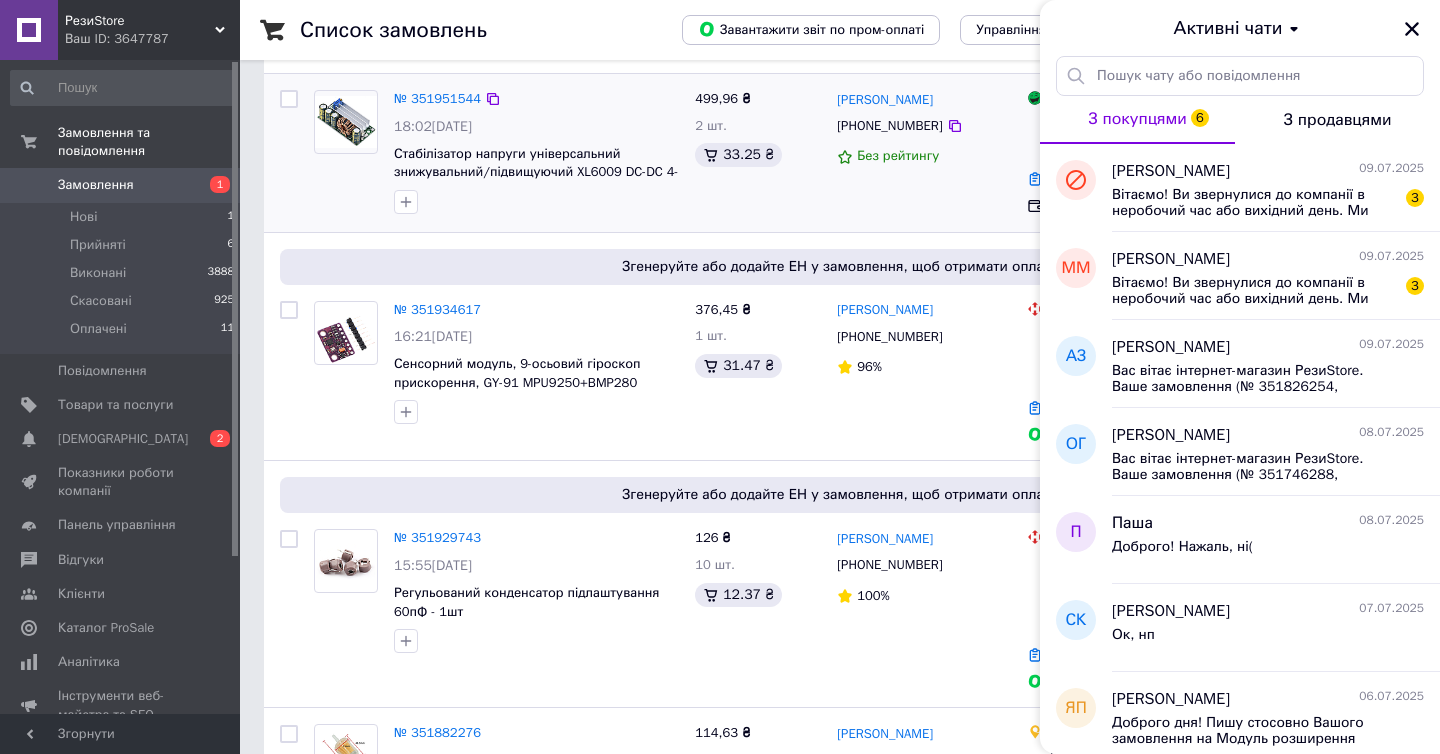 scroll, scrollTop: 702, scrollLeft: 0, axis: vertical 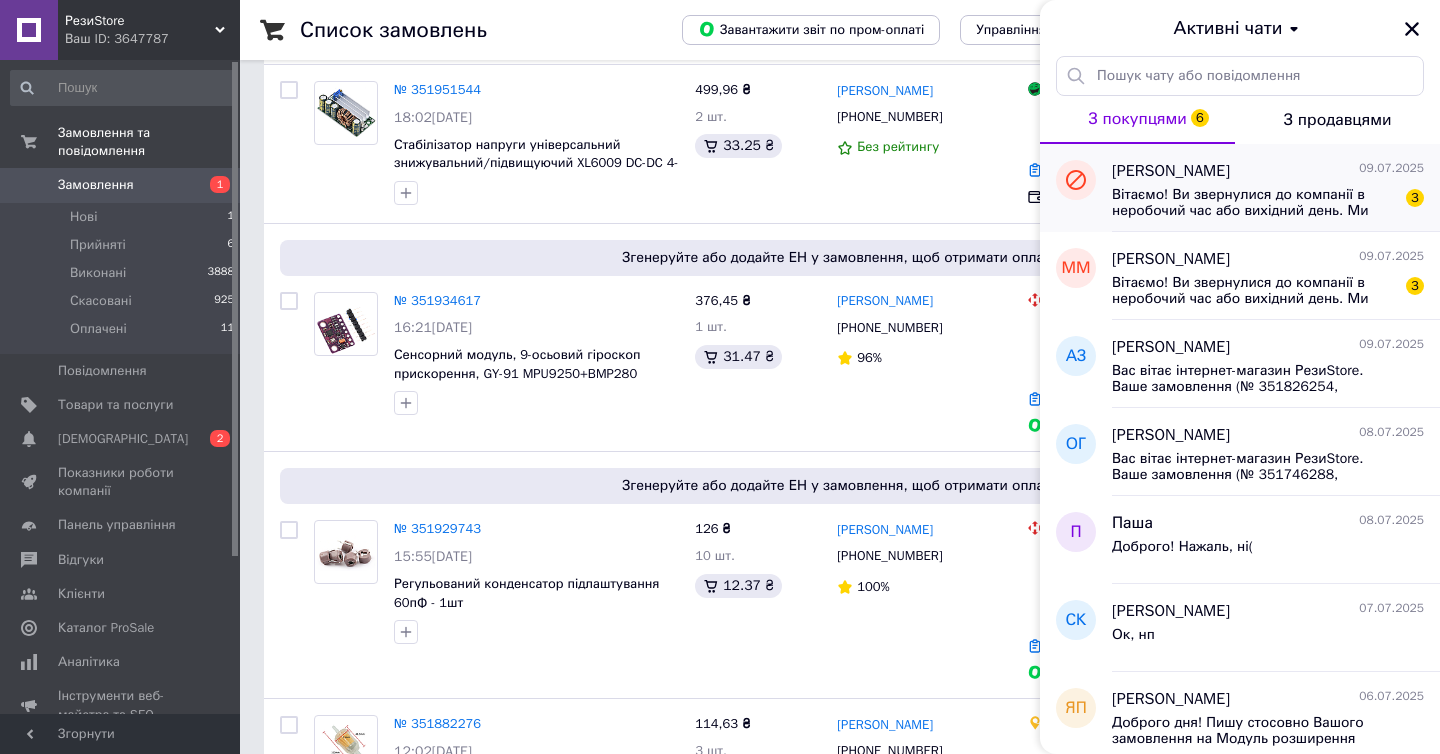 click on "Вітаємо! Ви звернулися до компанії в неробочий час або вихідний день. Ми зв'яжемося з Вами пізніше (див. Графік роботи).
УВАГА!
Відправлення здійснюються у ПОНЕДІЛОК, СЕРЕДУ, П'ЯТНИЦЮ" at bounding box center (1254, 203) 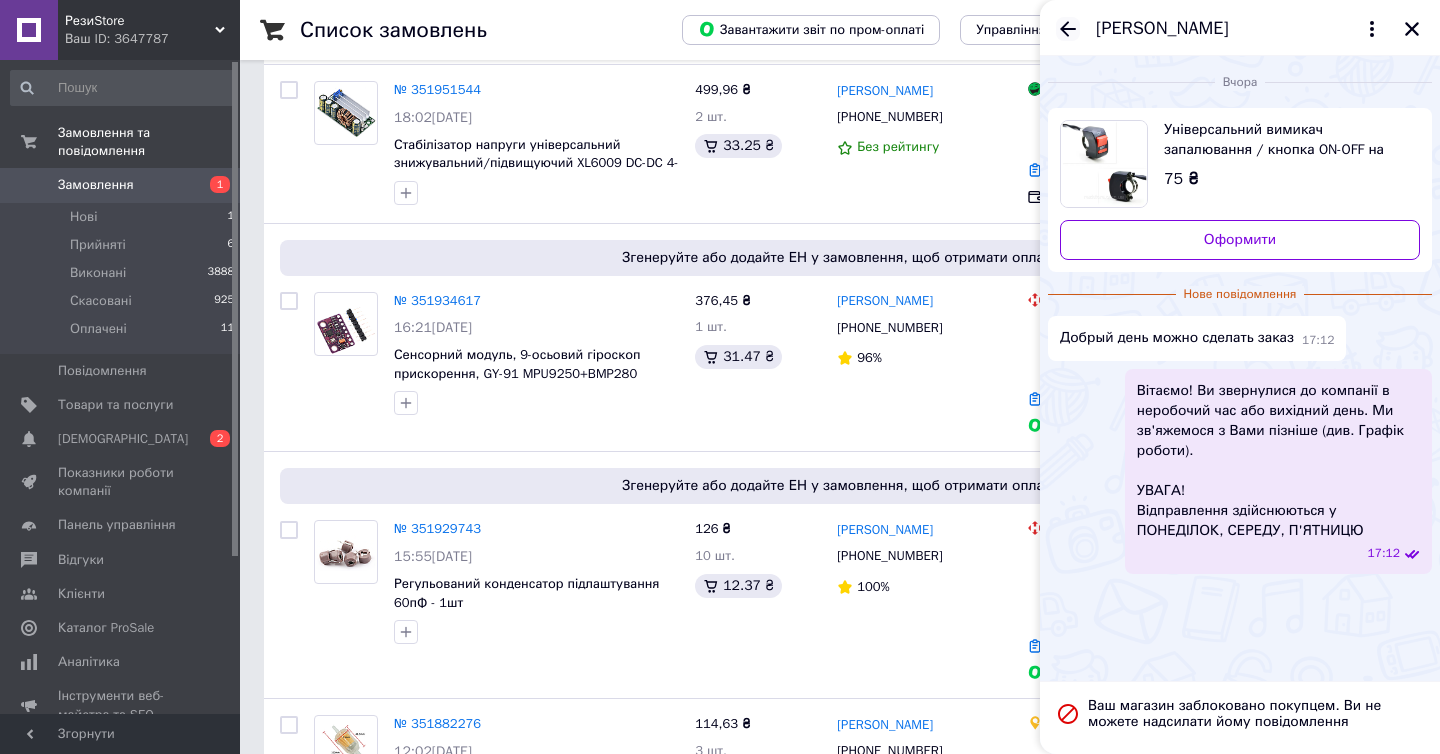 click 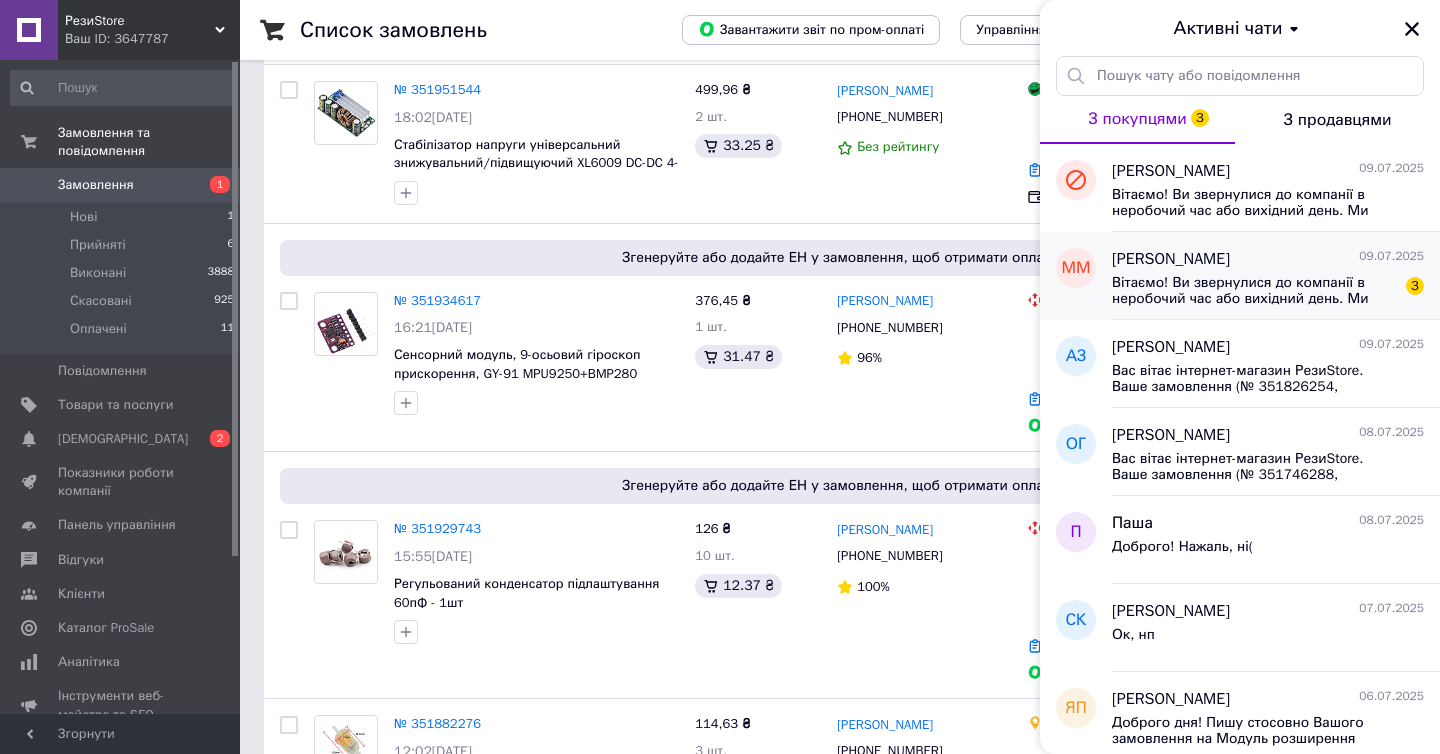 click on "Вітаємо! Ви звернулися до компанії в неробочий час або вихідний день. Ми зв'яжемося з Вами пізніше (див. Графік роботи).
УВАГА!
Відправлення здійснюються у ПОНЕДІЛОК, СЕРЕДУ, П'ЯТНИЦЮ" at bounding box center (1254, 291) 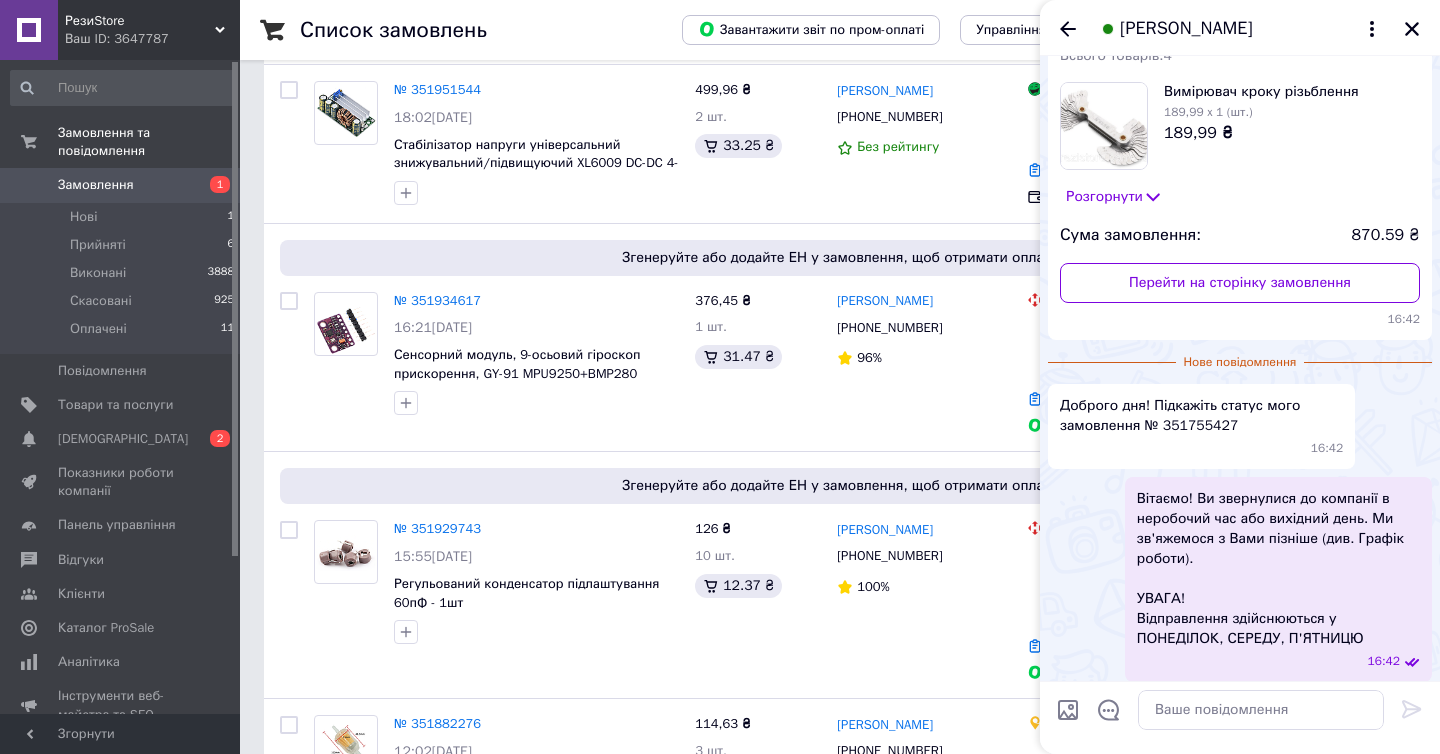 scroll, scrollTop: 182, scrollLeft: 0, axis: vertical 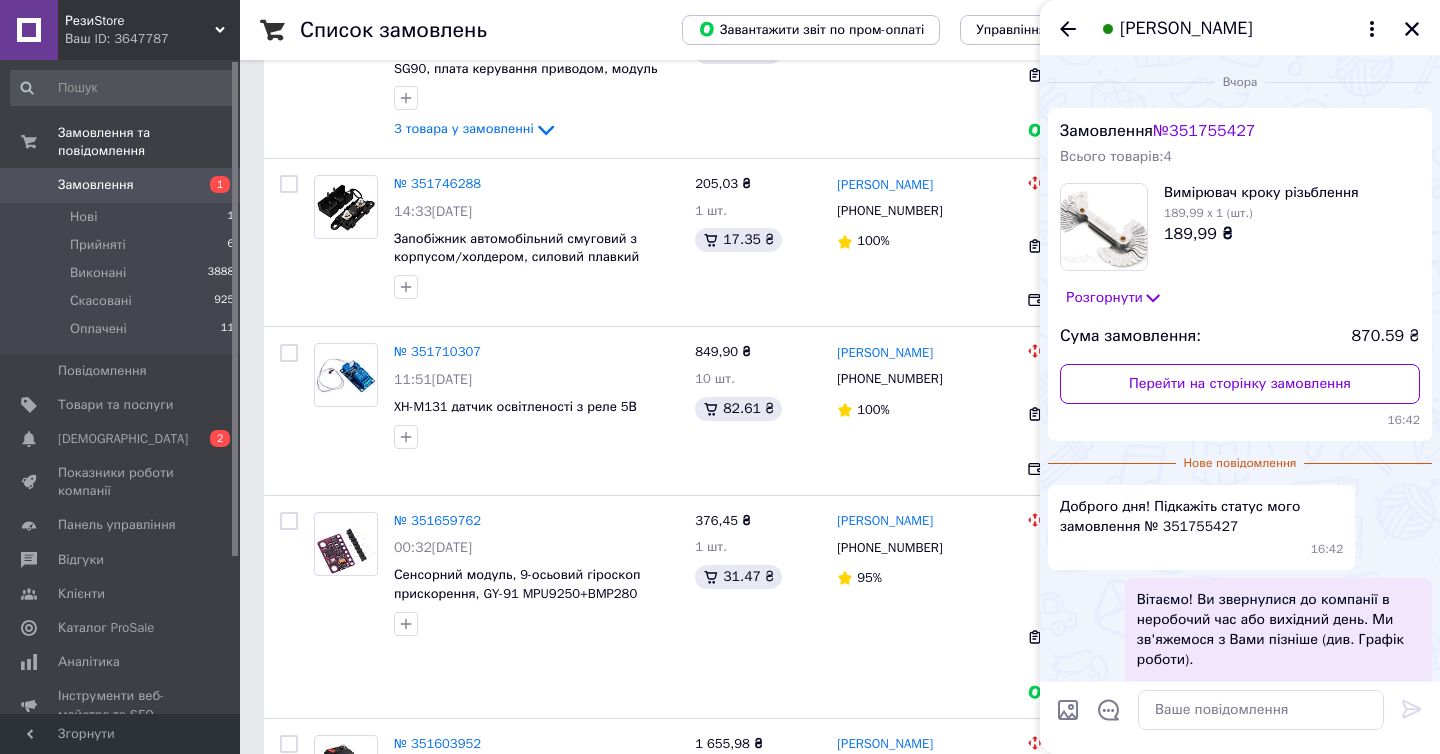 click on "Розгорнути" at bounding box center [1114, 298] 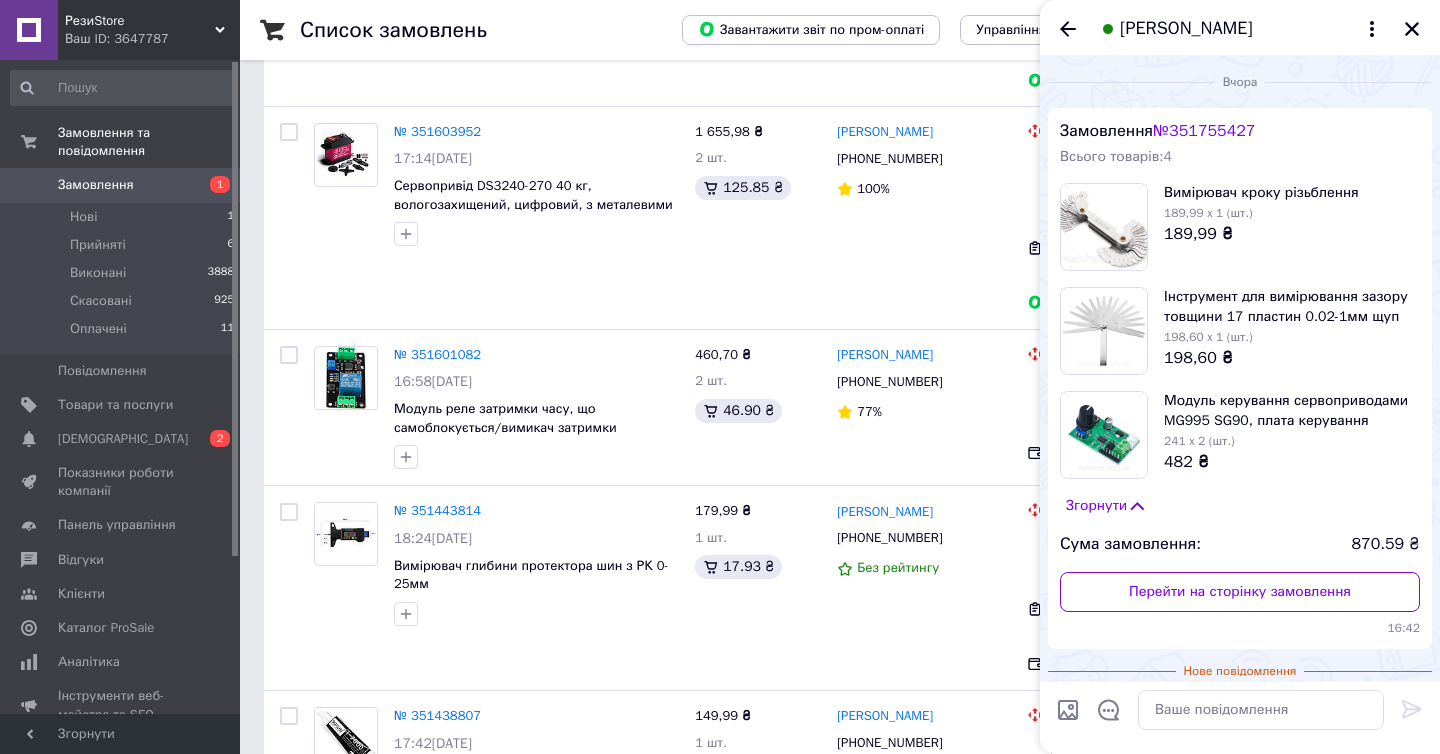 scroll, scrollTop: 3489, scrollLeft: 0, axis: vertical 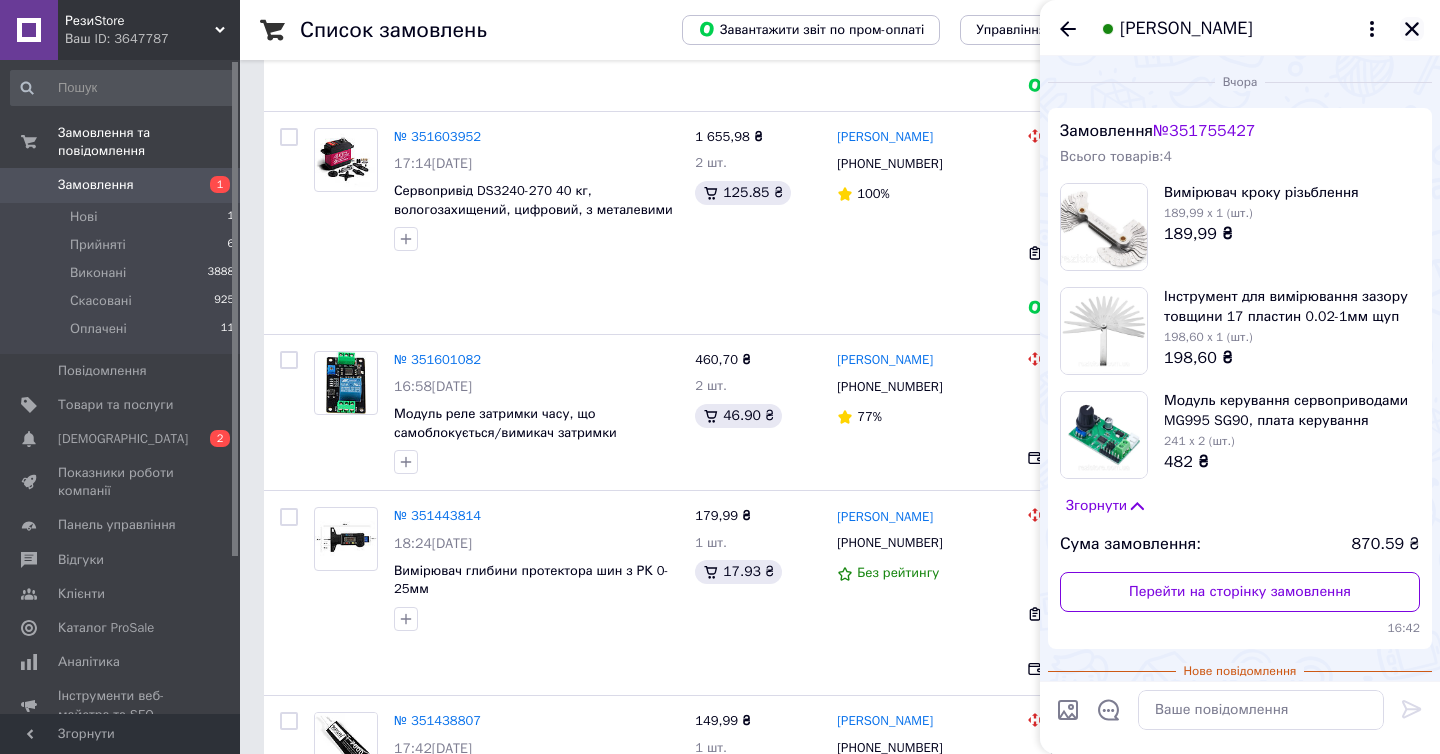click 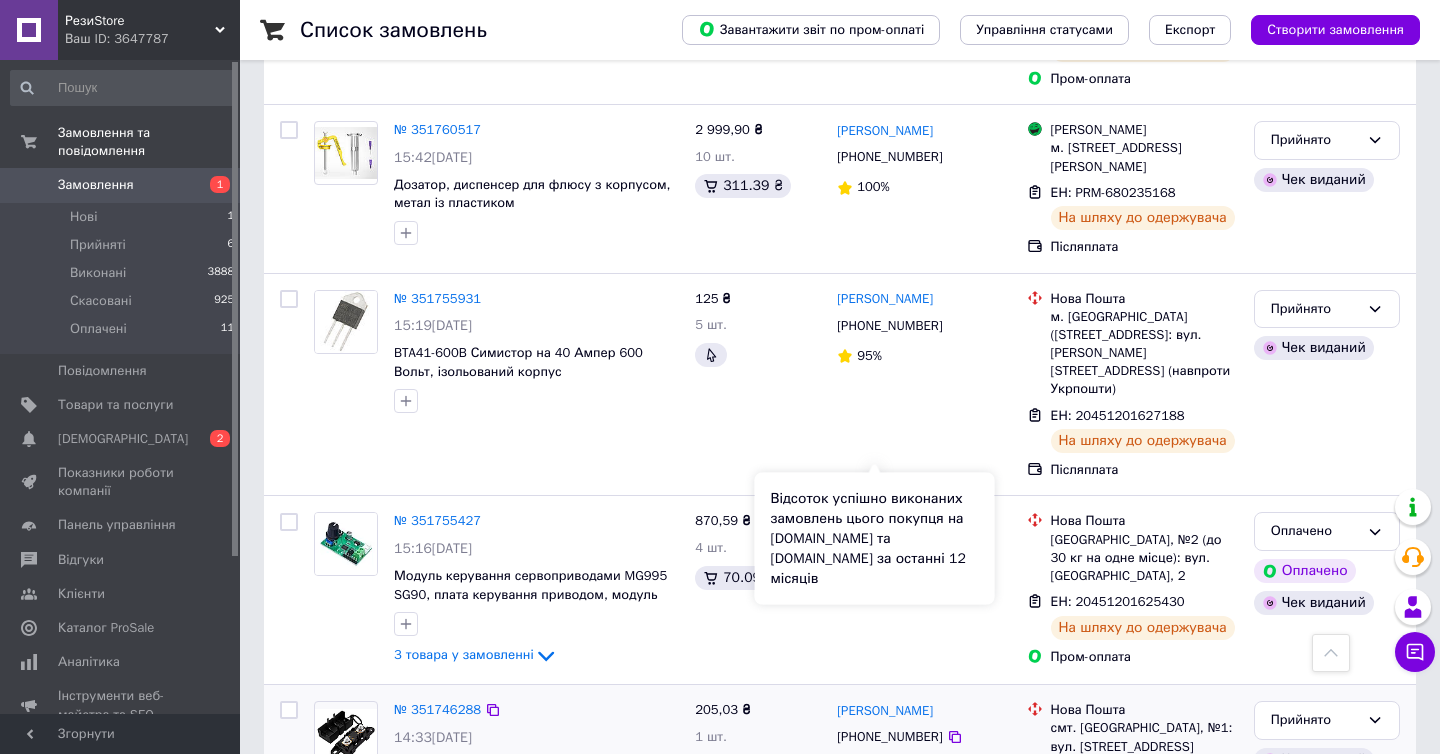 scroll, scrollTop: 2367, scrollLeft: 0, axis: vertical 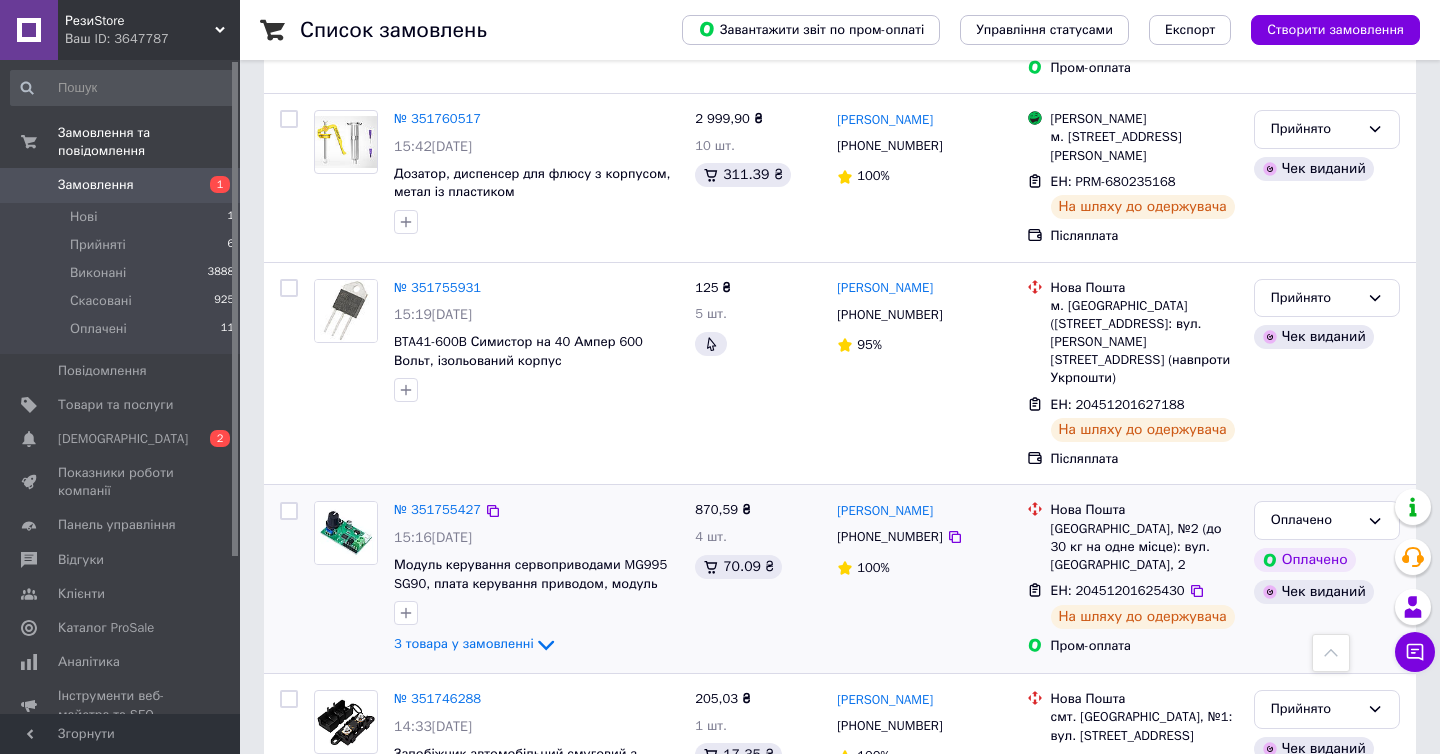 click on "№ 351755427 15:16, 08.07.2025 Модуль керування сервоприводами MG995 SG90, плата керування приводом, модуль налагодження рульового механізму 3 товара у замовленні" at bounding box center (536, 579) 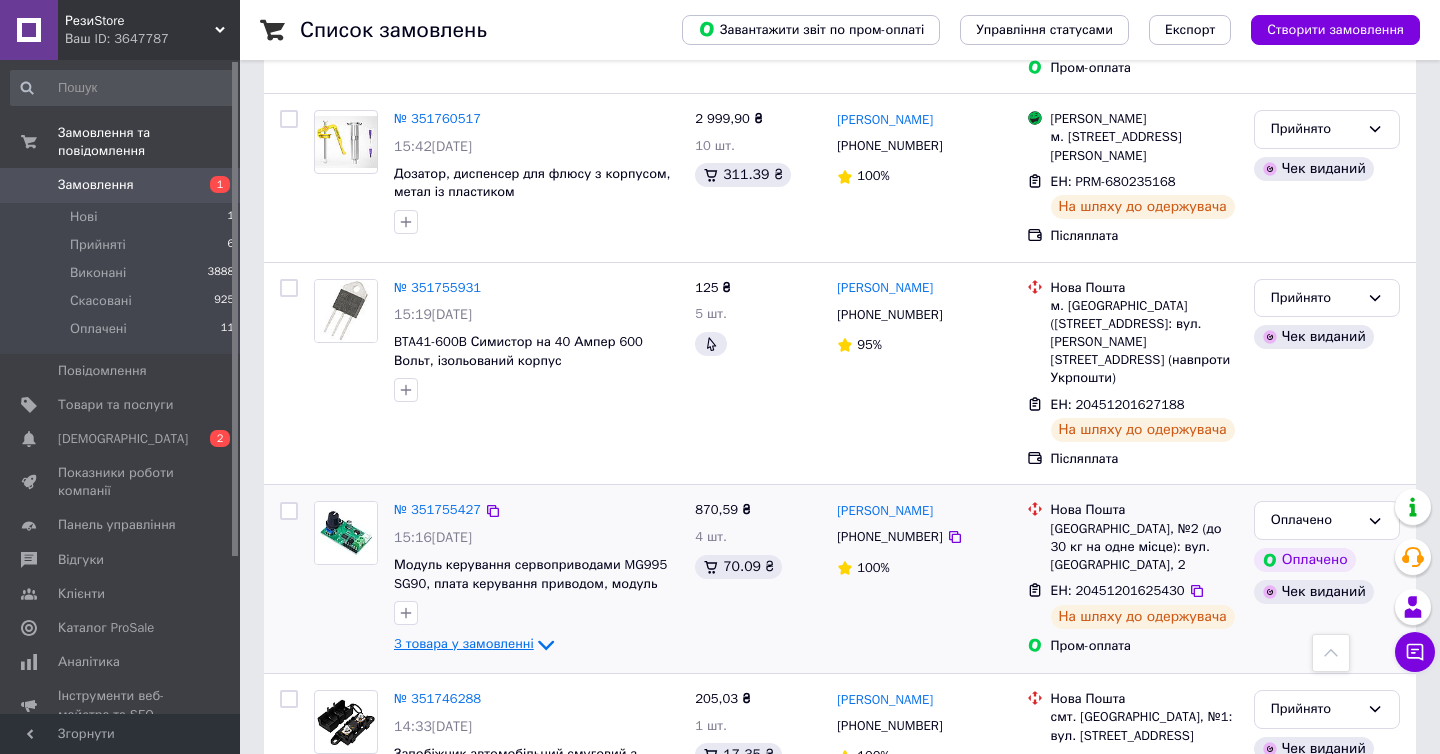 click on "3 товара у замовленні" at bounding box center [464, 644] 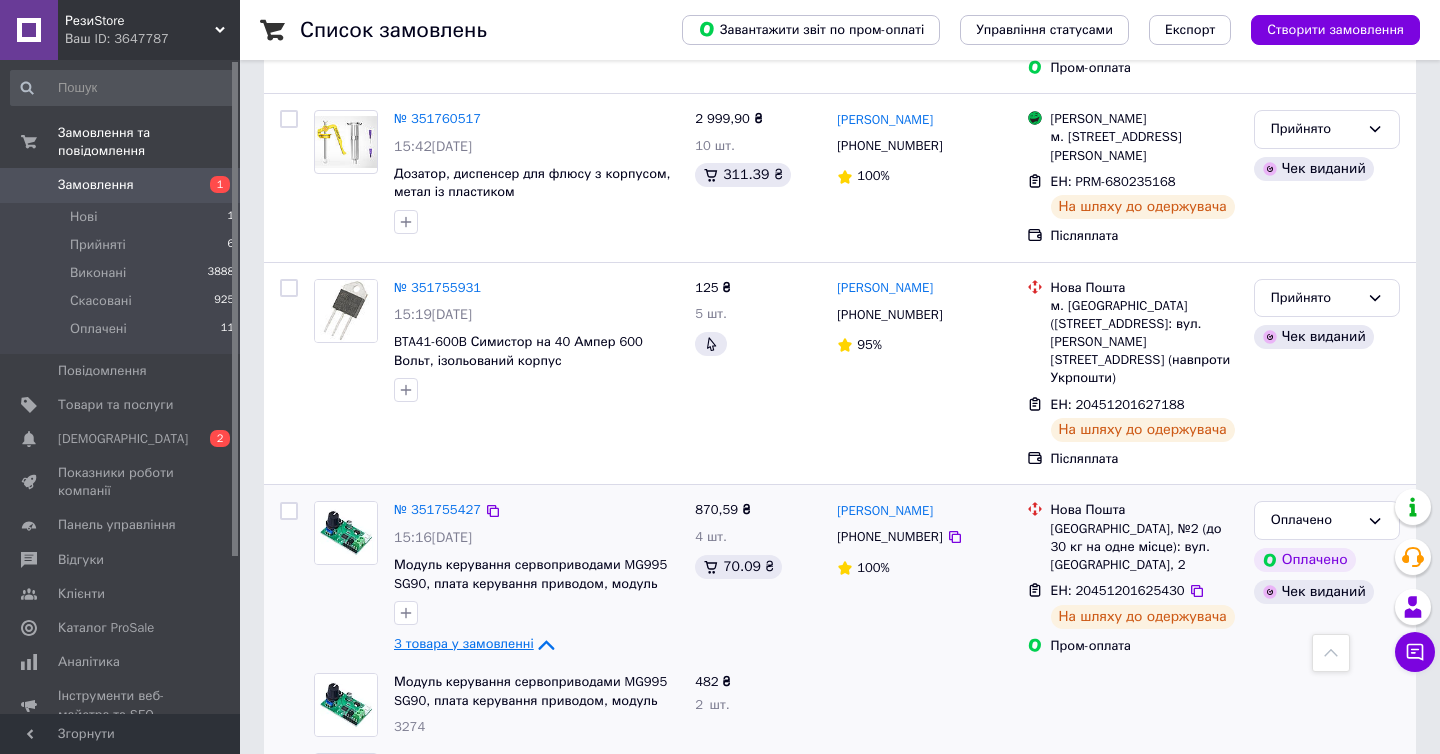 click on "3 товара у замовленні" at bounding box center (464, 644) 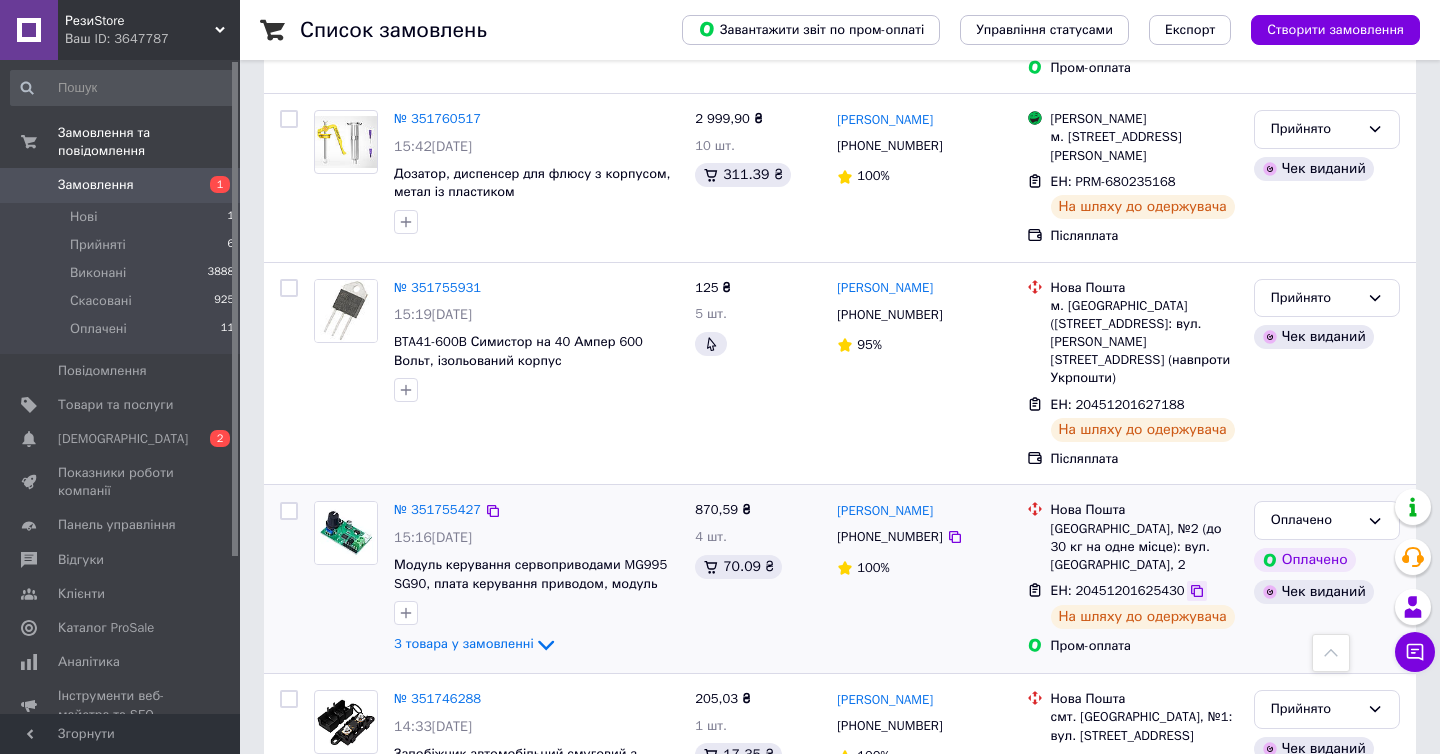 click 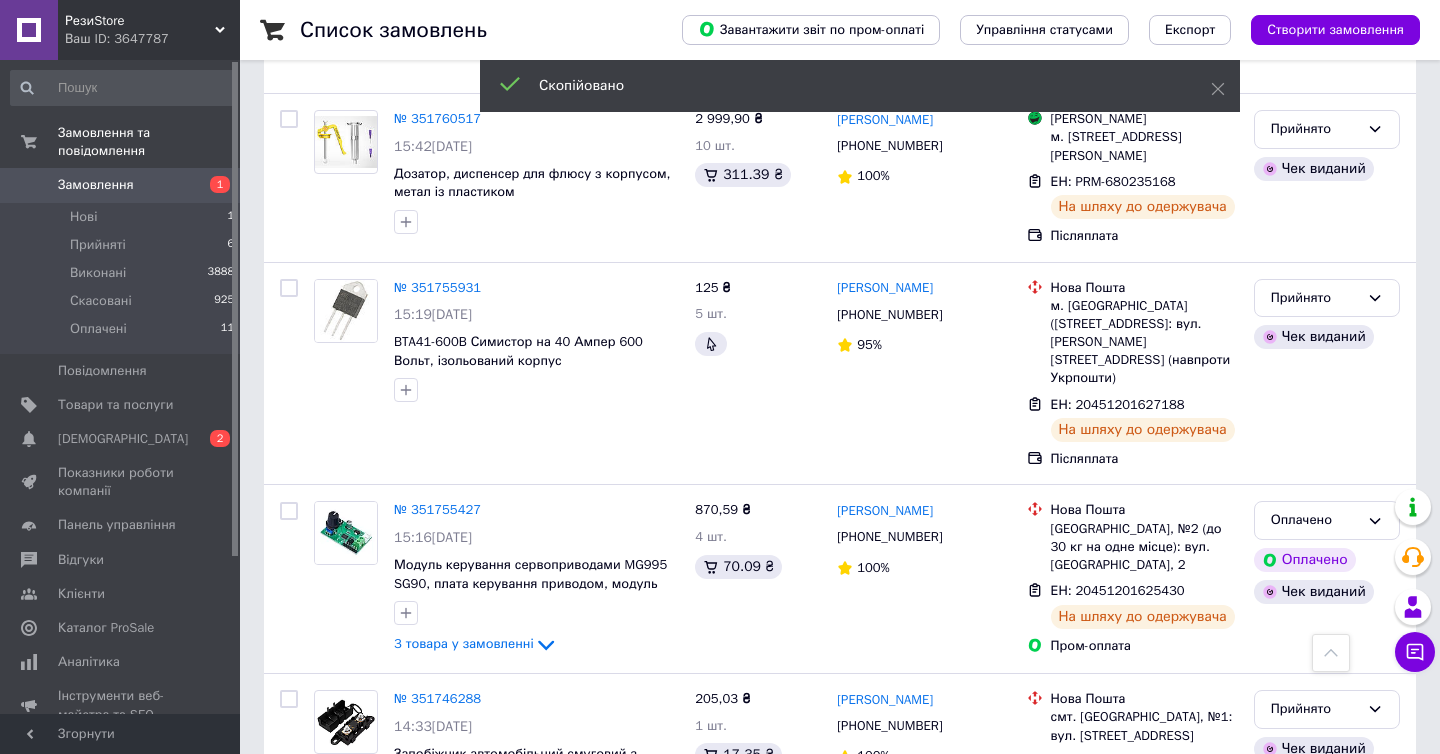 click 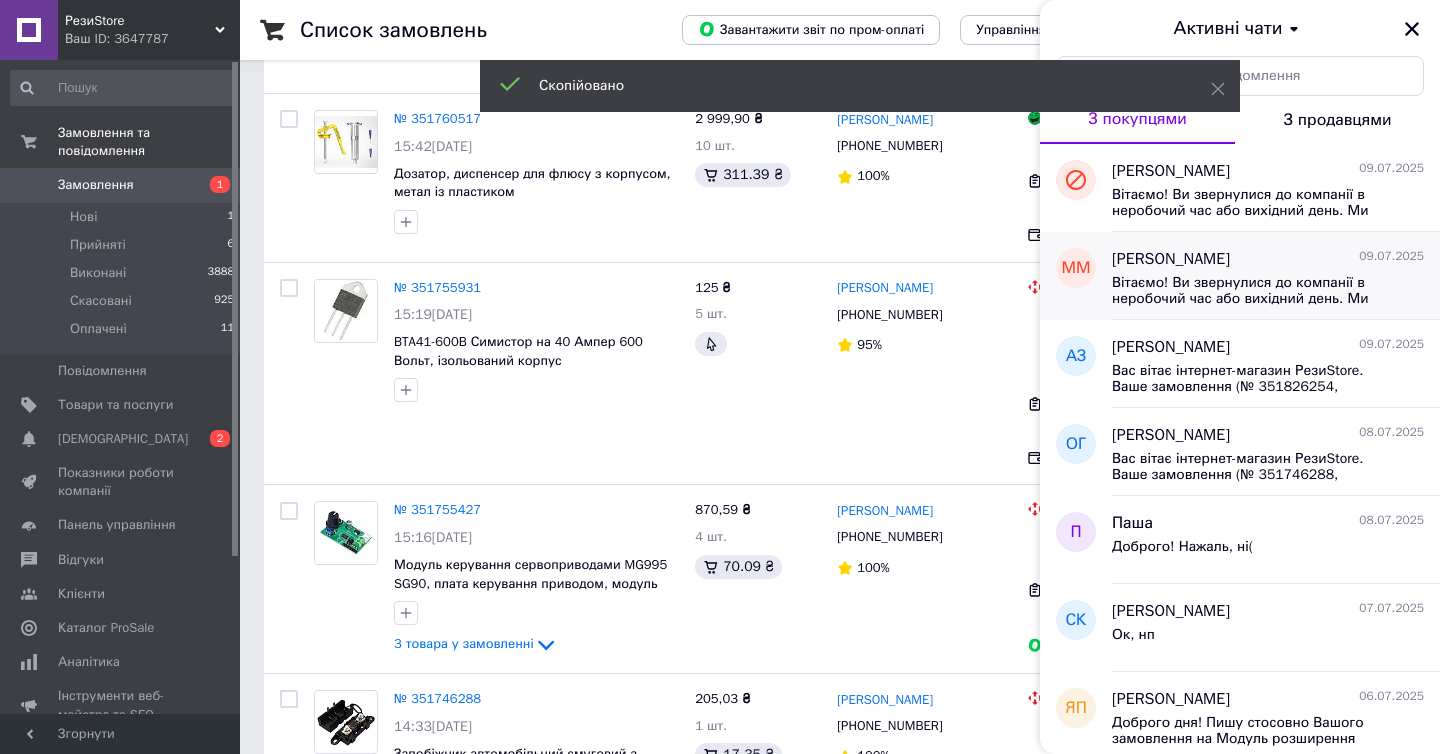 click on "Вітаємо! Ви звернулися до компанії в неробочий час або вихідний день. Ми зв'яжемося з Вами пізніше (див. Графік роботи).
УВАГА!
Відправлення здійснюються у ПОНЕДІЛОК, СЕРЕДУ, П'ЯТНИЦЮ" at bounding box center [1268, 289] 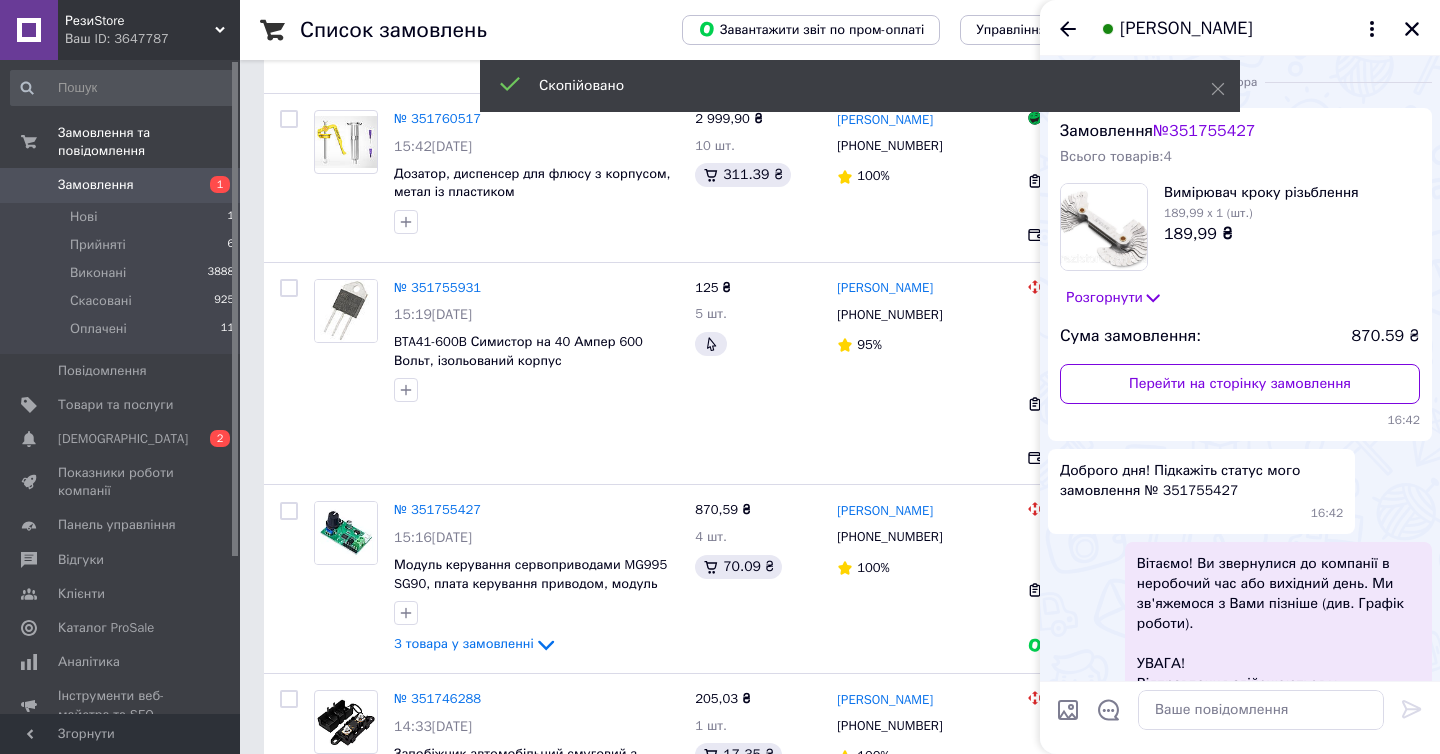 scroll, scrollTop: 146, scrollLeft: 0, axis: vertical 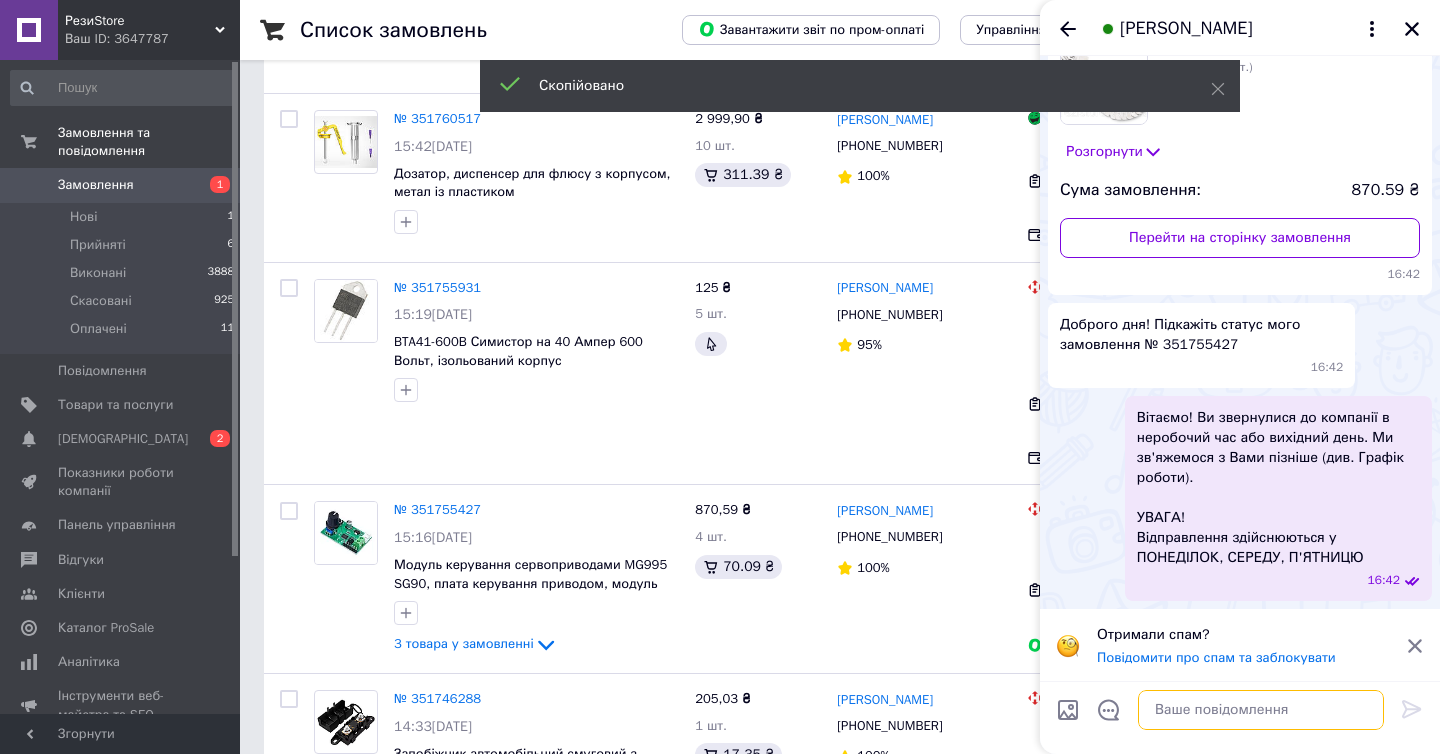 click at bounding box center [1261, 710] 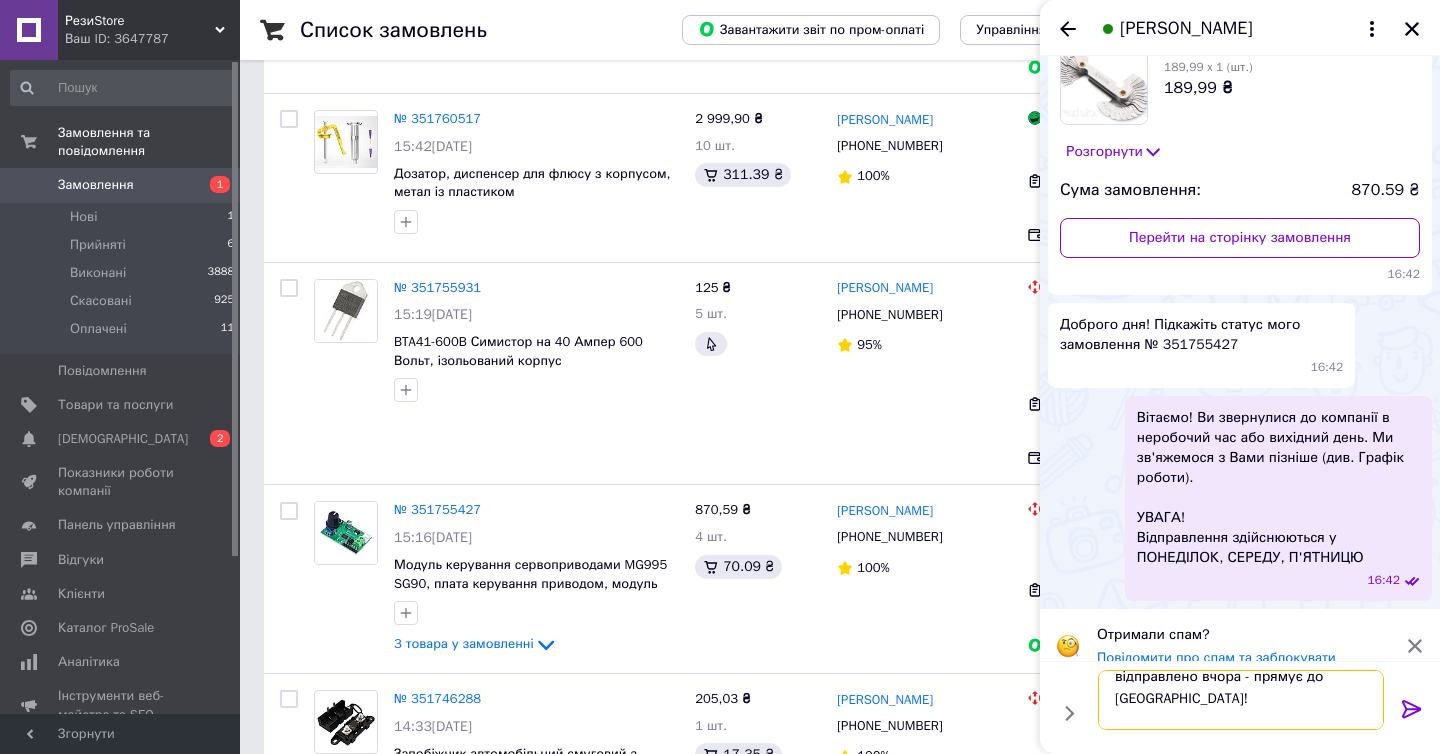 scroll, scrollTop: 24, scrollLeft: 0, axis: vertical 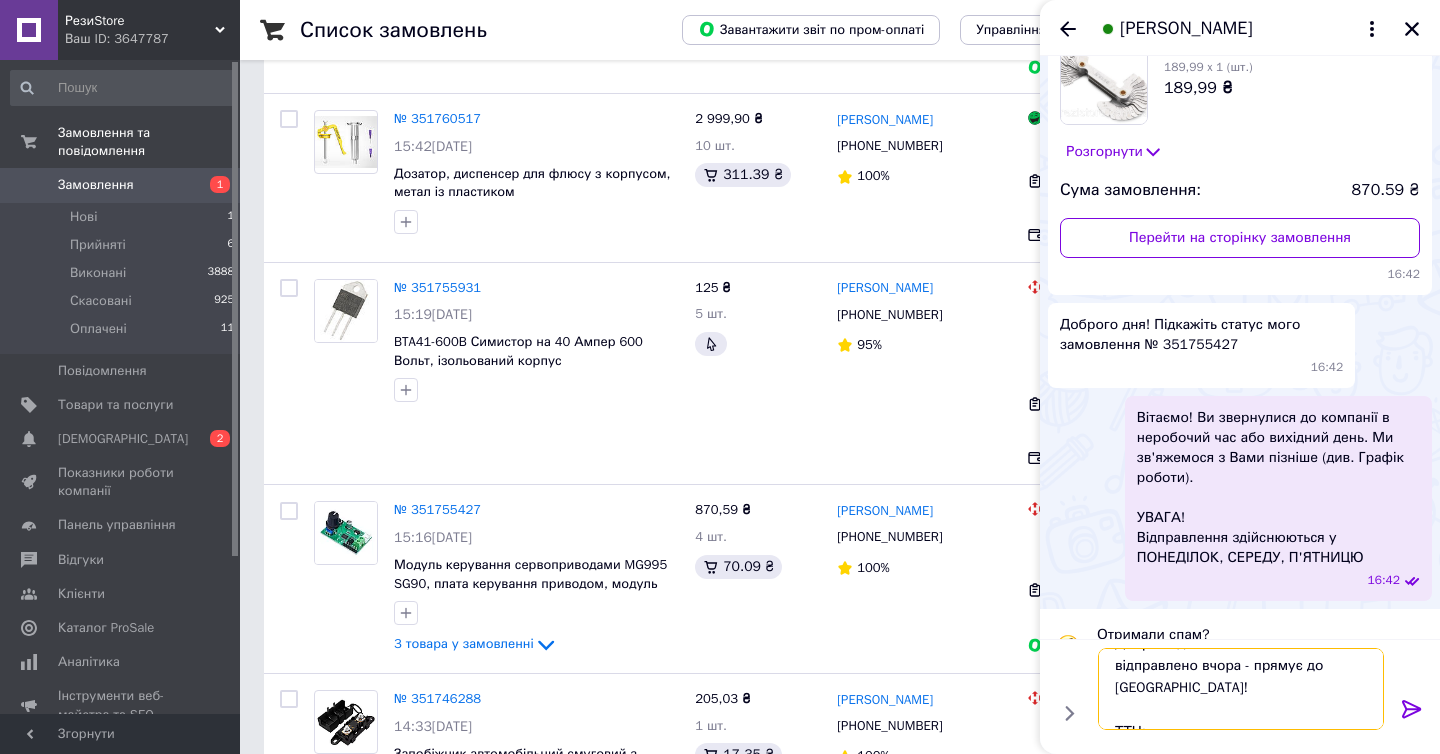 paste on "20451201625430" 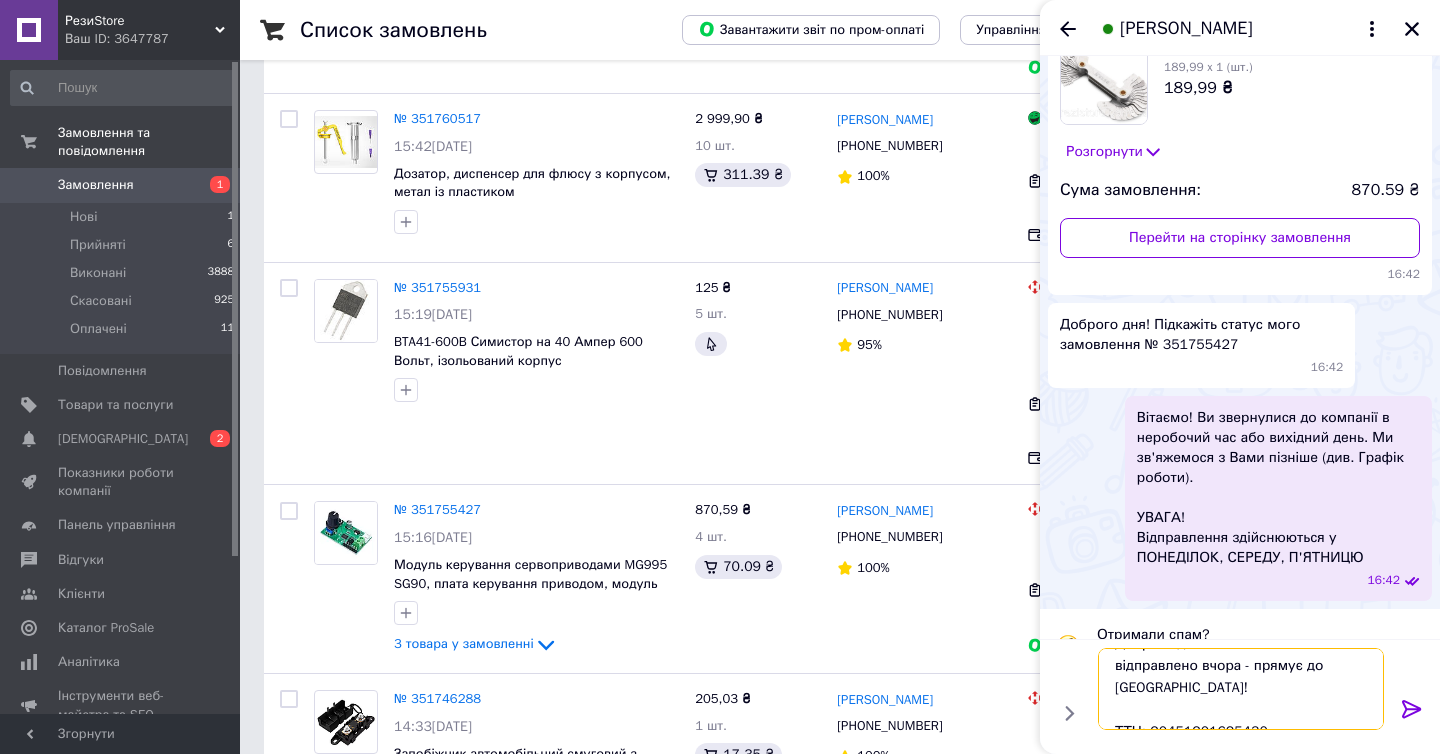 paste on "20451201625430" 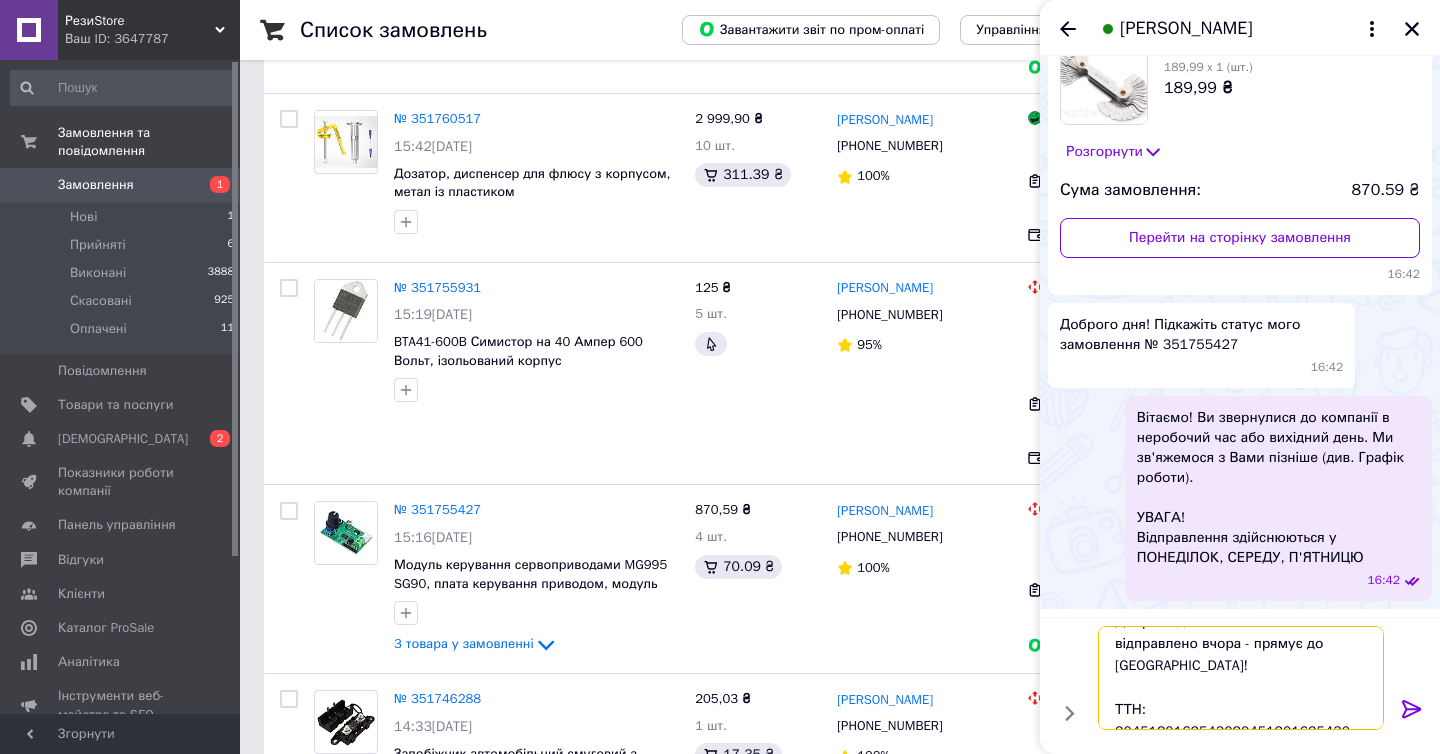 type on "Доброго дня! Ваше замовлення відправлено вчора - прямує до Вас!
ТТН: 20451201625430" 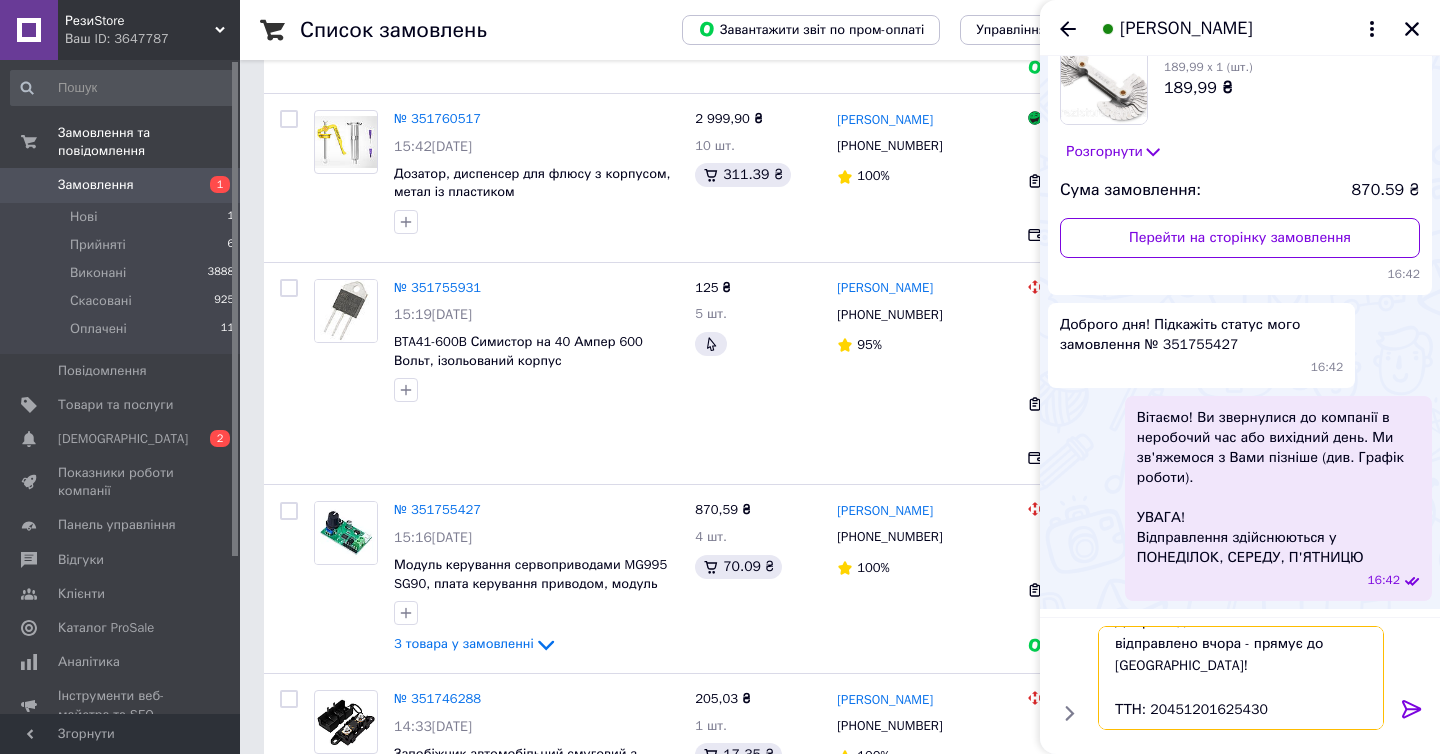 scroll, scrollTop: 2, scrollLeft: 0, axis: vertical 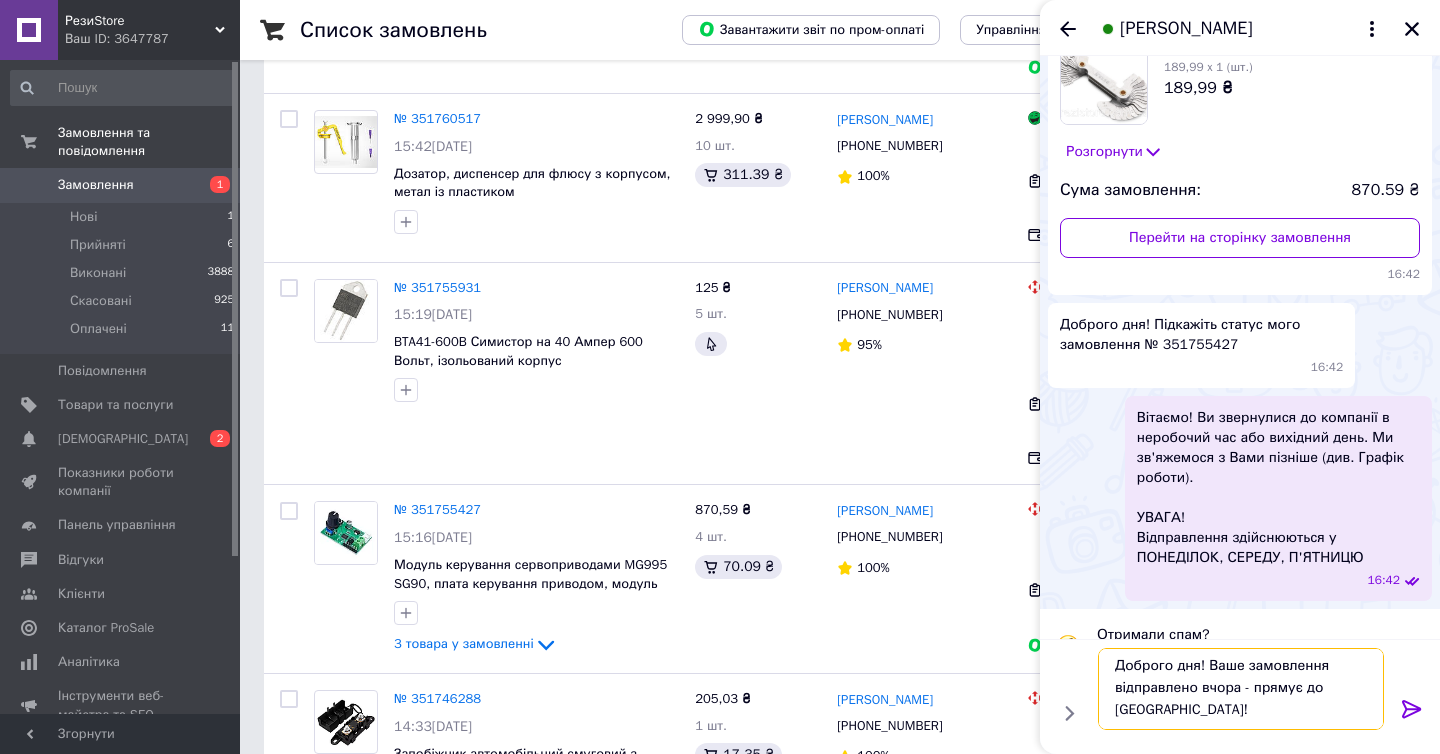 type 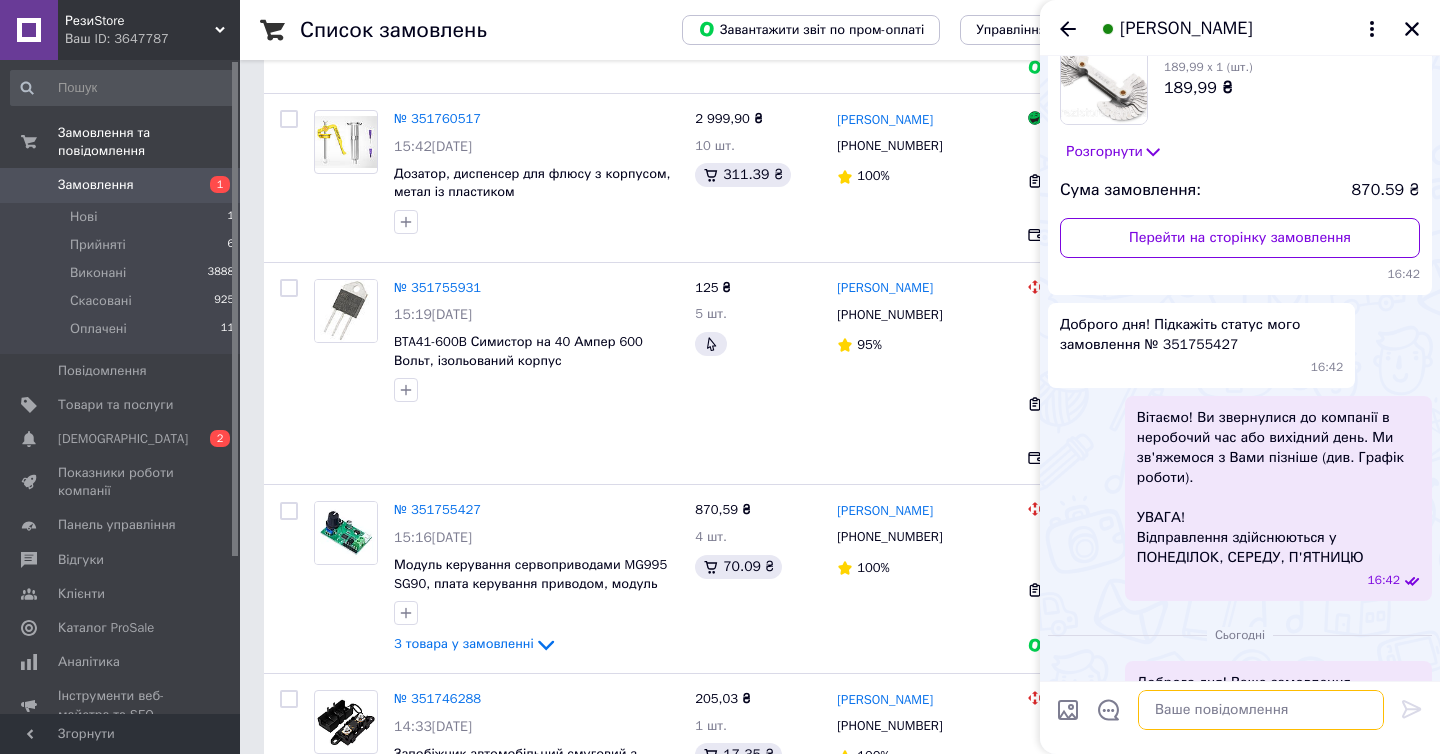 scroll, scrollTop: 0, scrollLeft: 0, axis: both 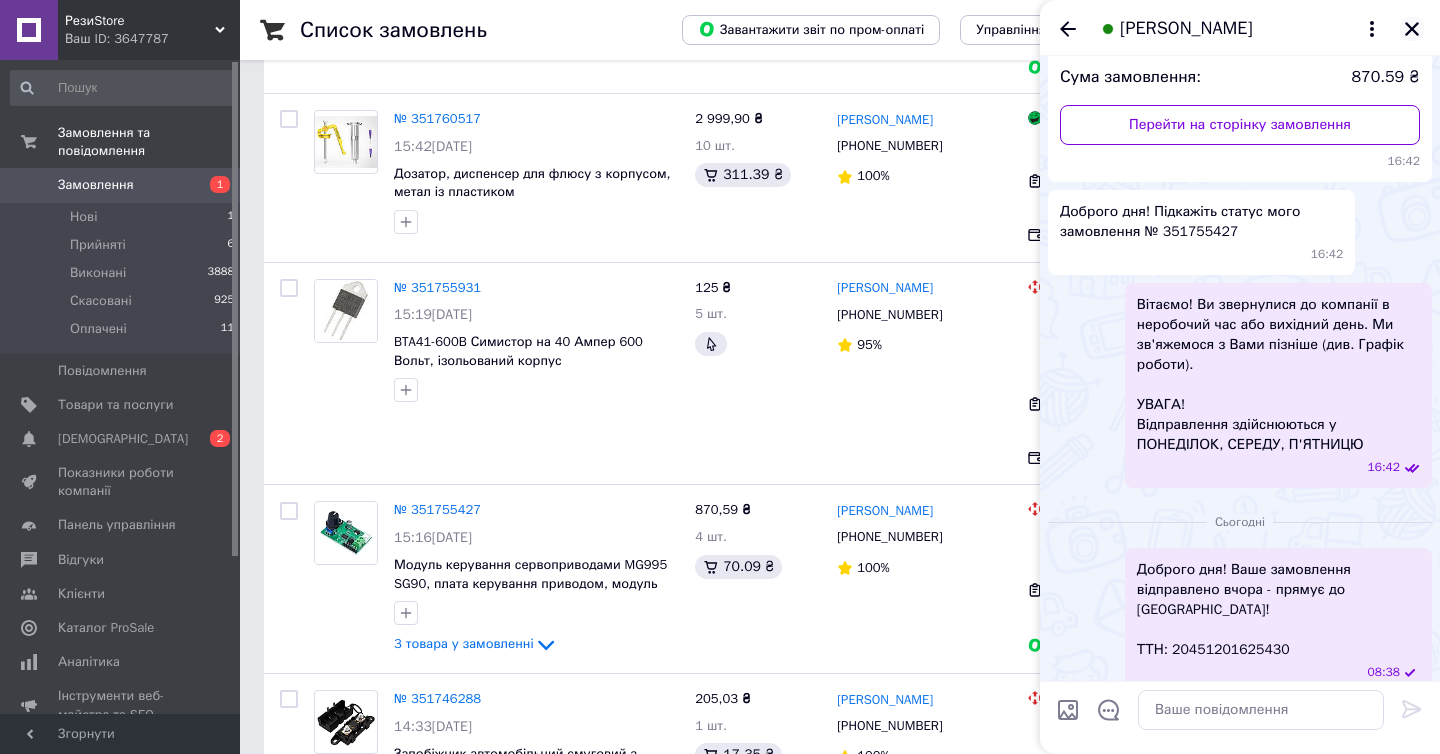 click 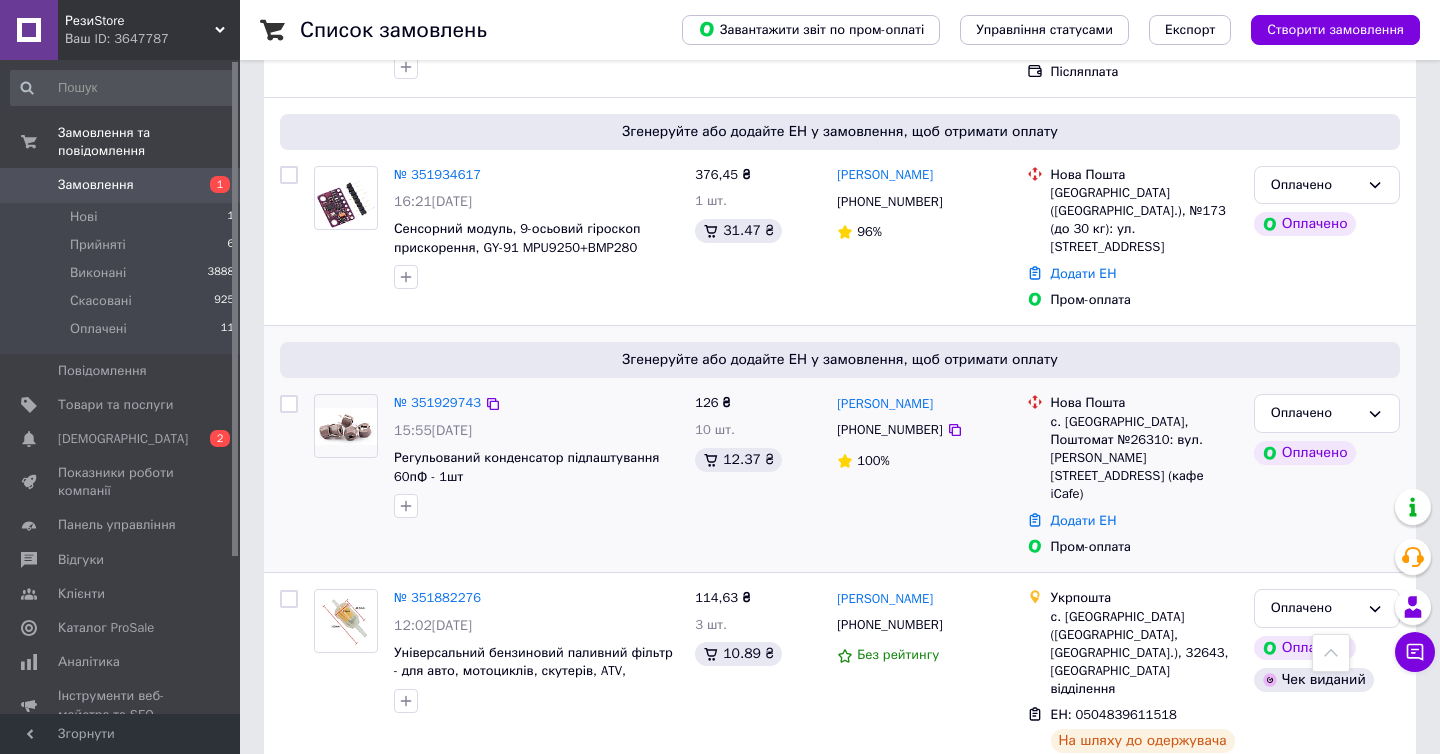 scroll, scrollTop: 835, scrollLeft: 0, axis: vertical 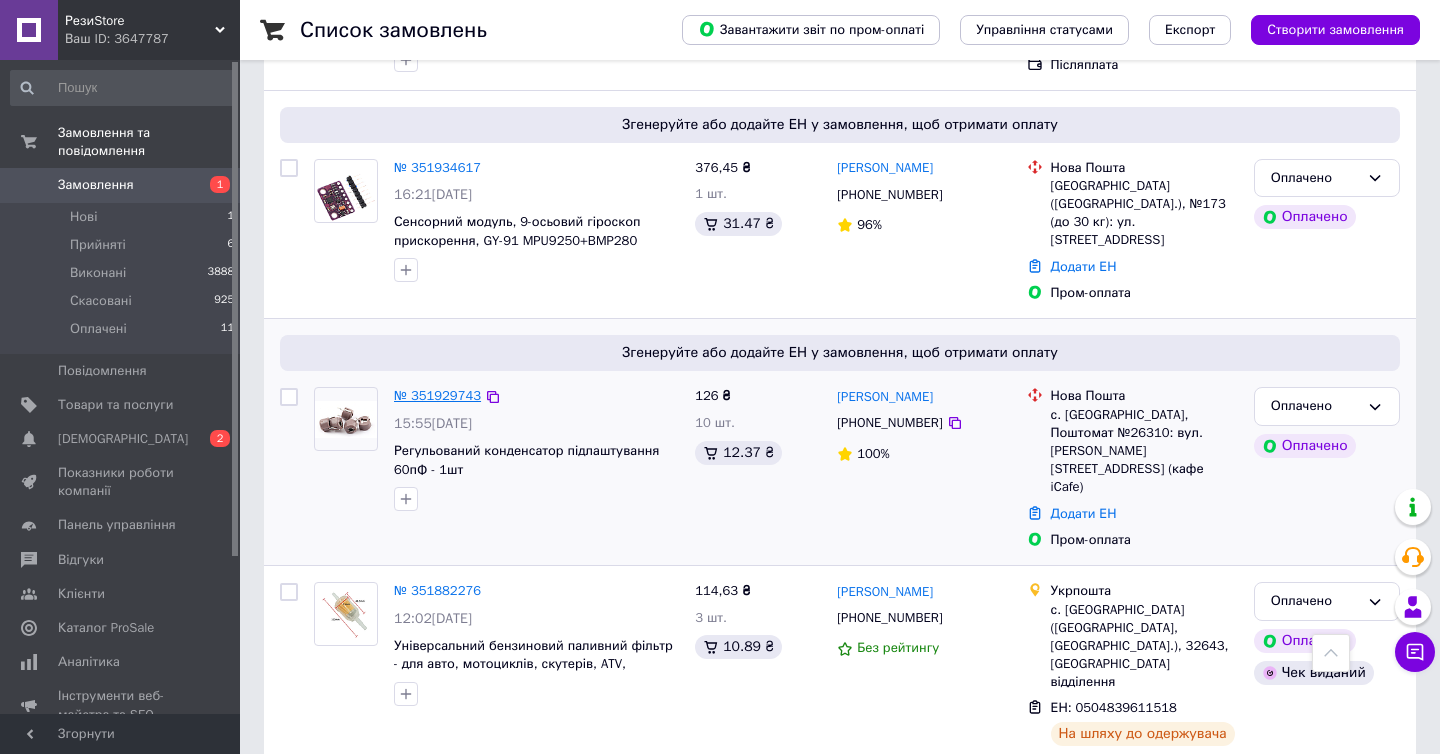 click on "№ 351929743" at bounding box center [437, 395] 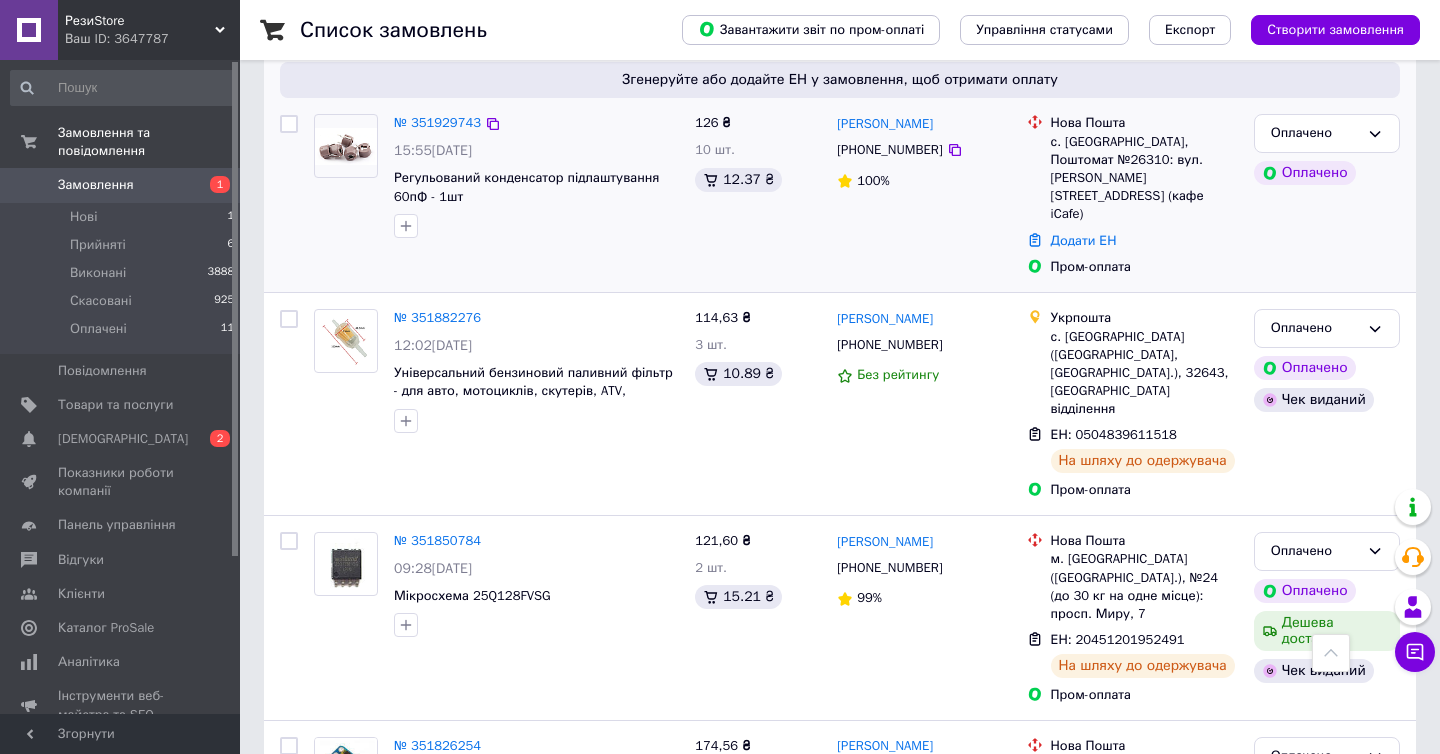 scroll, scrollTop: 1110, scrollLeft: 0, axis: vertical 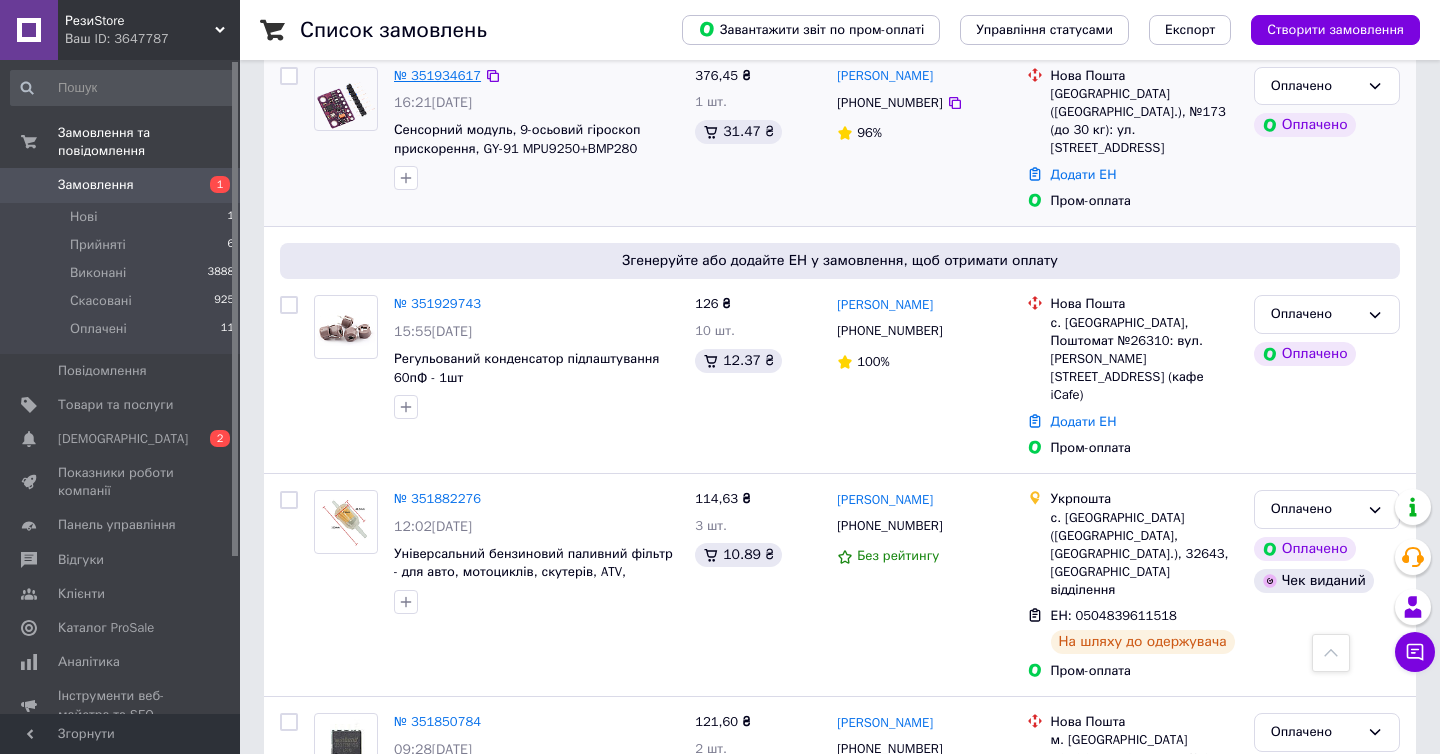 click on "№ 351934617" at bounding box center (437, 75) 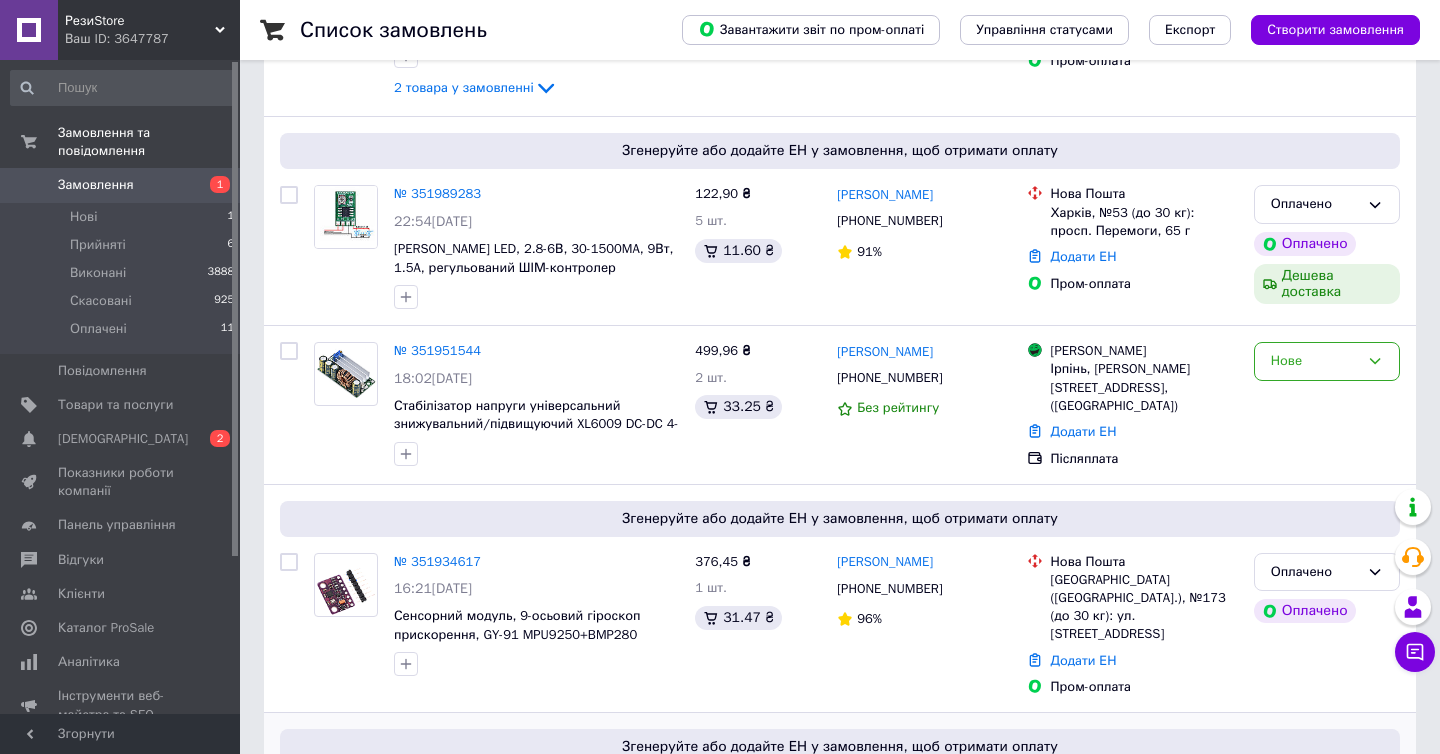 scroll, scrollTop: 442, scrollLeft: 0, axis: vertical 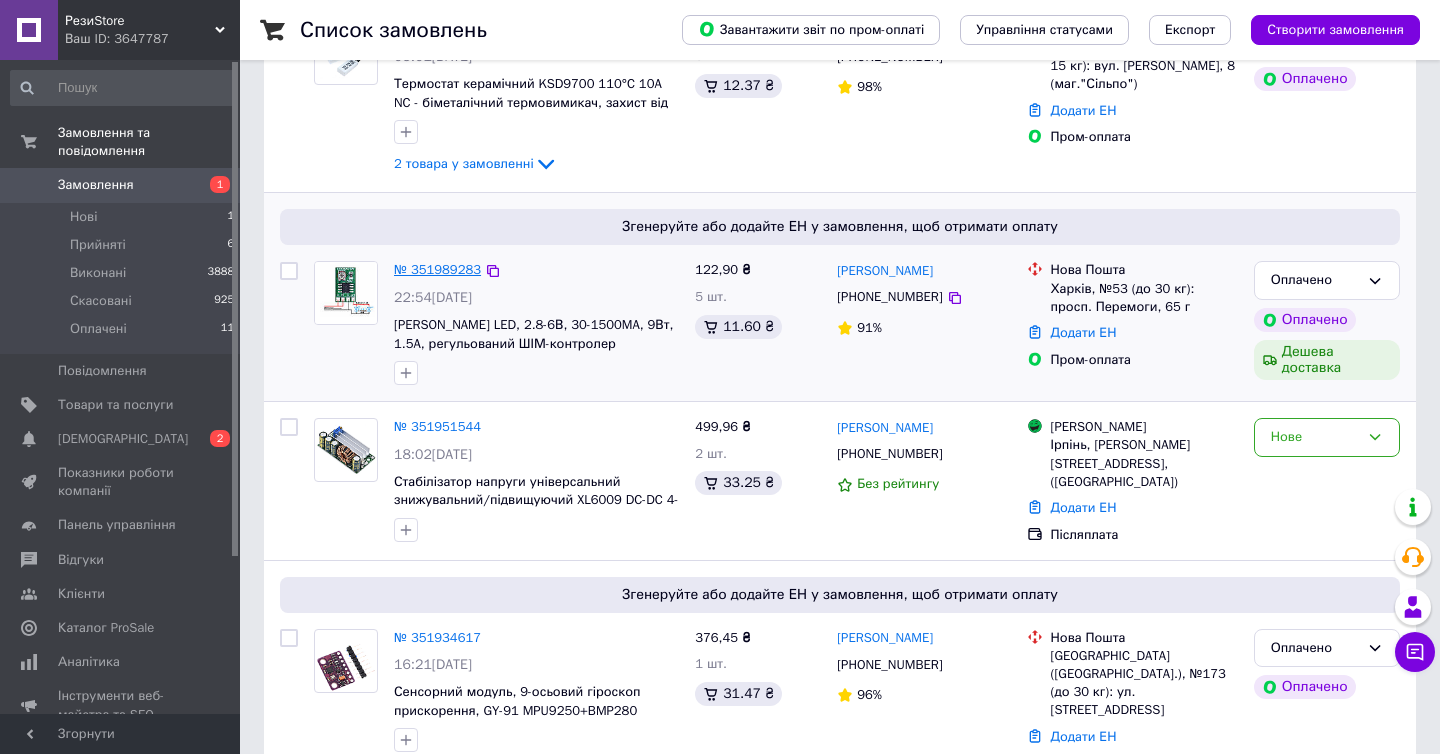 click on "№ 351989283" at bounding box center (437, 269) 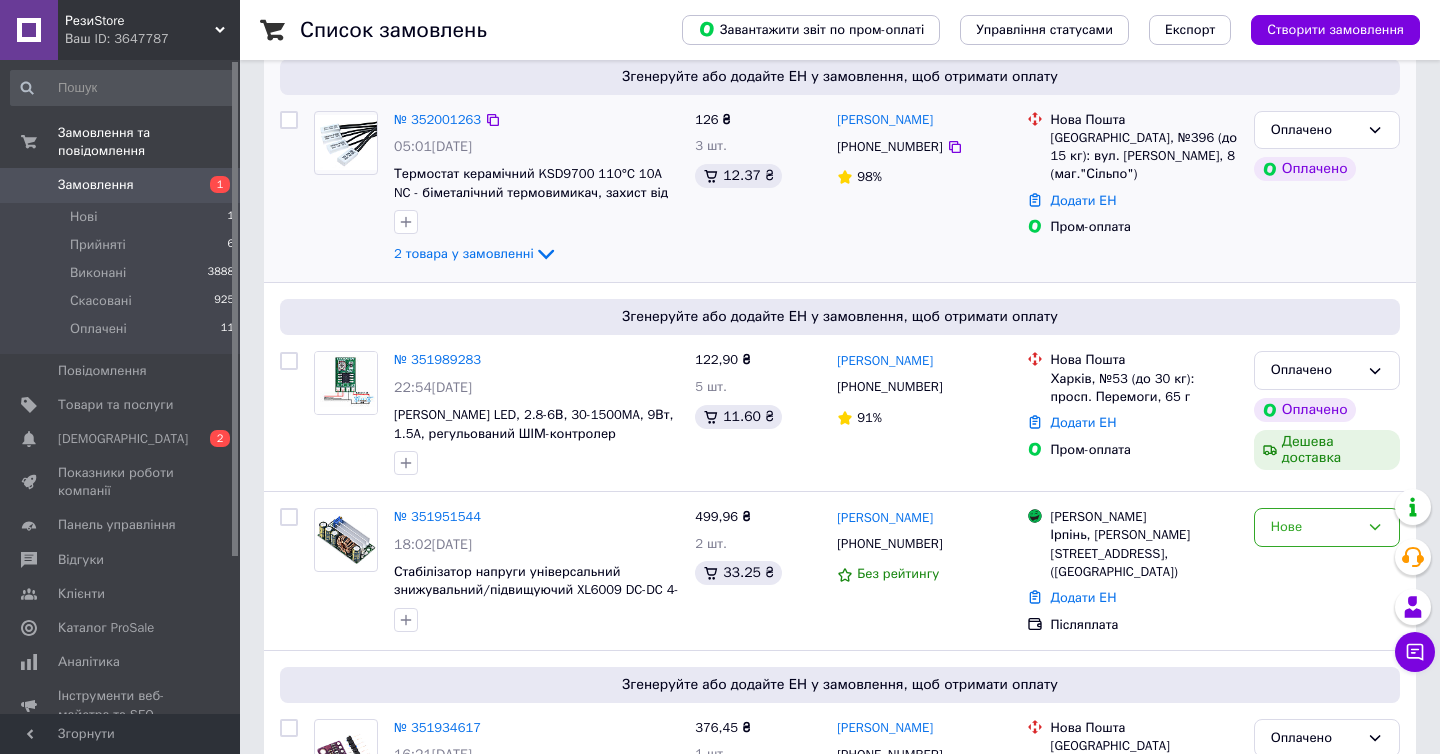 scroll, scrollTop: 216, scrollLeft: 0, axis: vertical 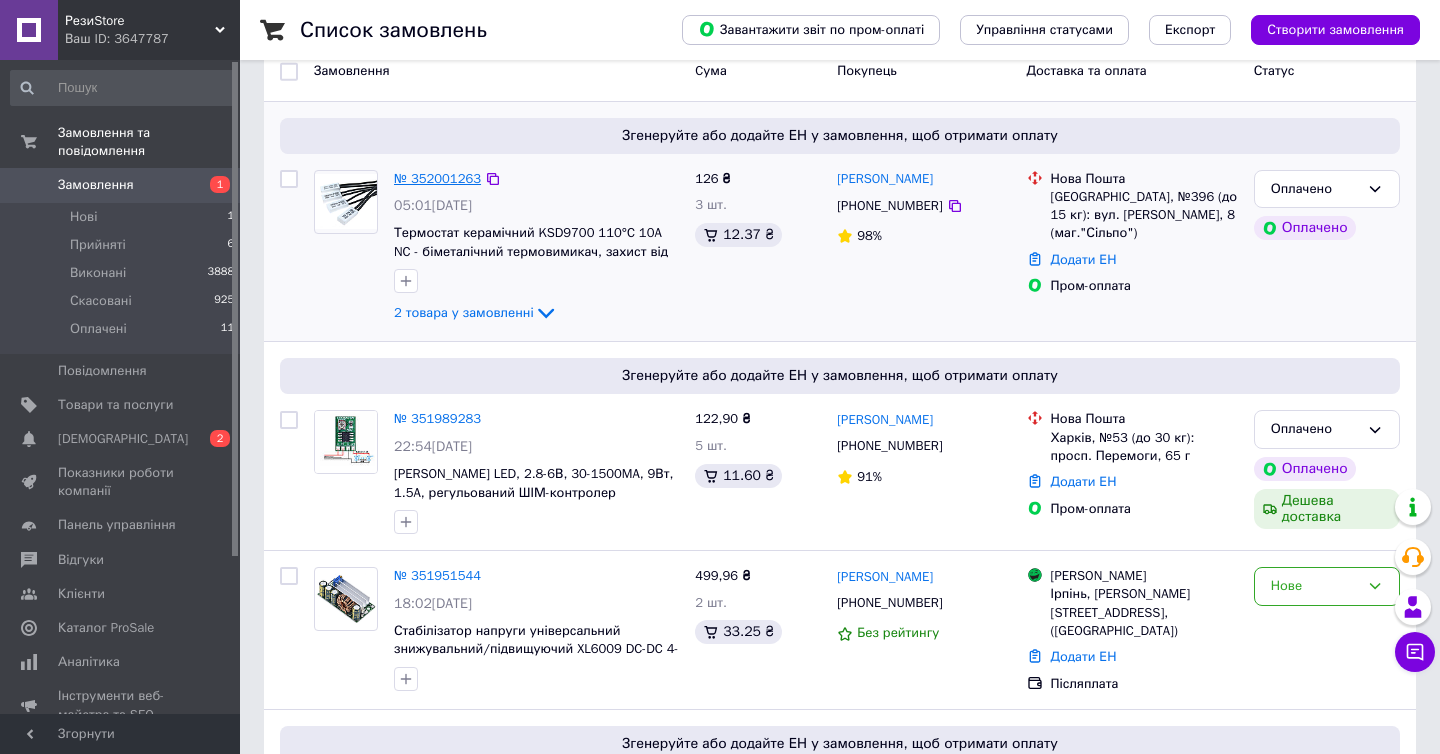 click on "№ 352001263" at bounding box center [437, 178] 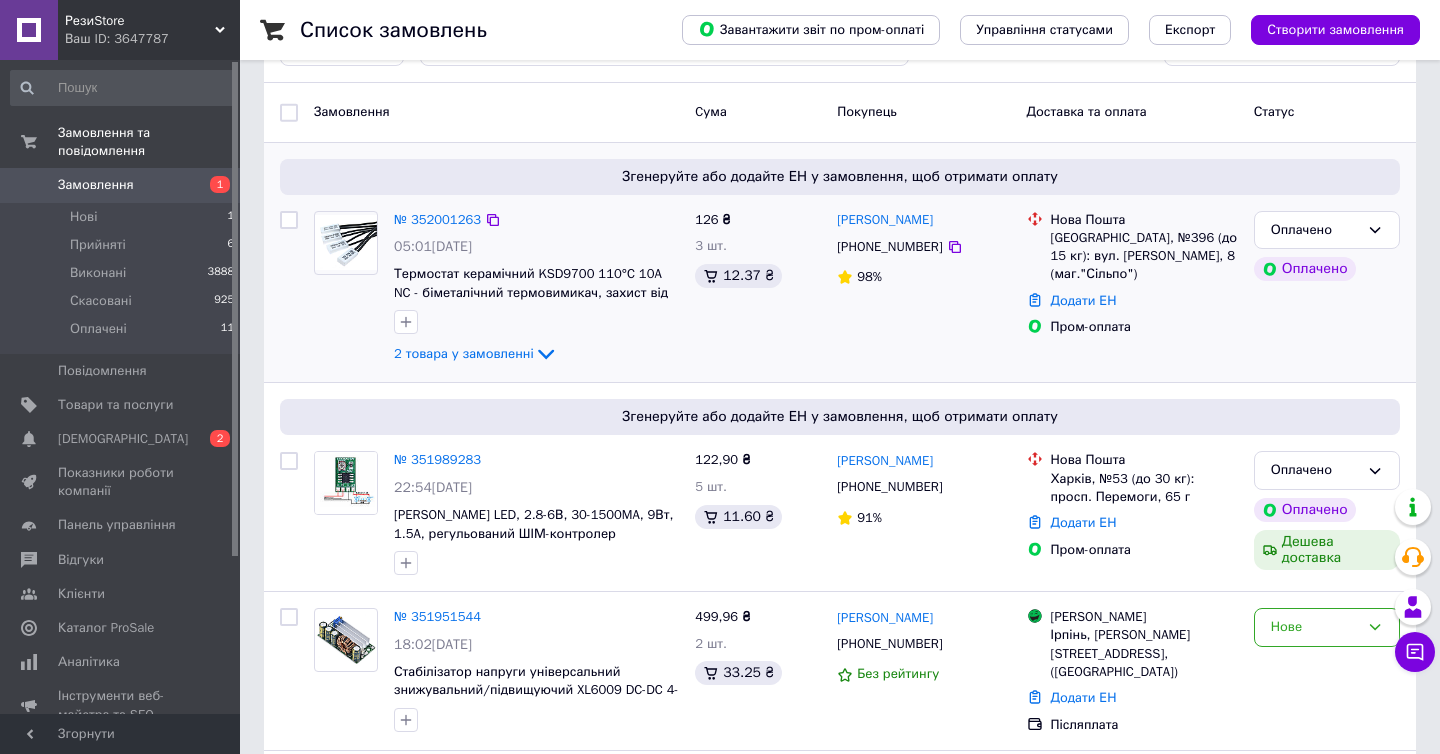 scroll, scrollTop: 157, scrollLeft: 0, axis: vertical 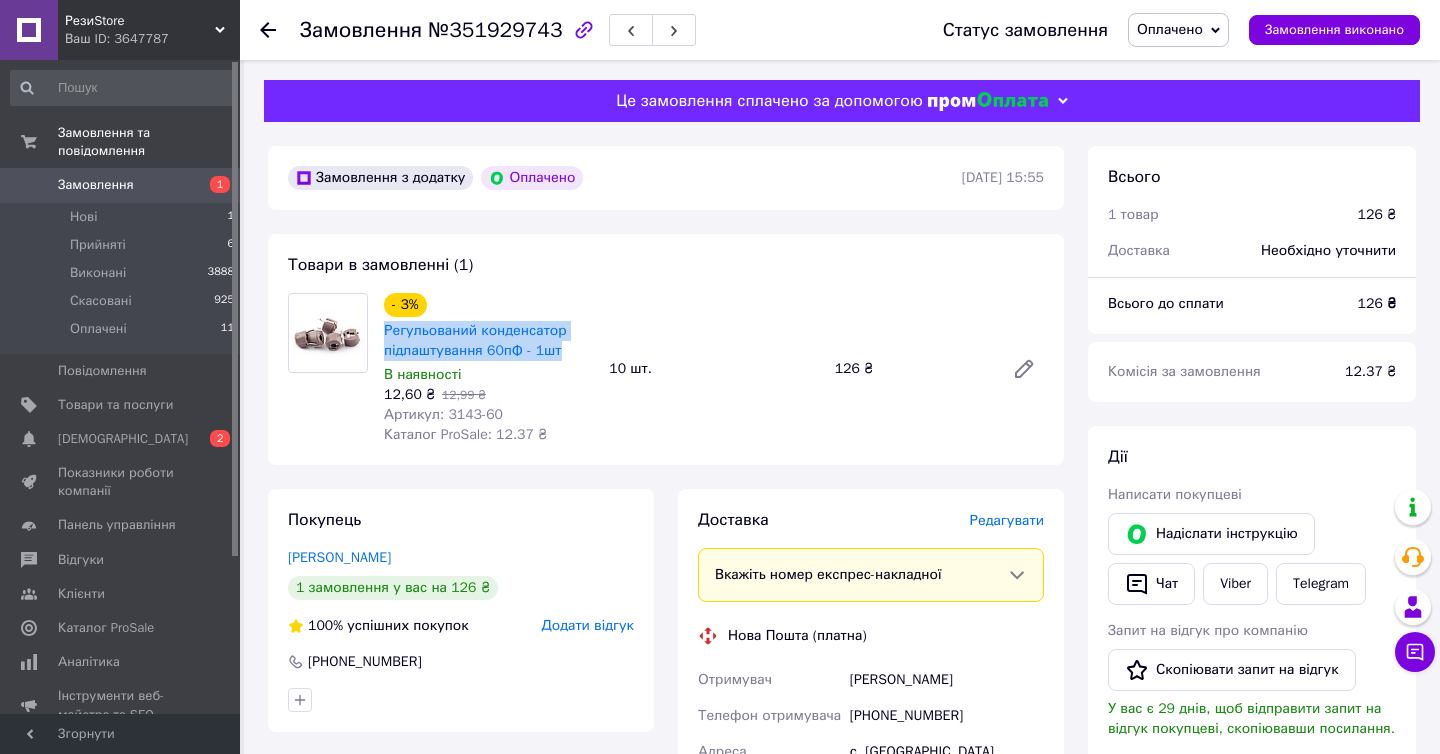 drag, startPoint x: 377, startPoint y: 337, endPoint x: 574, endPoint y: 345, distance: 197.16237 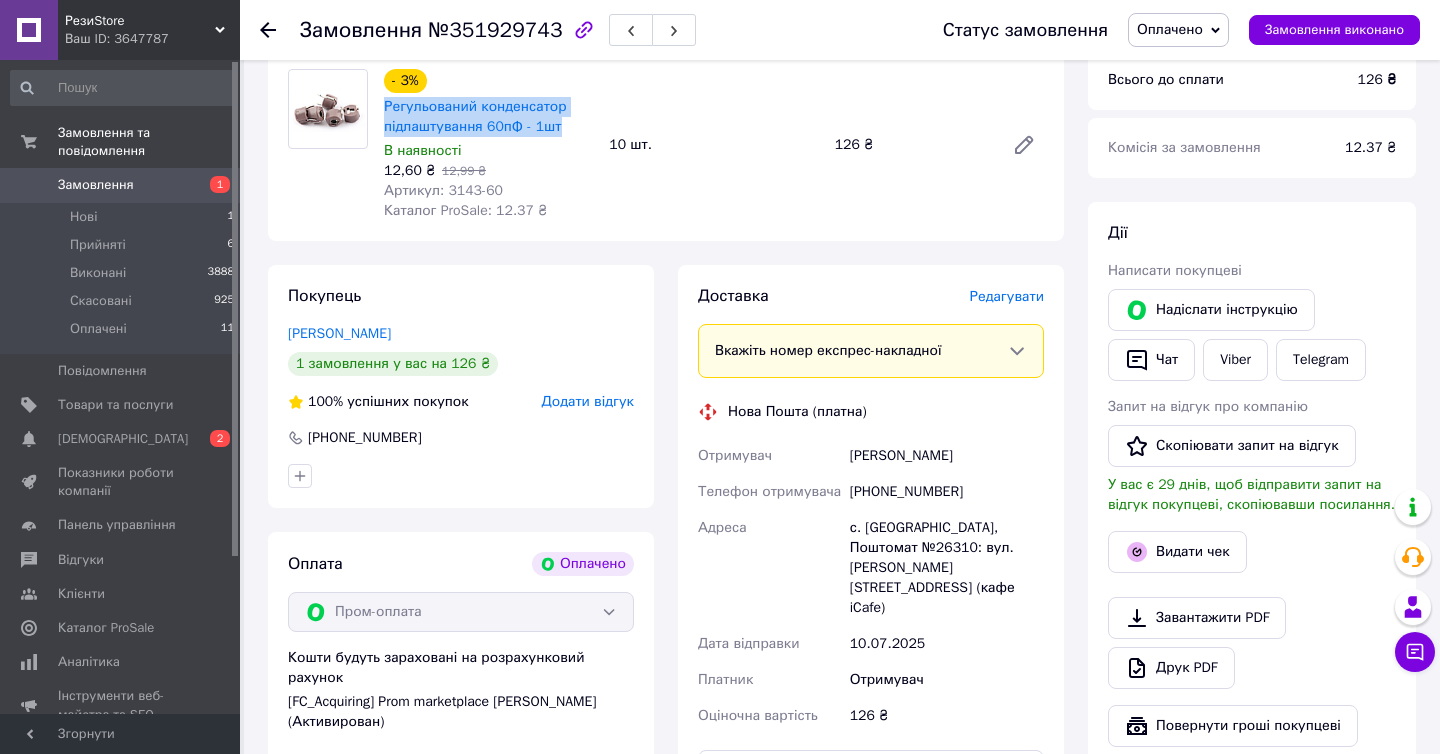 scroll, scrollTop: 246, scrollLeft: 0, axis: vertical 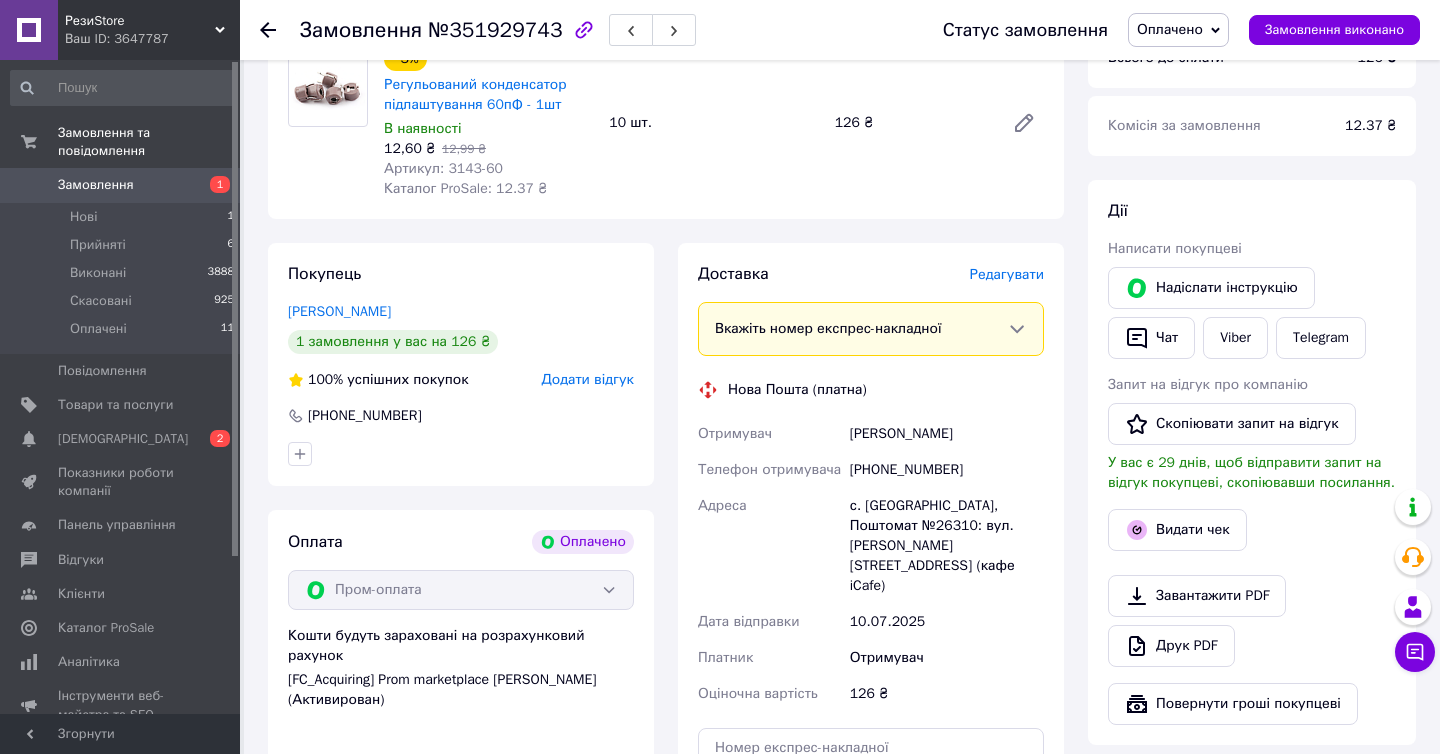 click on "Редагувати" at bounding box center [1007, 274] 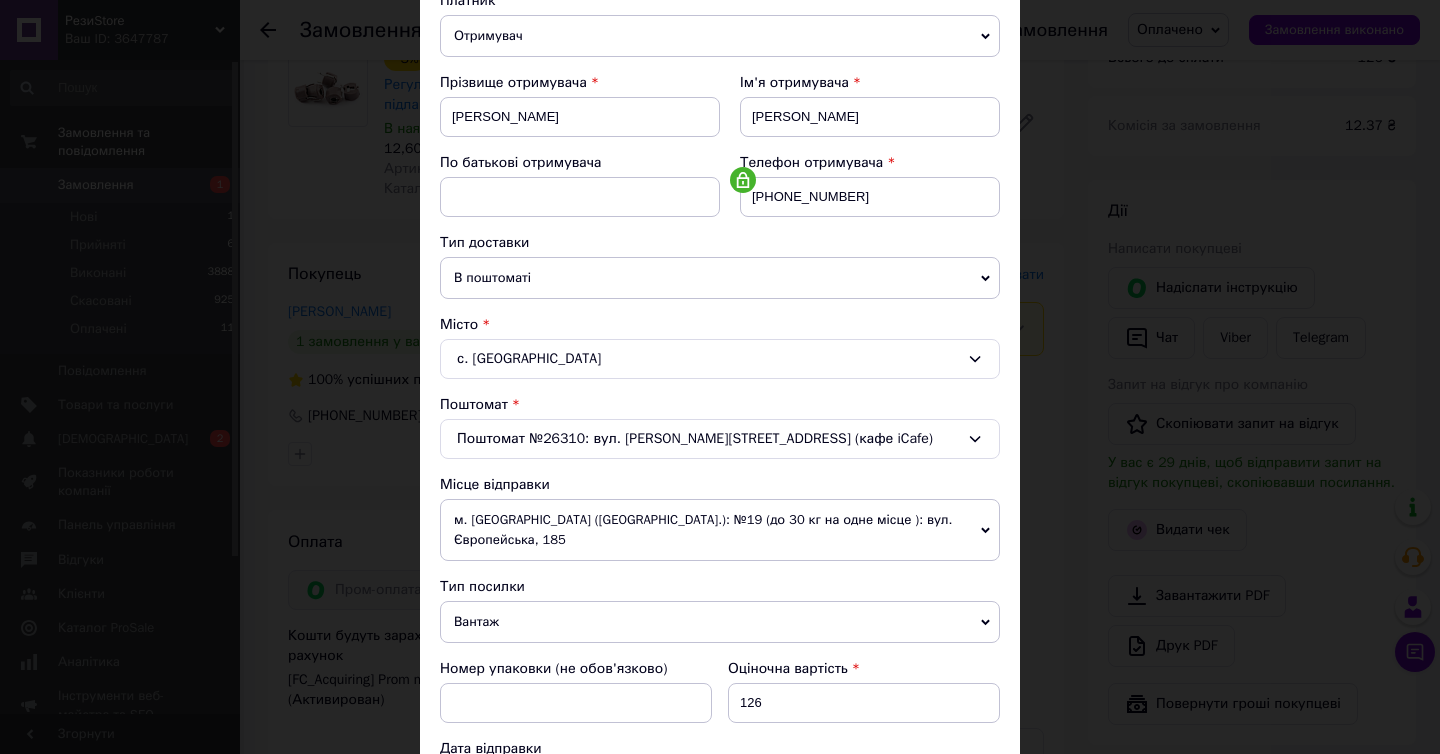 scroll, scrollTop: 614, scrollLeft: 0, axis: vertical 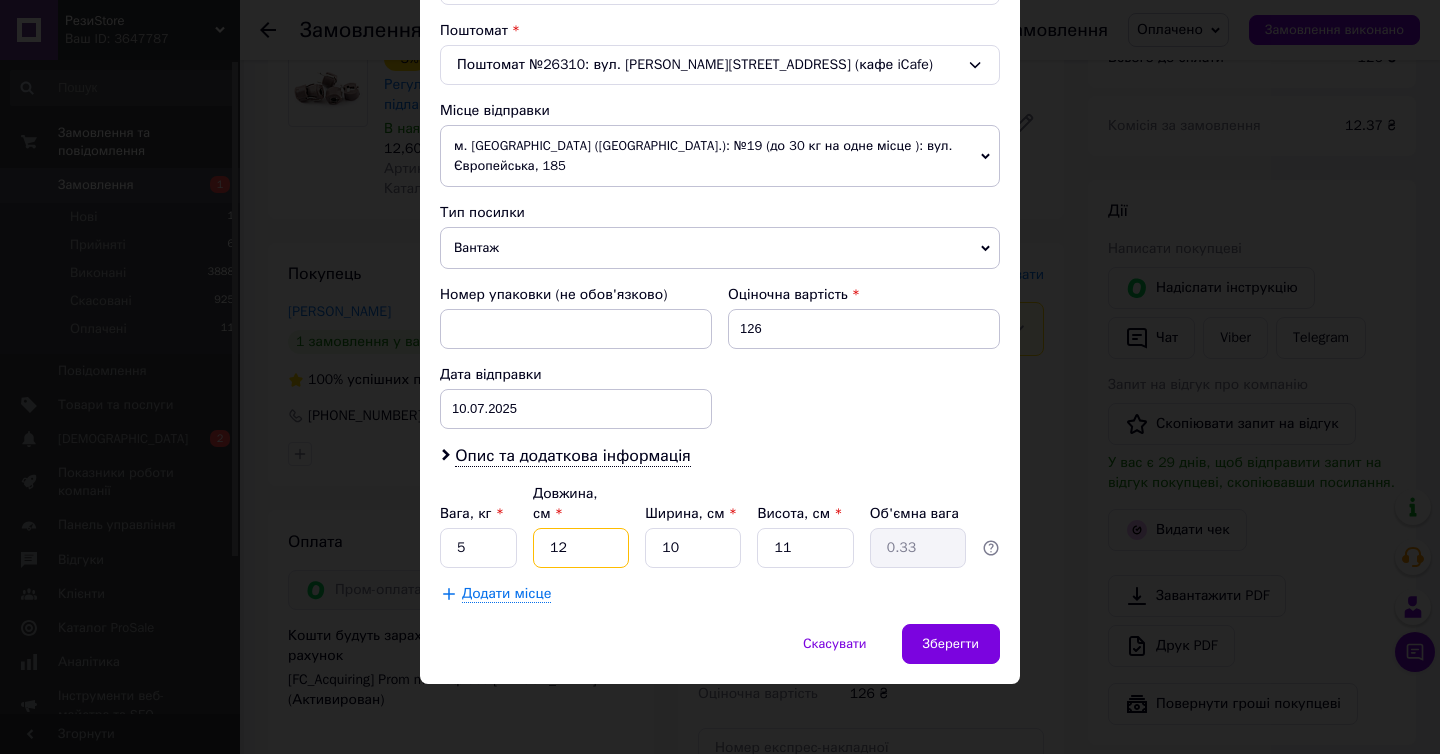 click on "12" at bounding box center [581, 548] 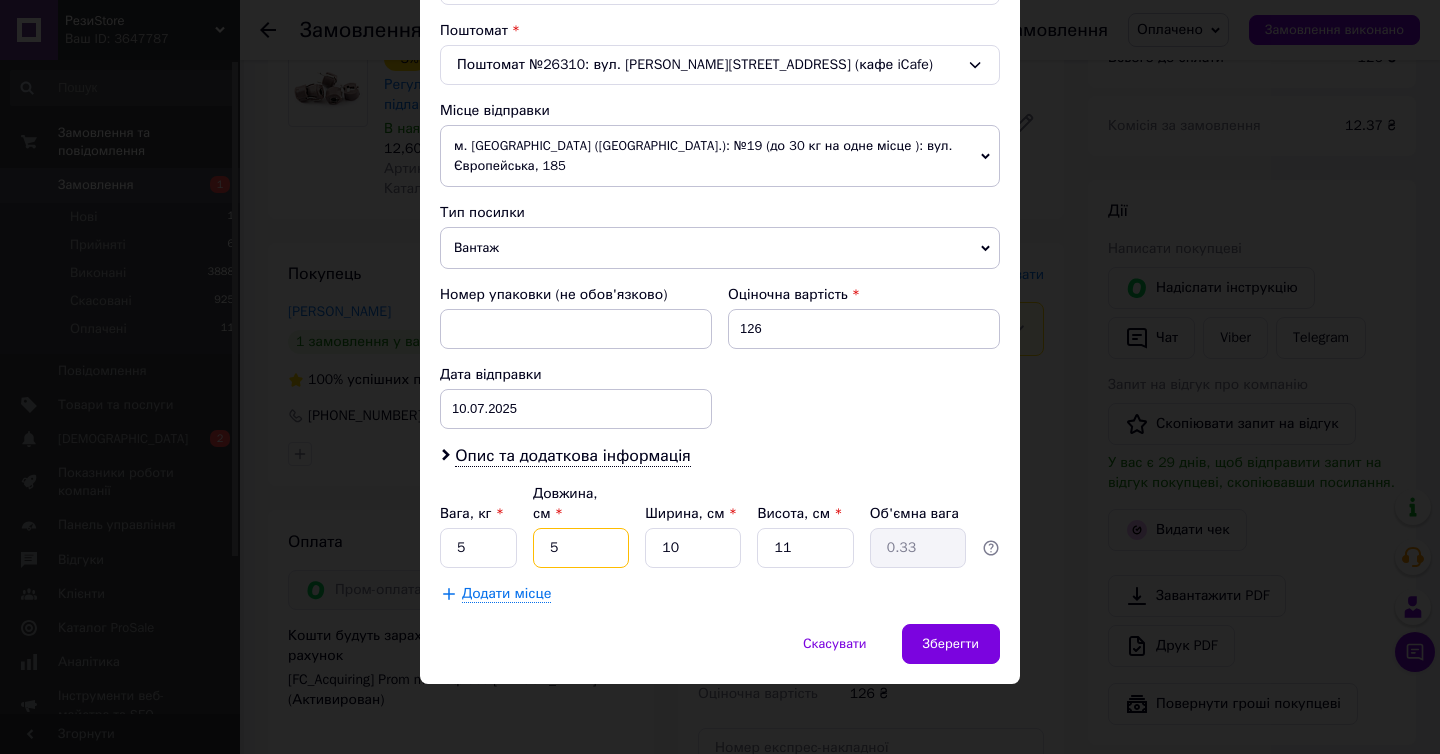 type on "0.14" 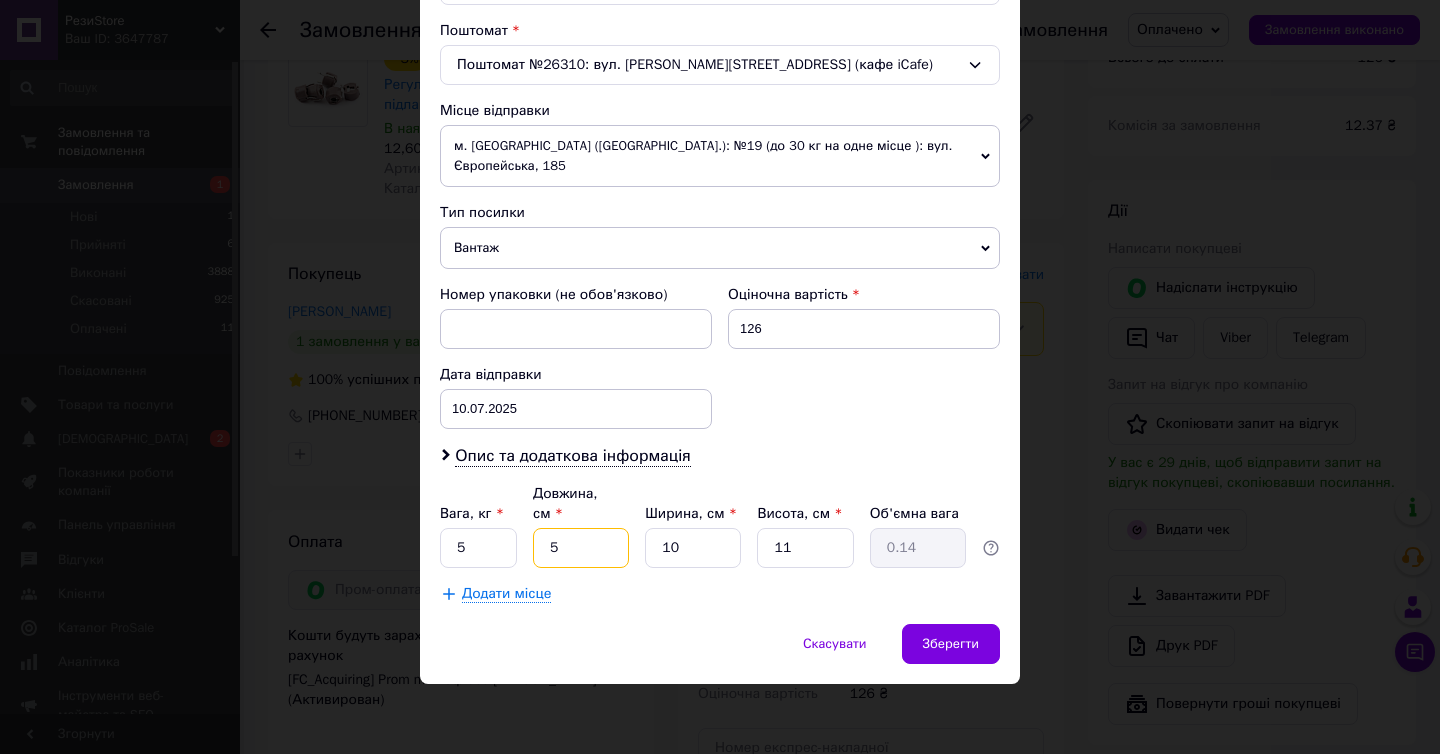 type on "5" 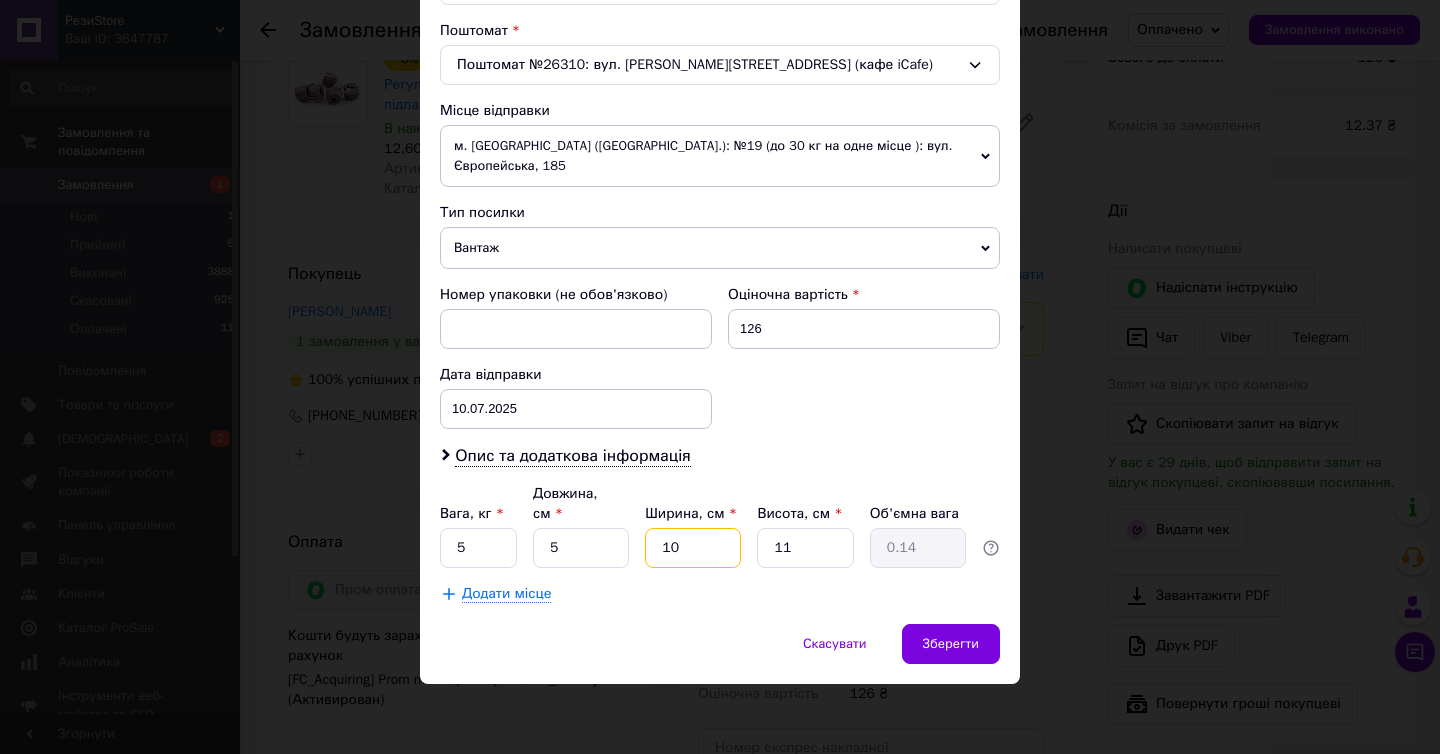 click on "10" at bounding box center (693, 548) 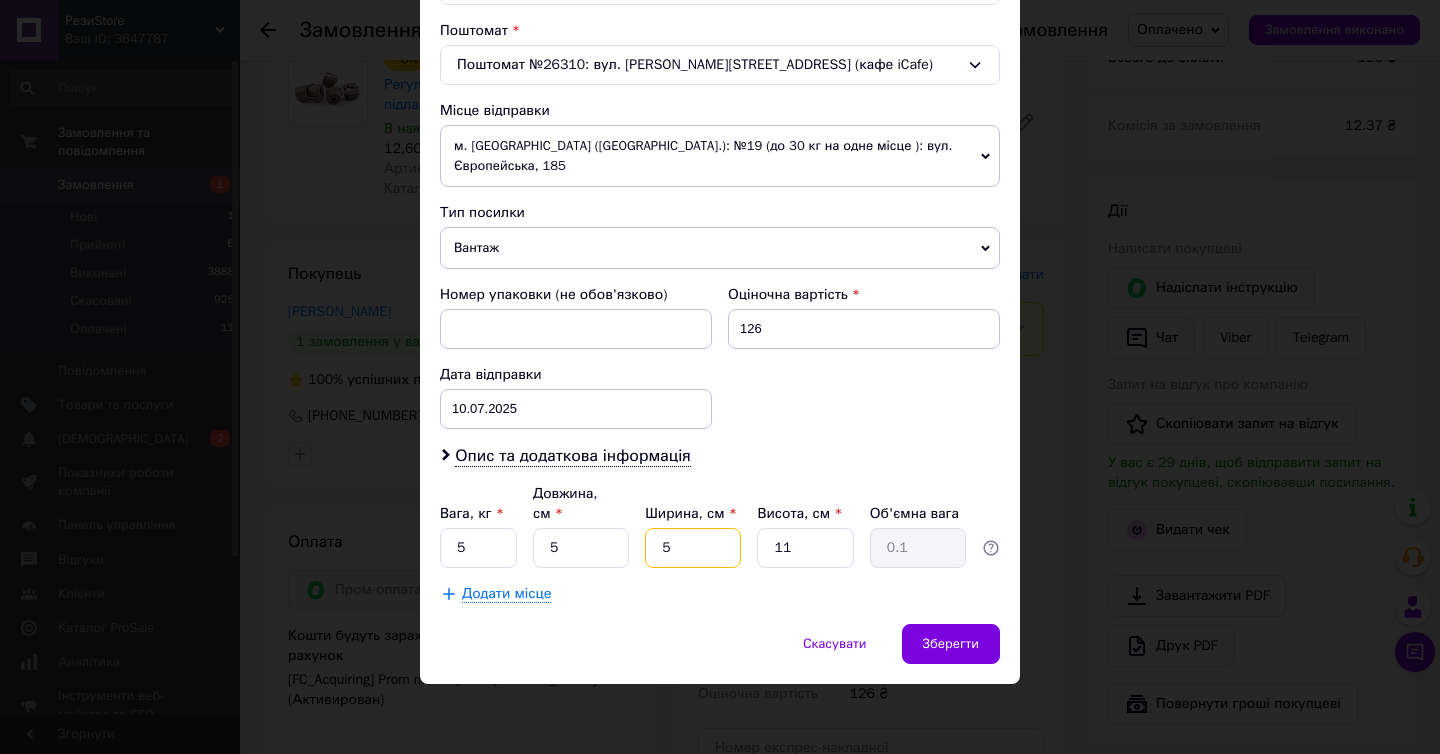 type on "5" 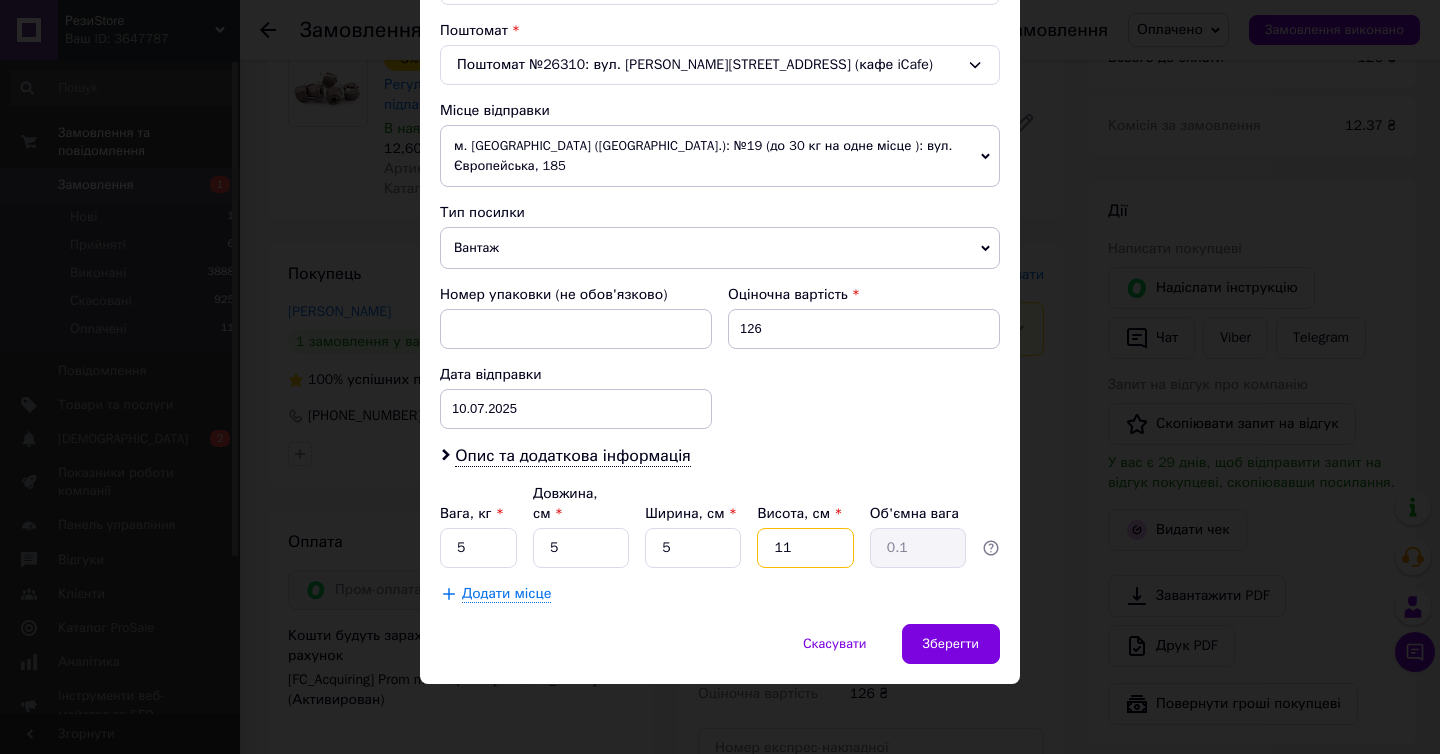 click on "11" at bounding box center (805, 548) 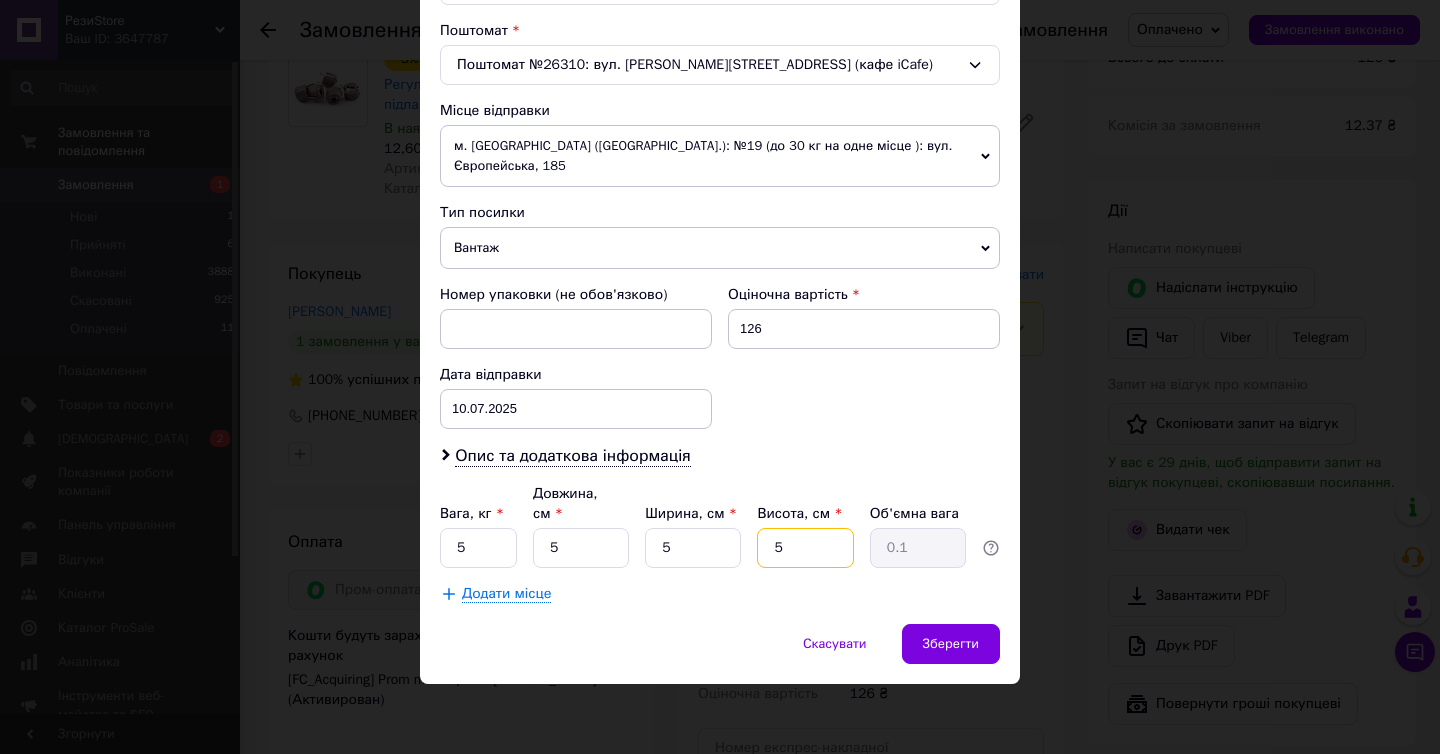 click on "5" at bounding box center (805, 548) 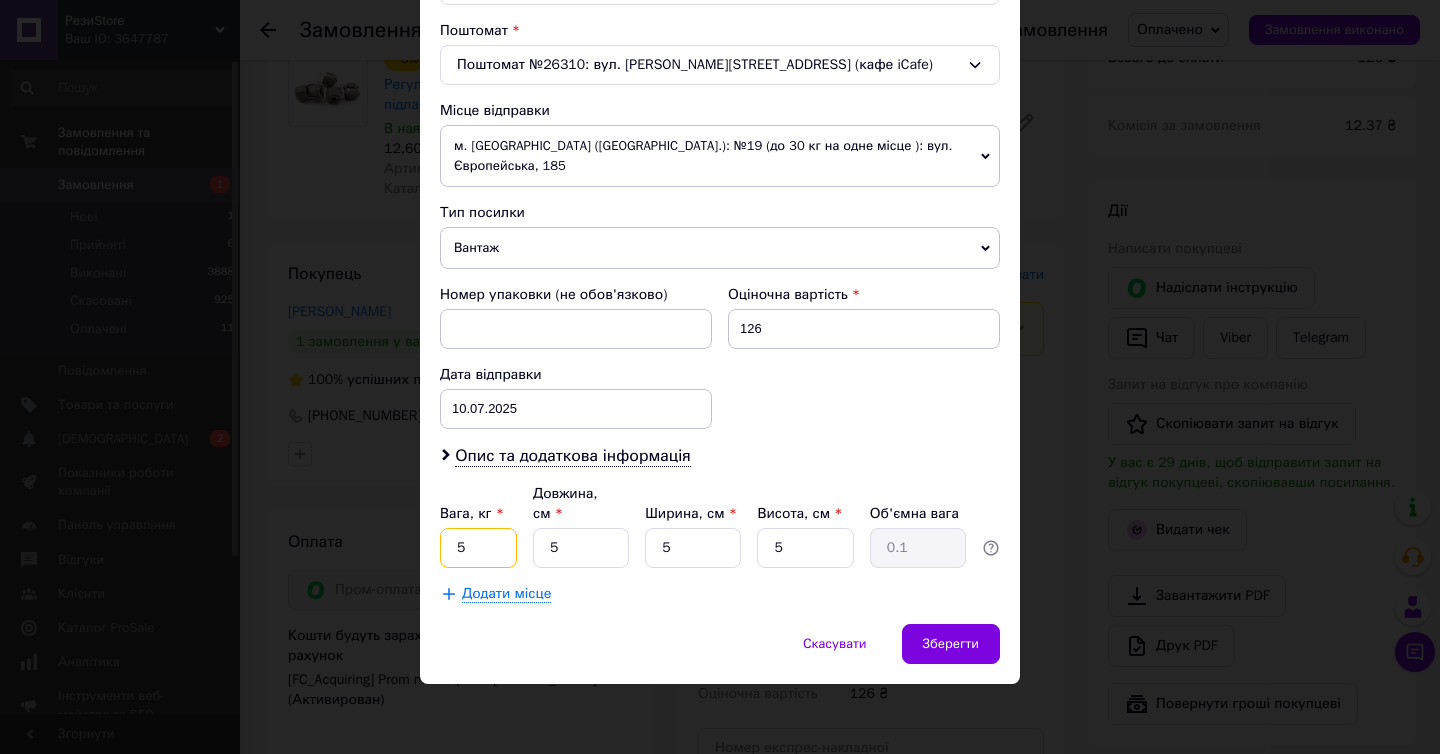 click on "5" at bounding box center [478, 548] 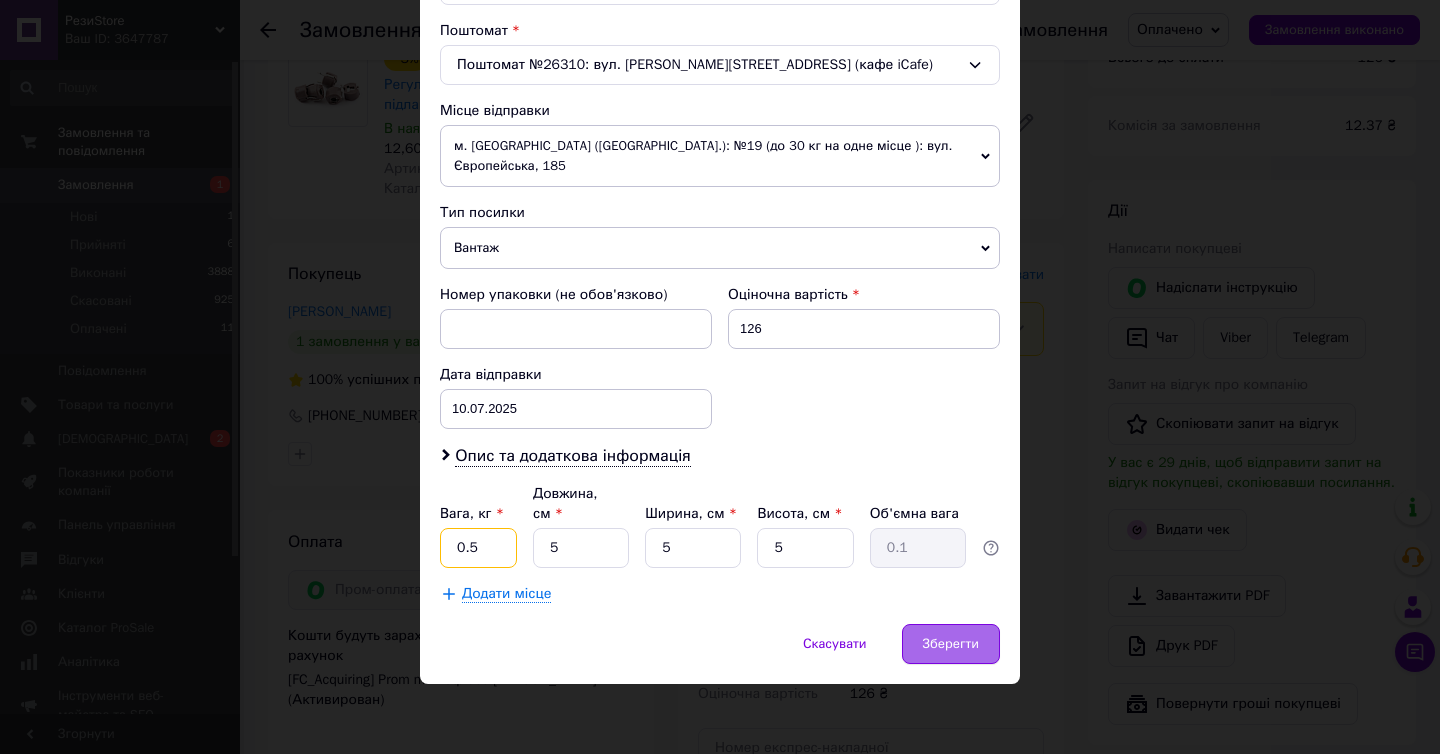 type on "0.5" 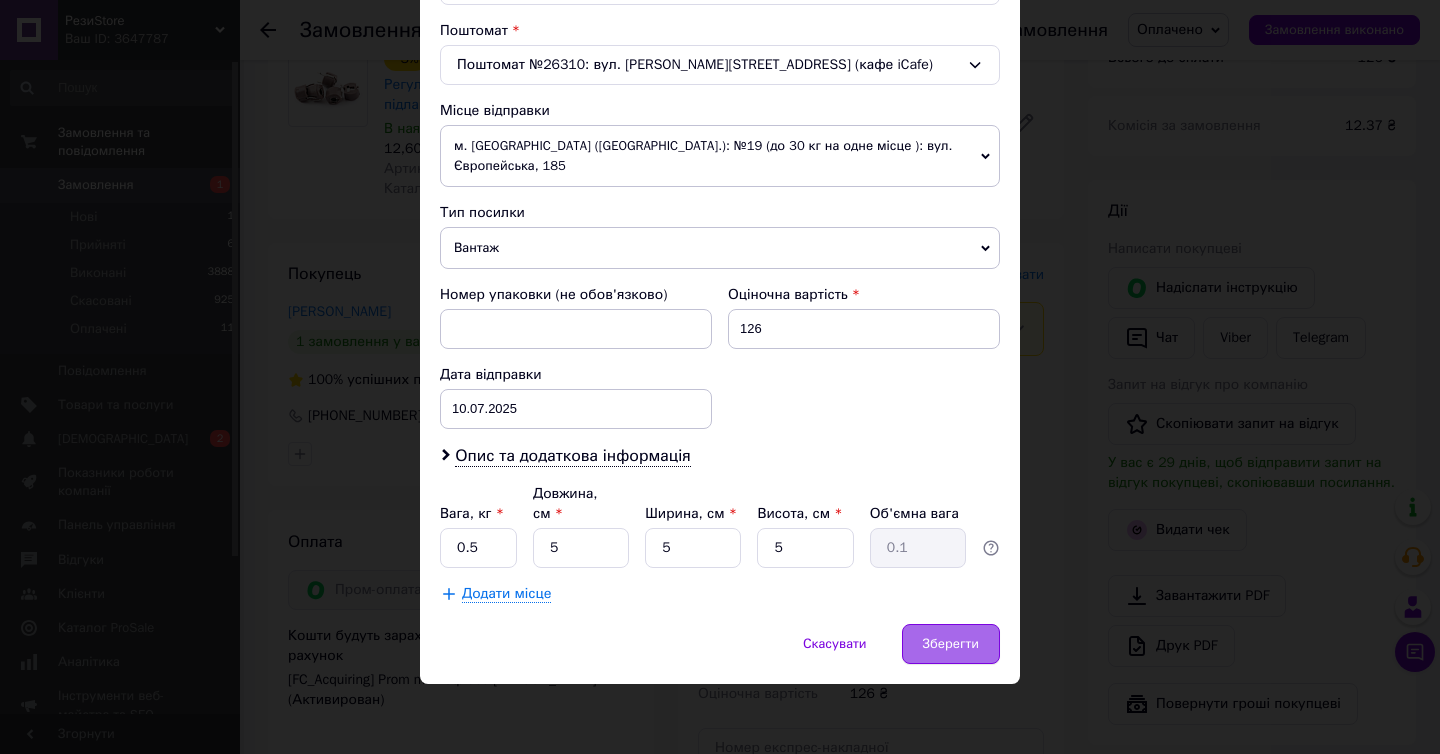 click on "Зберегти" at bounding box center (951, 644) 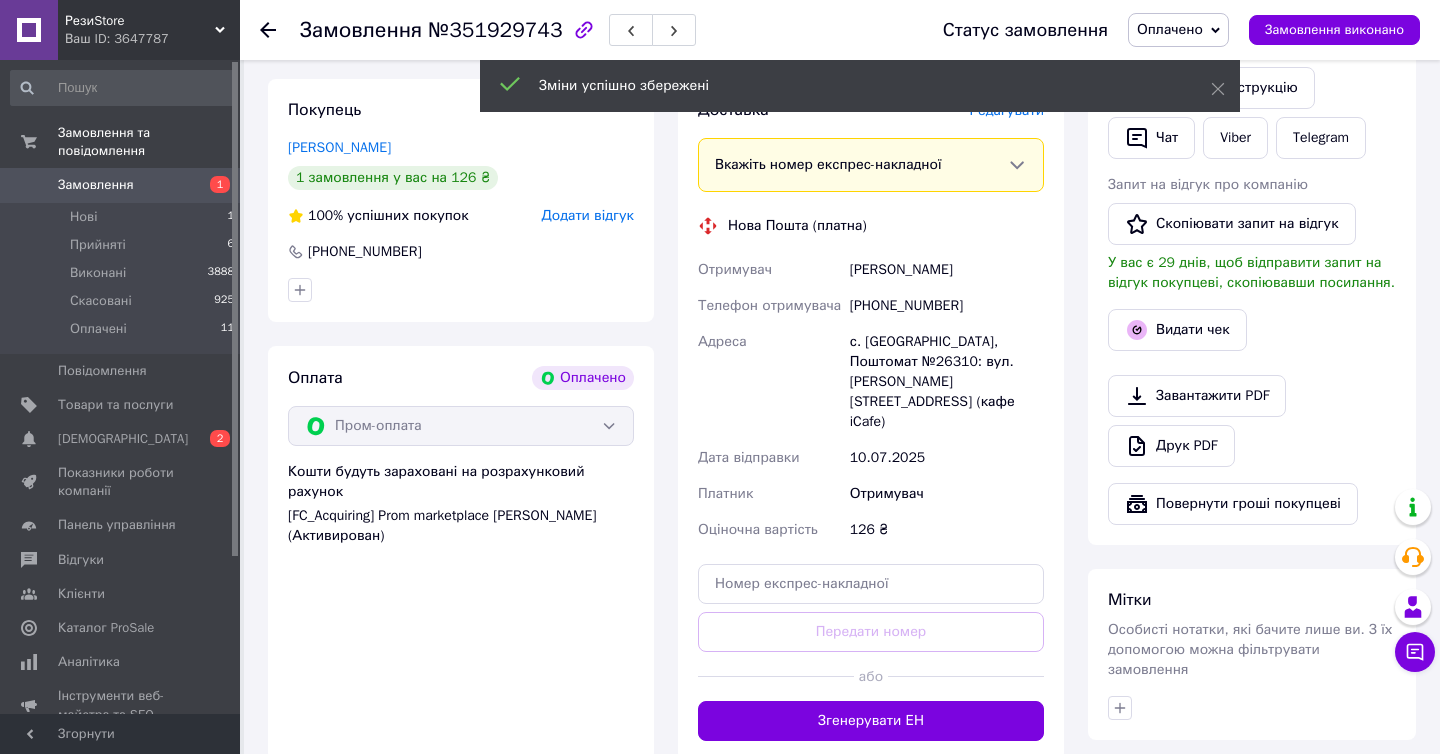 scroll, scrollTop: 478, scrollLeft: 0, axis: vertical 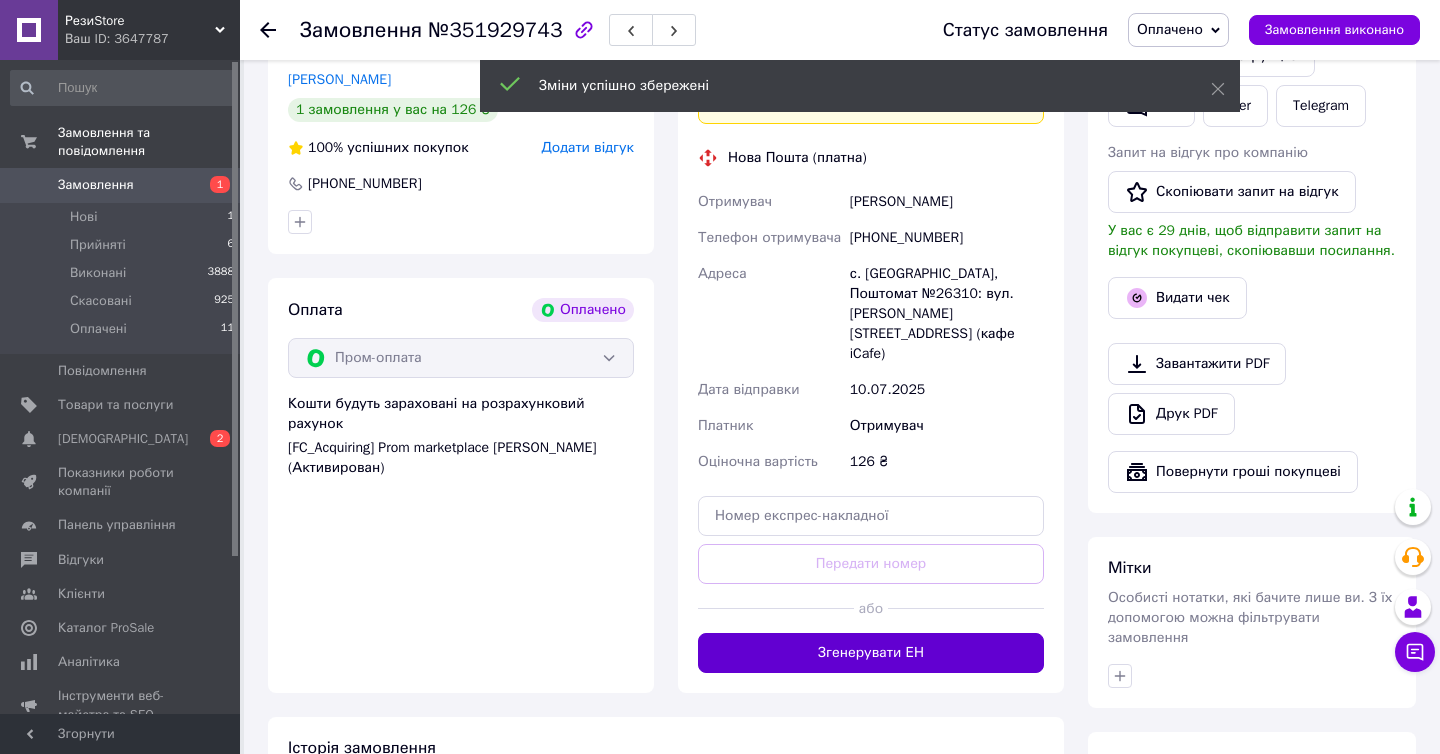 click on "Згенерувати ЕН" at bounding box center [871, 653] 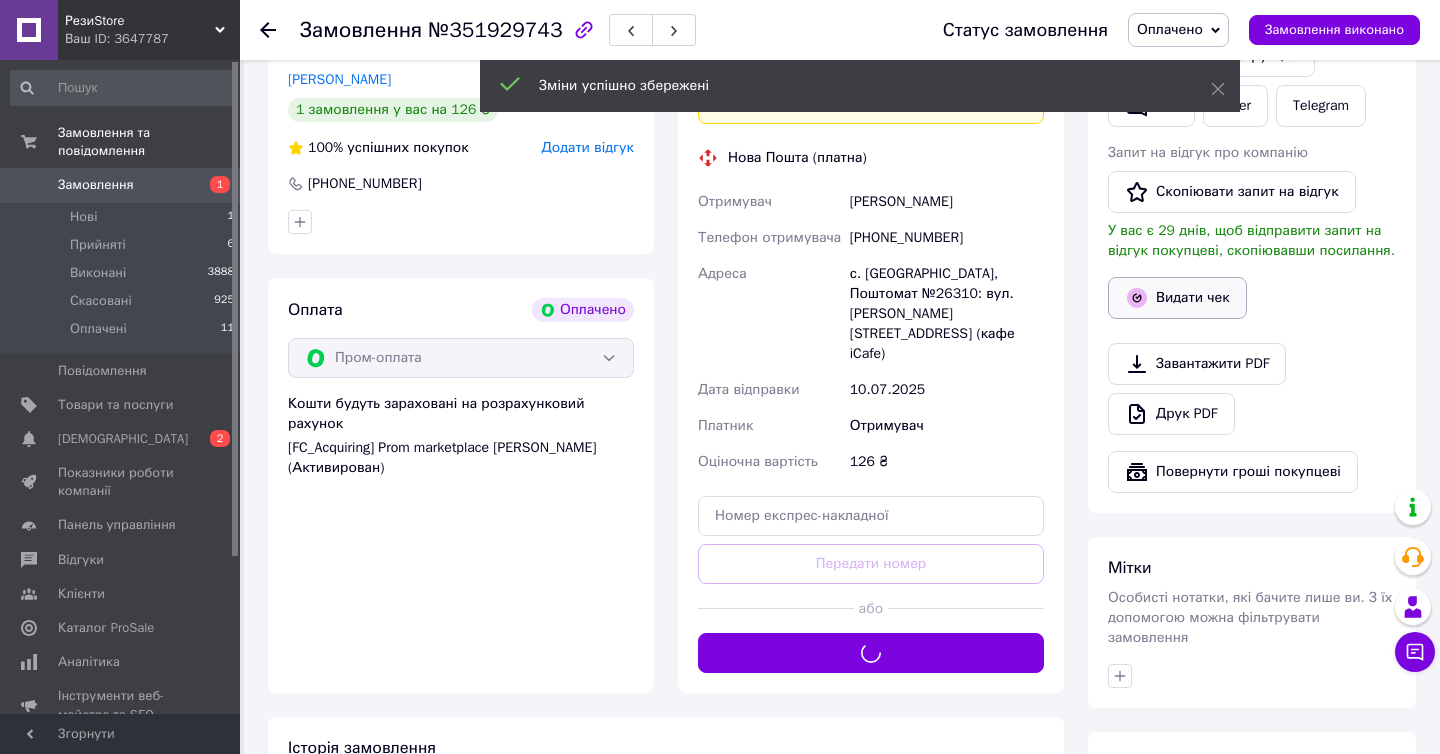 click on "Видати чек" at bounding box center [1177, 298] 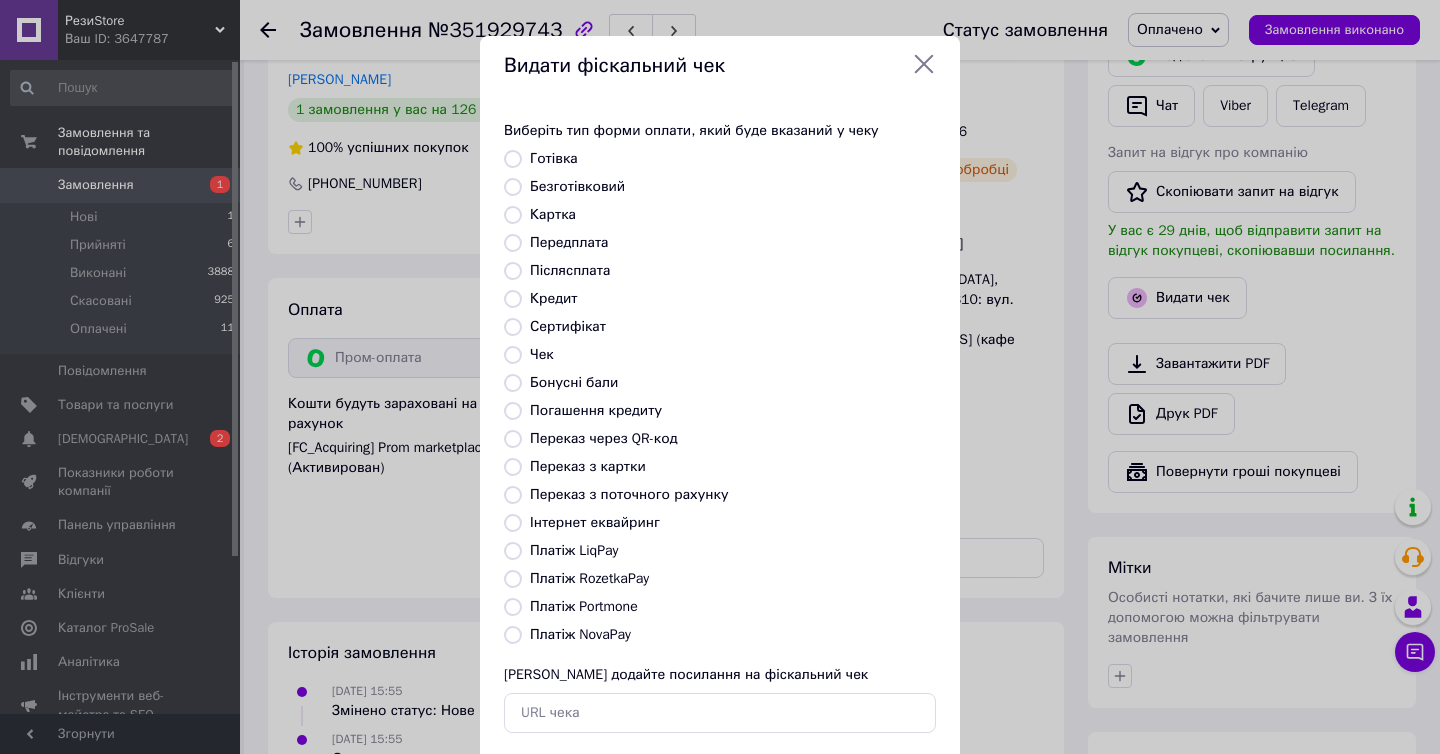 click on "Інтернет еквайринг" at bounding box center [595, 522] 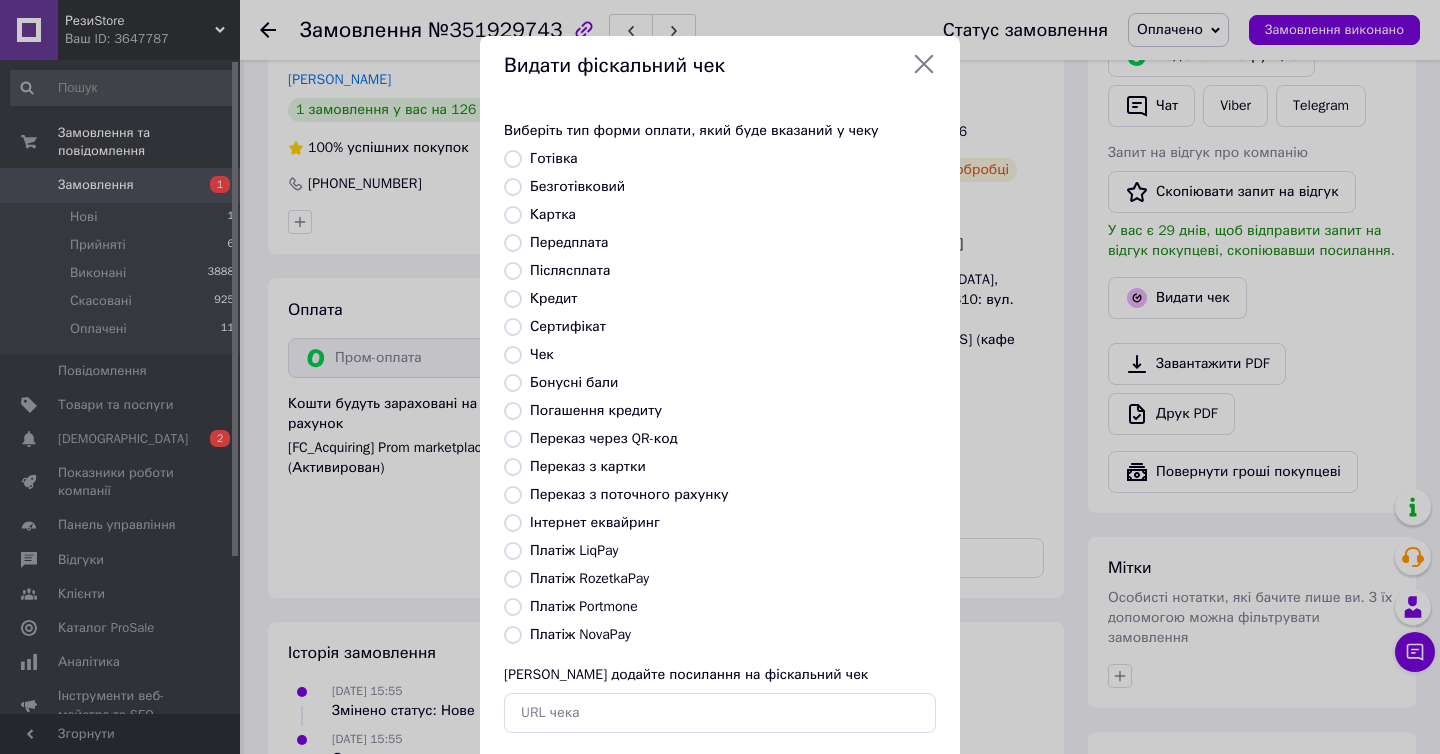 radio on "true" 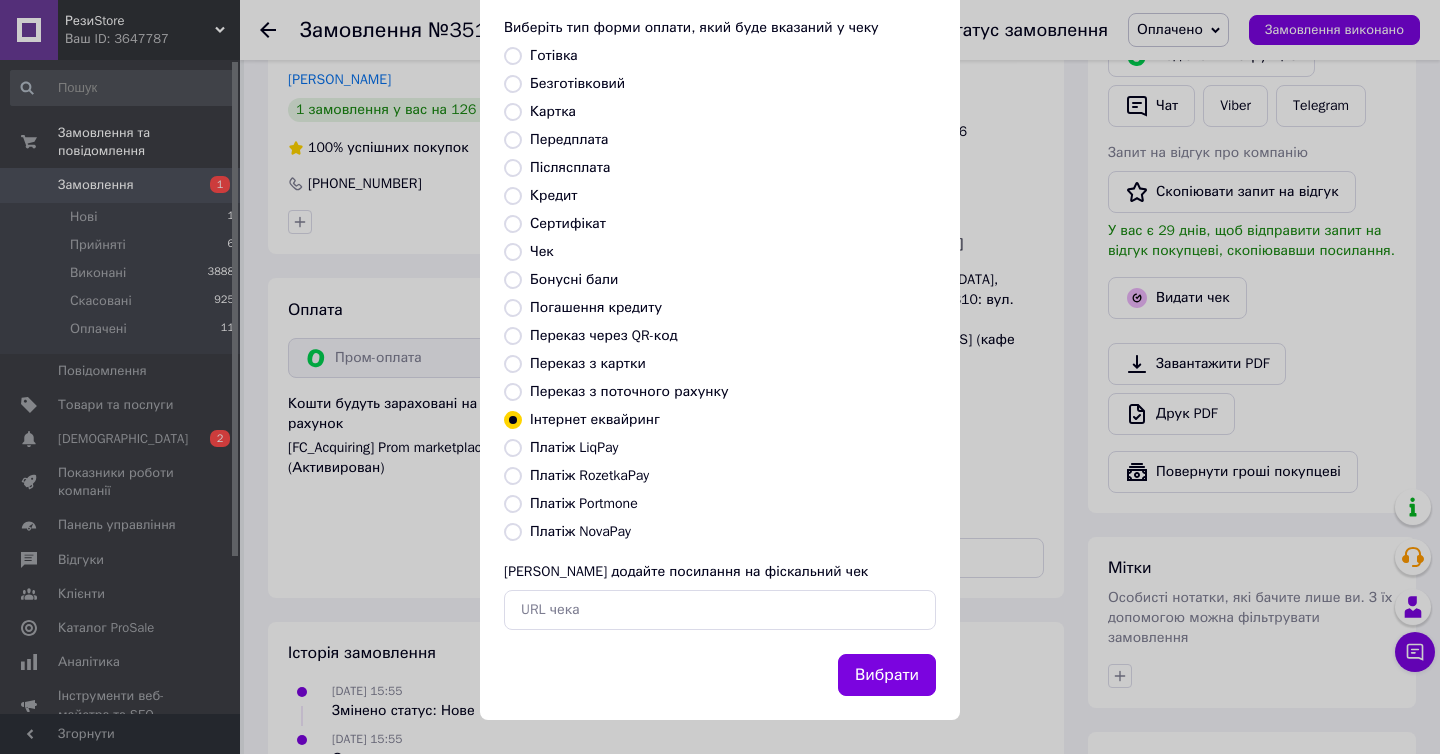 scroll, scrollTop: 105, scrollLeft: 0, axis: vertical 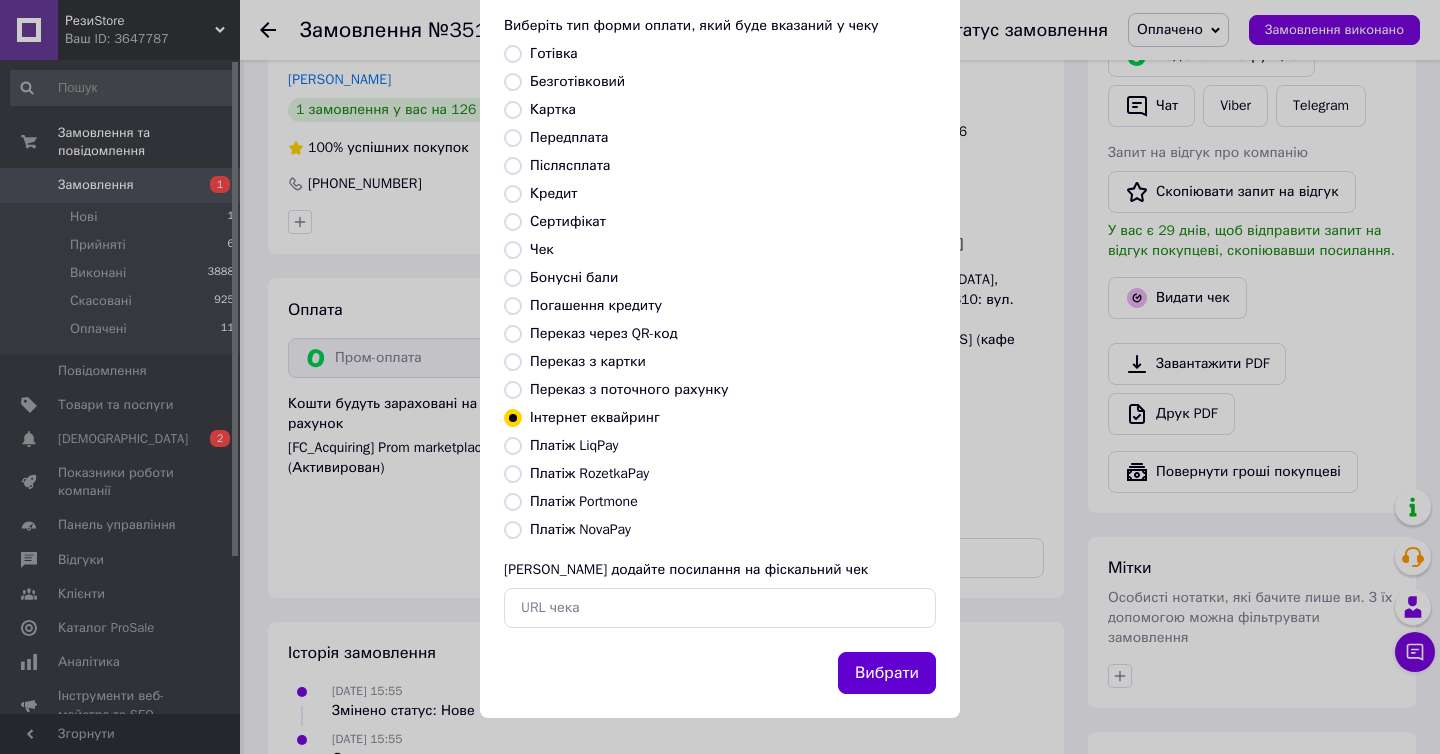 click on "Вибрати" at bounding box center [887, 673] 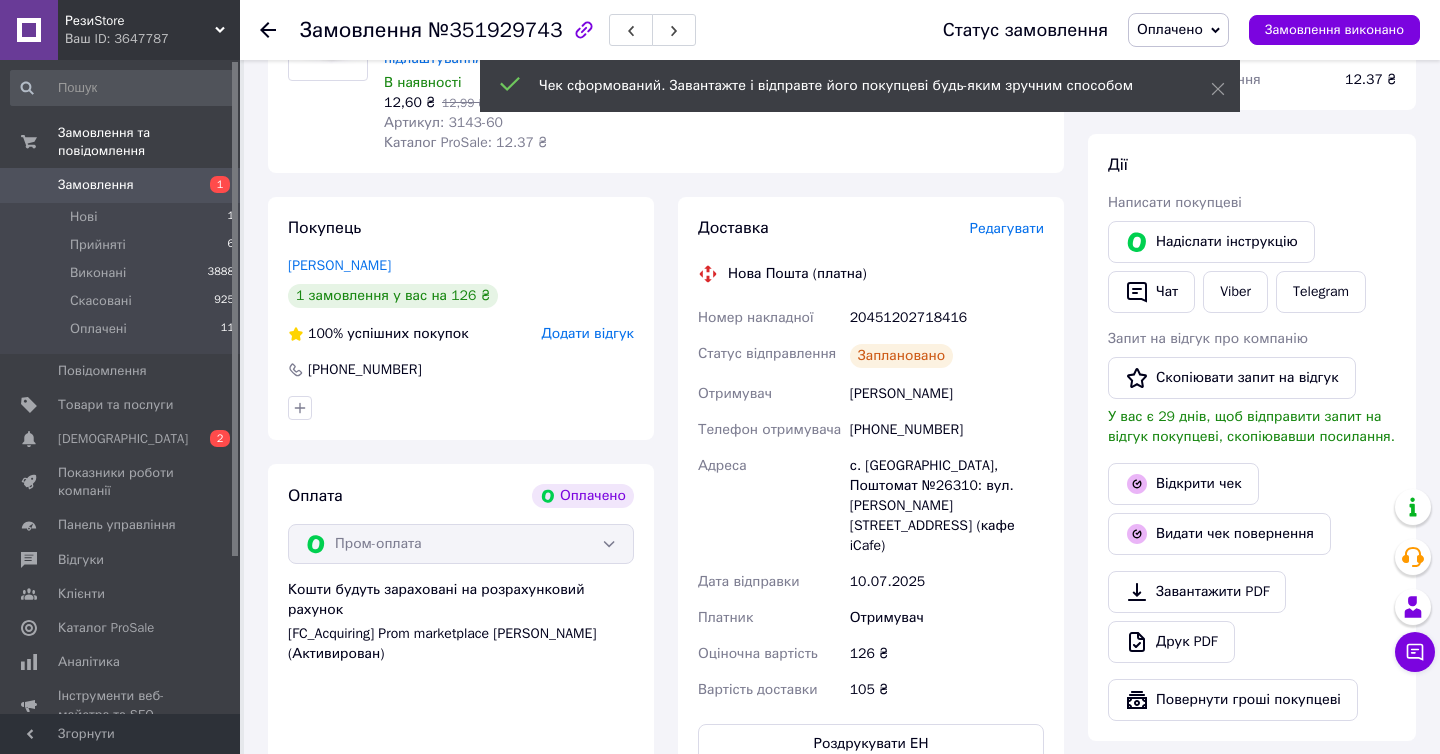 scroll, scrollTop: 276, scrollLeft: 0, axis: vertical 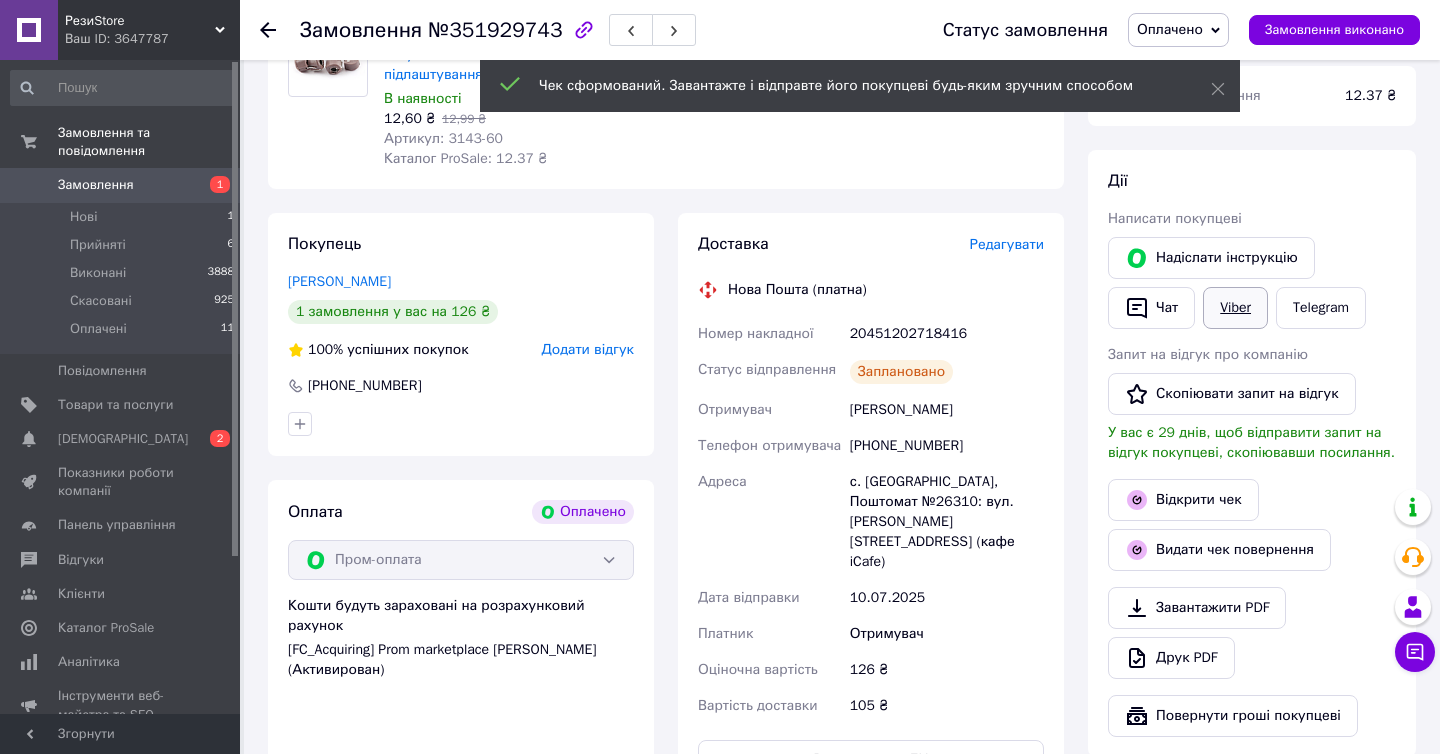 click on "Viber" at bounding box center (1235, 308) 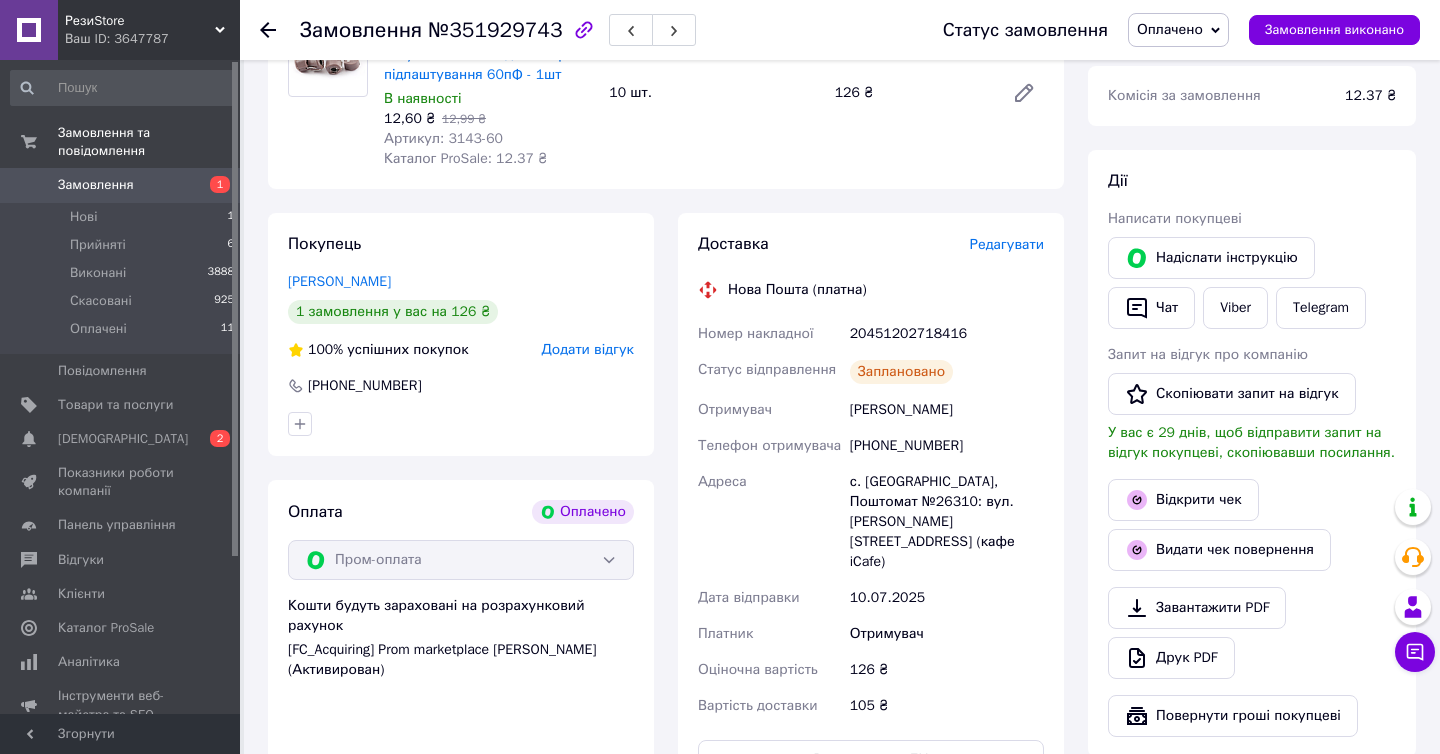 click on "Замовлення №351929743" at bounding box center [498, 30] 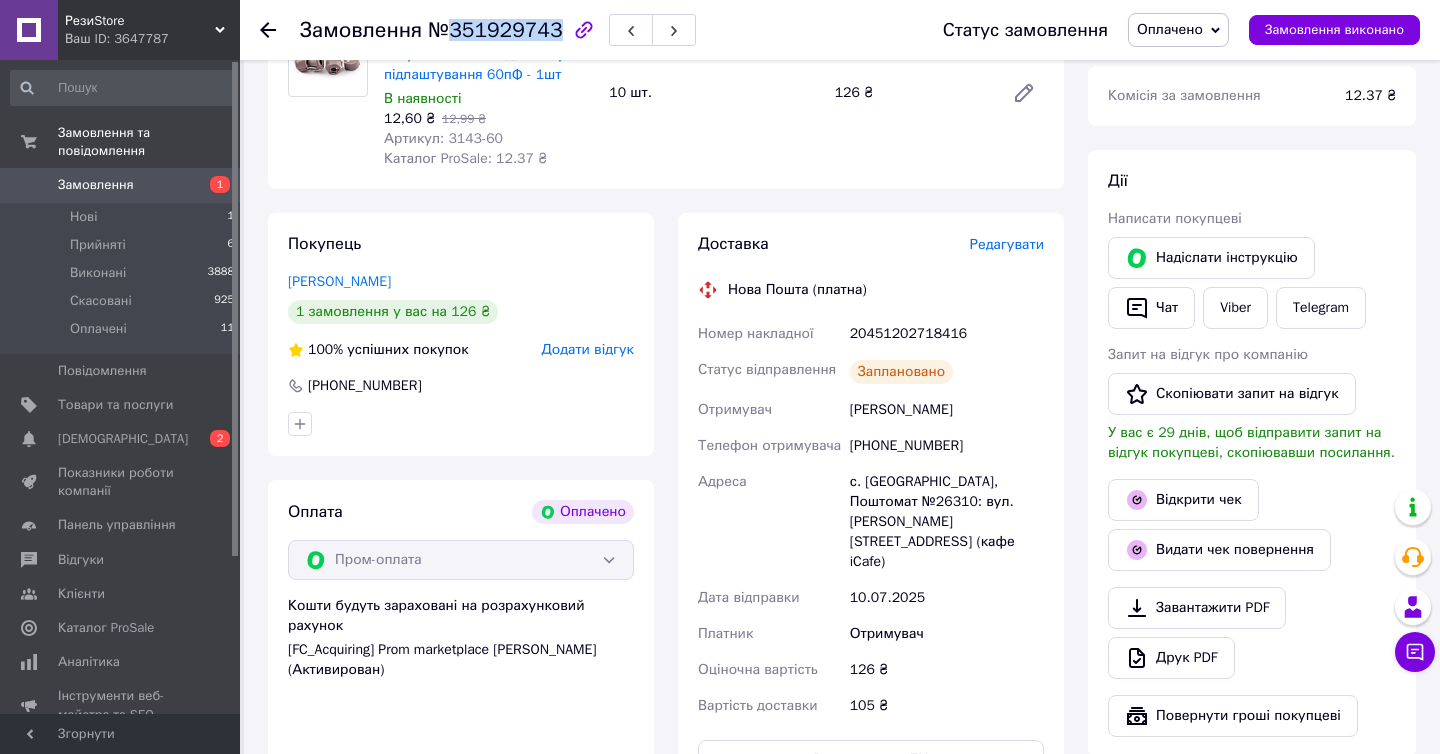 click on "№351929743" at bounding box center (495, 30) 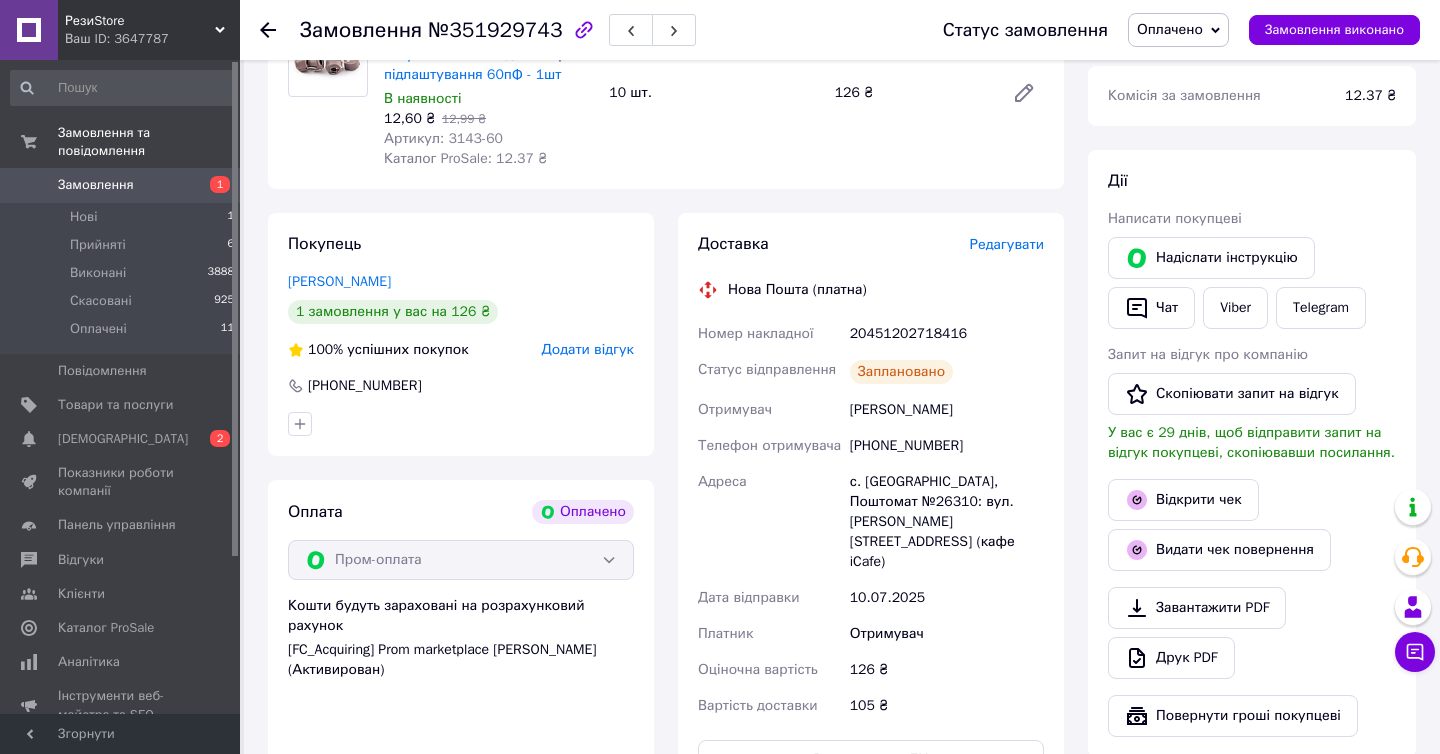 click on "20451202718416" at bounding box center [947, 334] 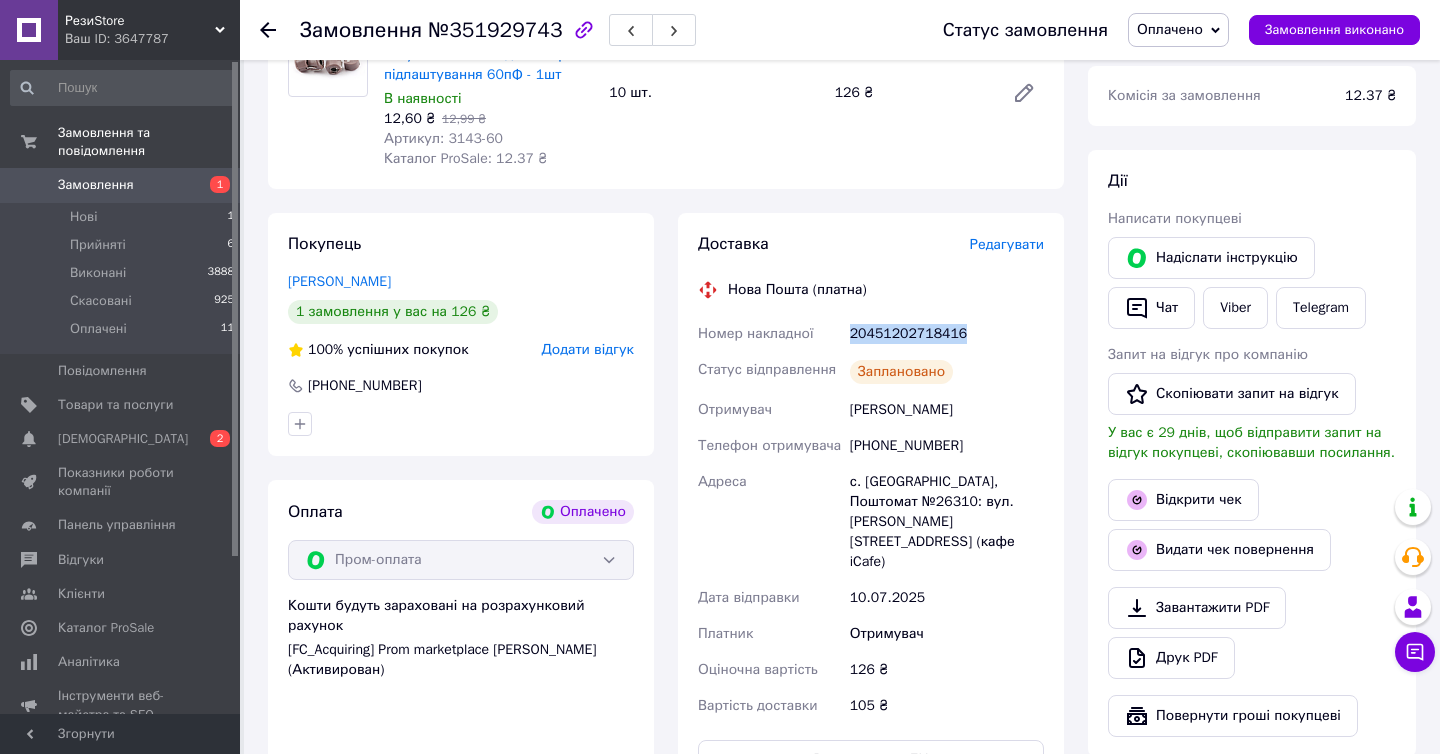 click on "20451202718416" at bounding box center (947, 334) 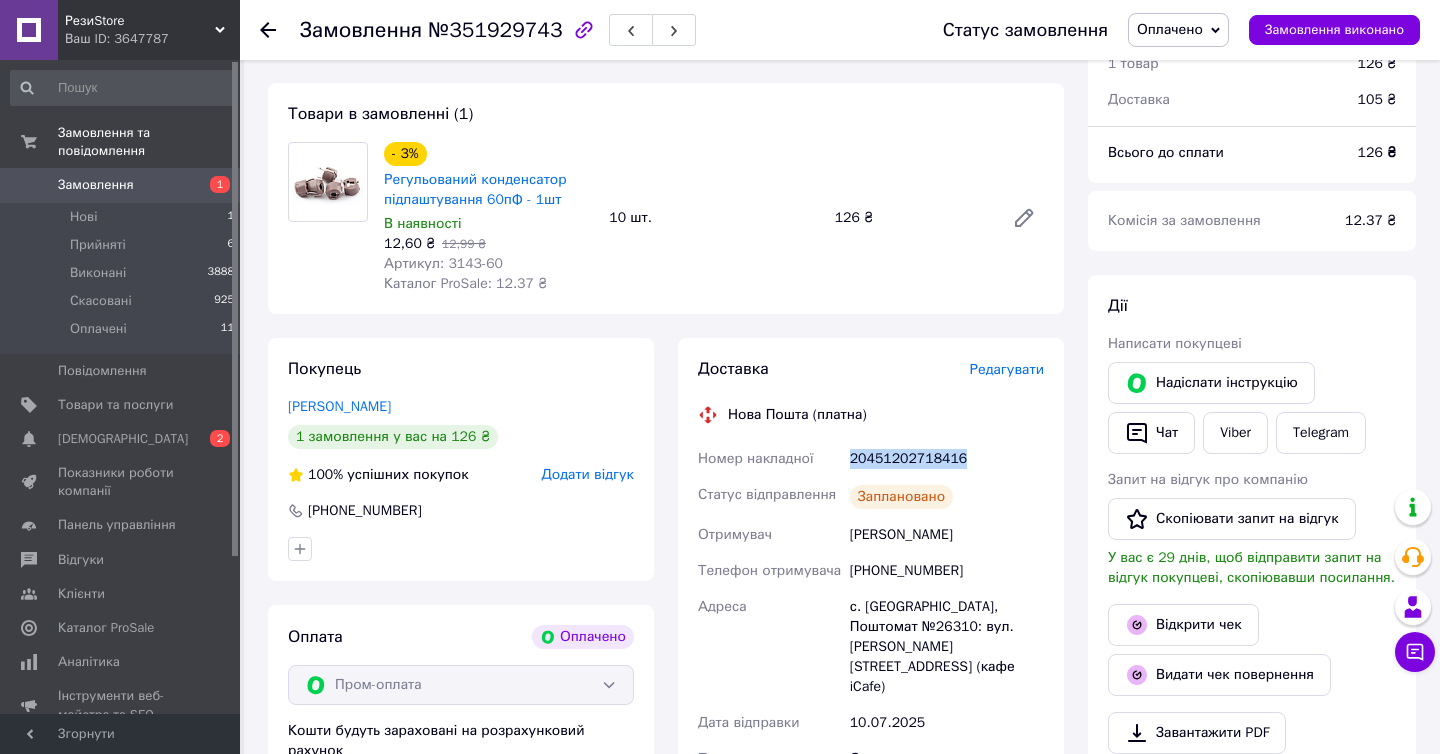 scroll, scrollTop: 76, scrollLeft: 0, axis: vertical 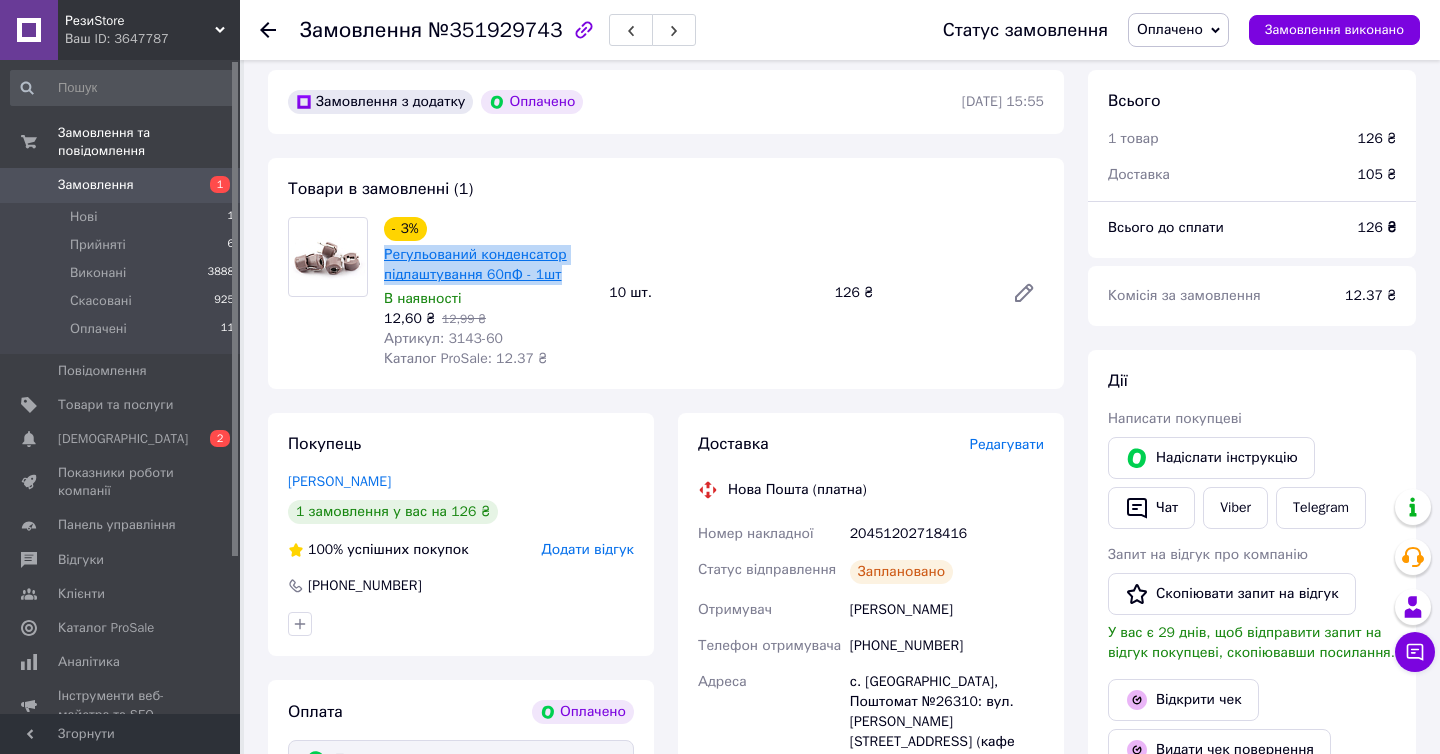 drag, startPoint x: 380, startPoint y: 263, endPoint x: 562, endPoint y: 279, distance: 182.70195 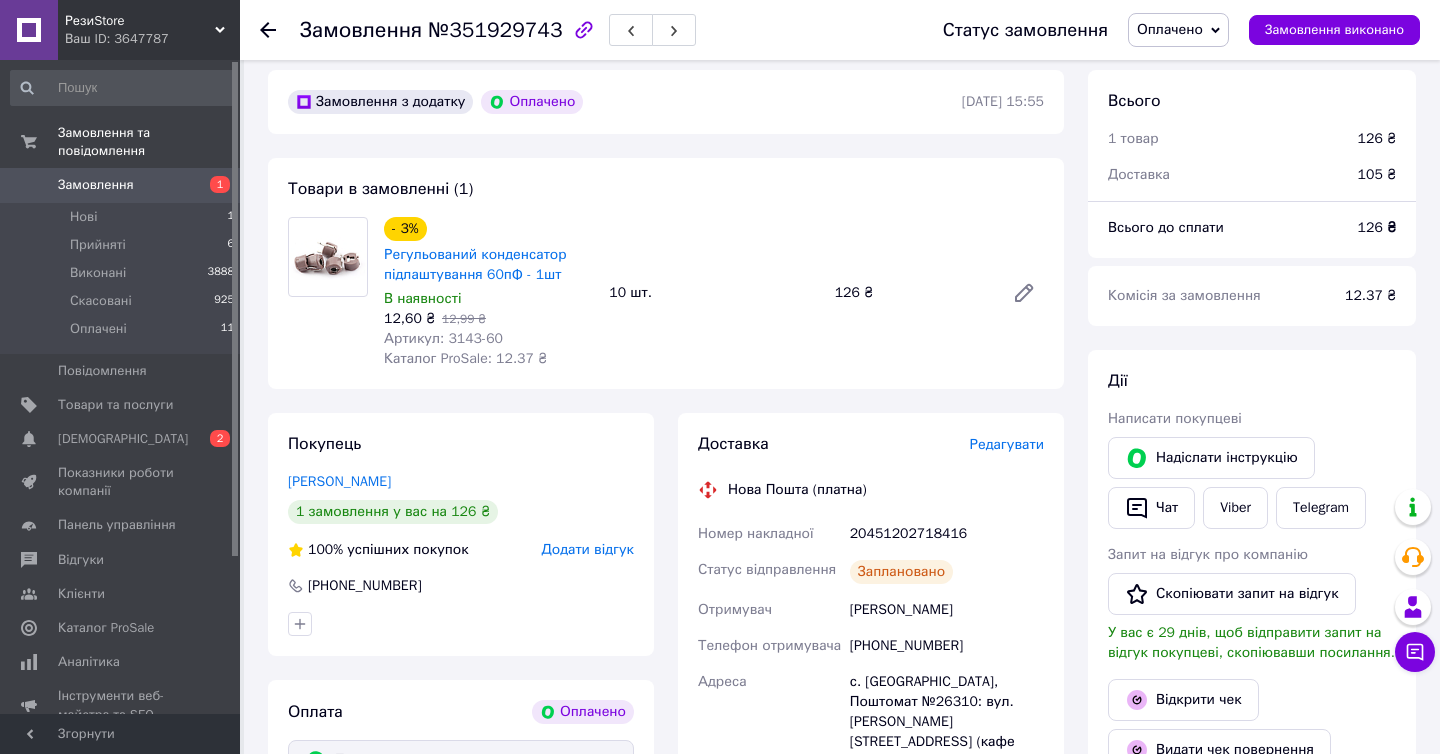 click on "№351929743" at bounding box center (495, 30) 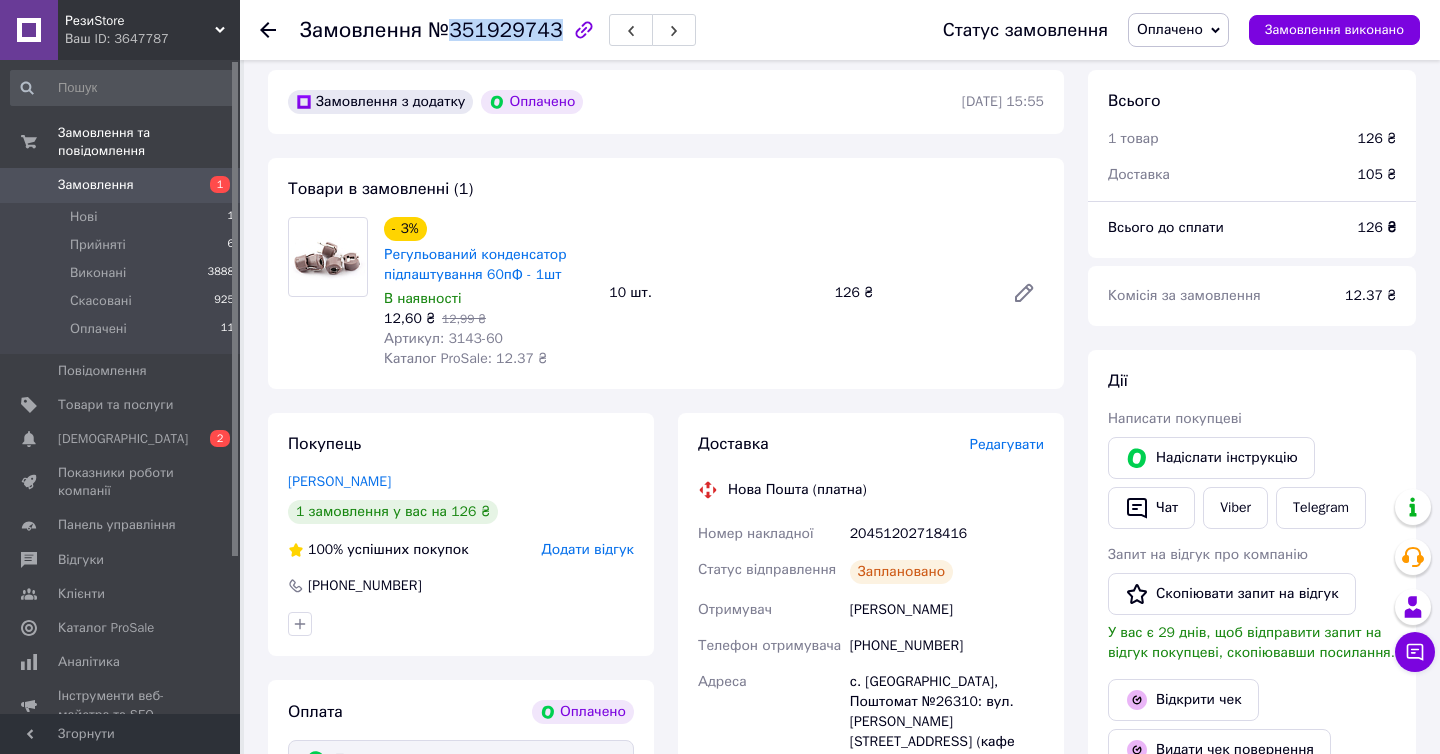 click on "№351929743" at bounding box center [495, 30] 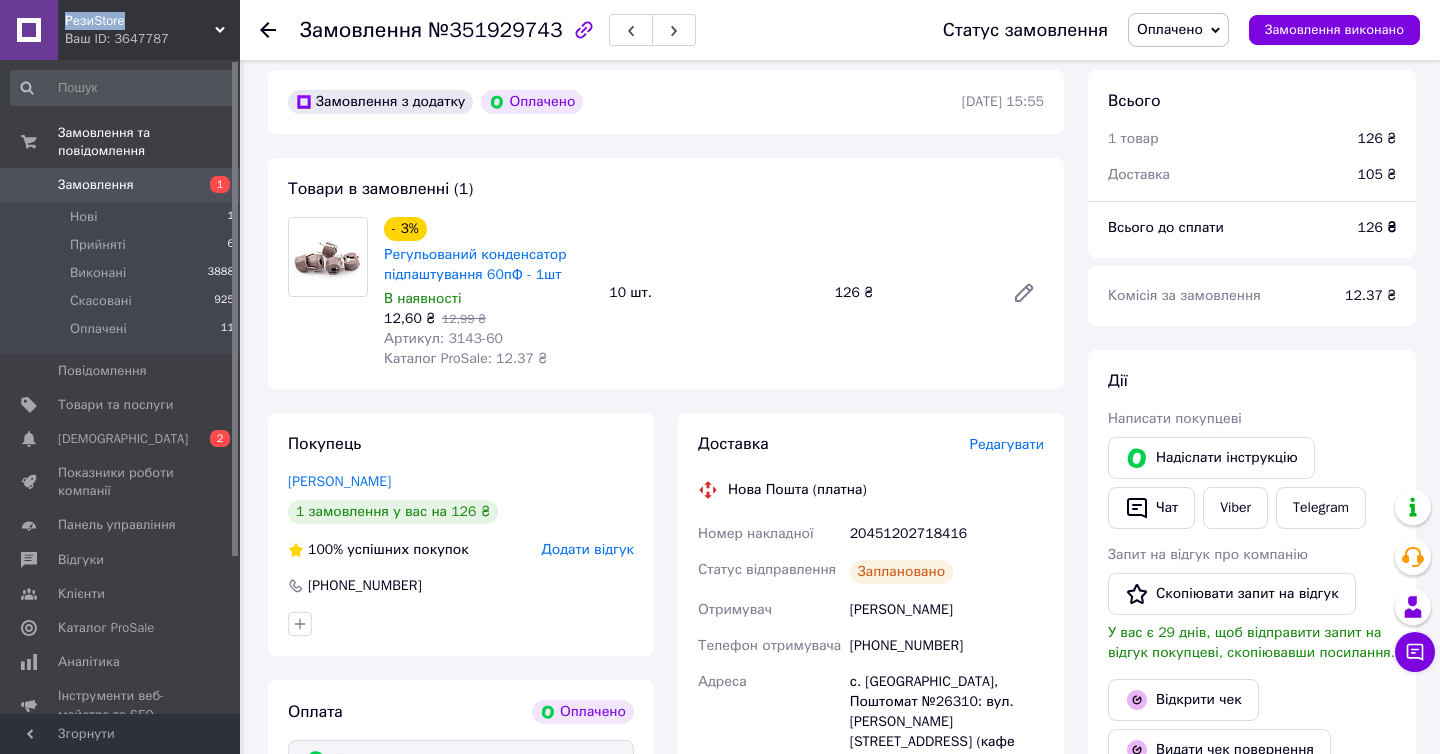drag, startPoint x: 66, startPoint y: 17, endPoint x: 136, endPoint y: 19, distance: 70.028564 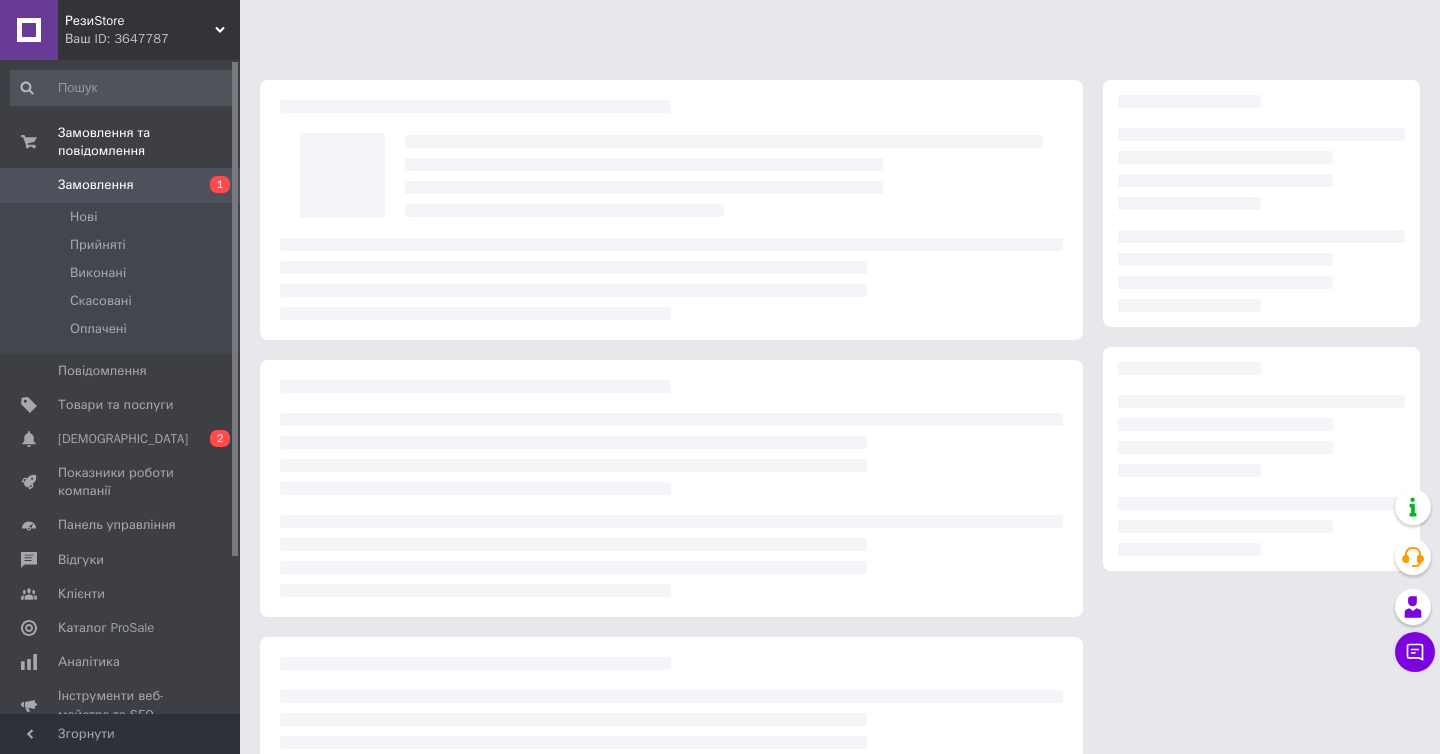 scroll, scrollTop: 0, scrollLeft: 0, axis: both 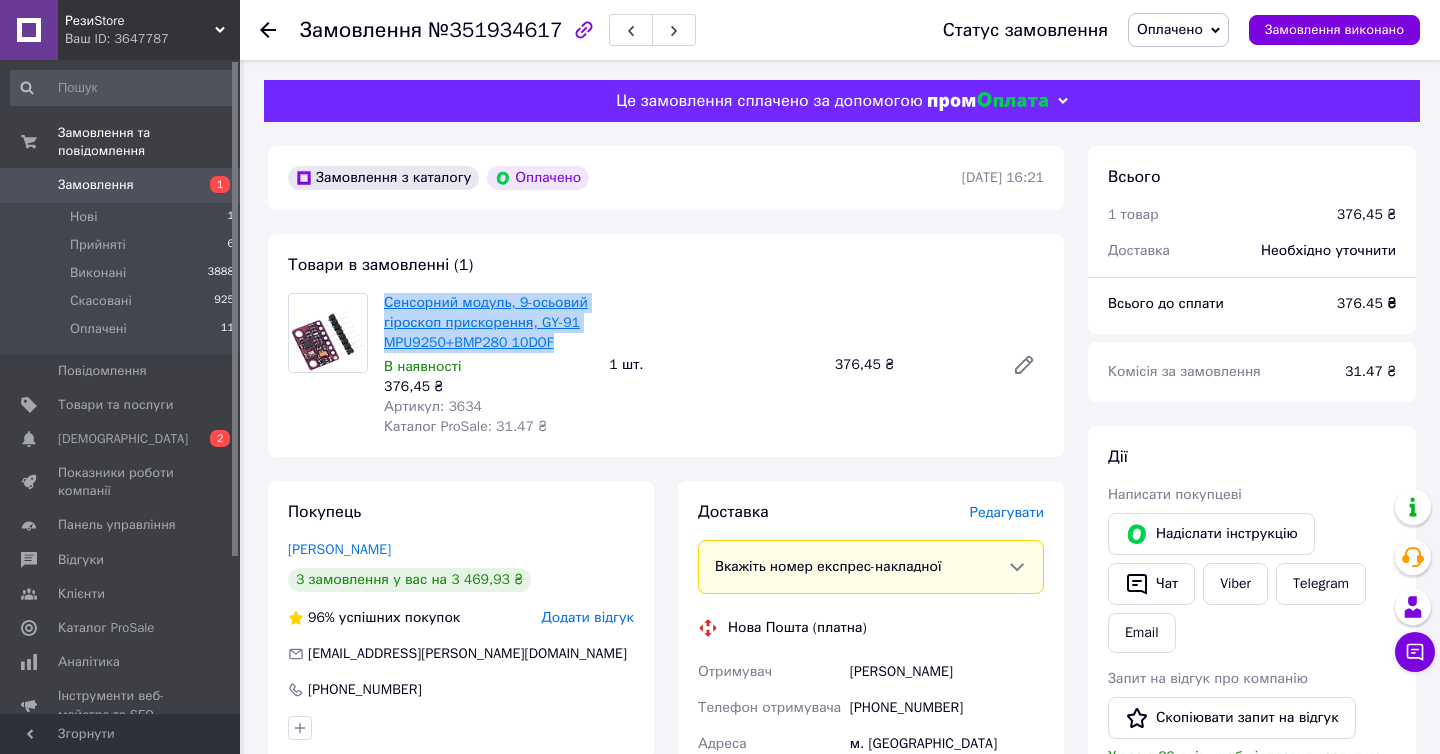 copy on "Сенсорний модуль, 9-осьовий гіроскоп прискорення, GY-91 MPU9250+BMP280 10DOF" 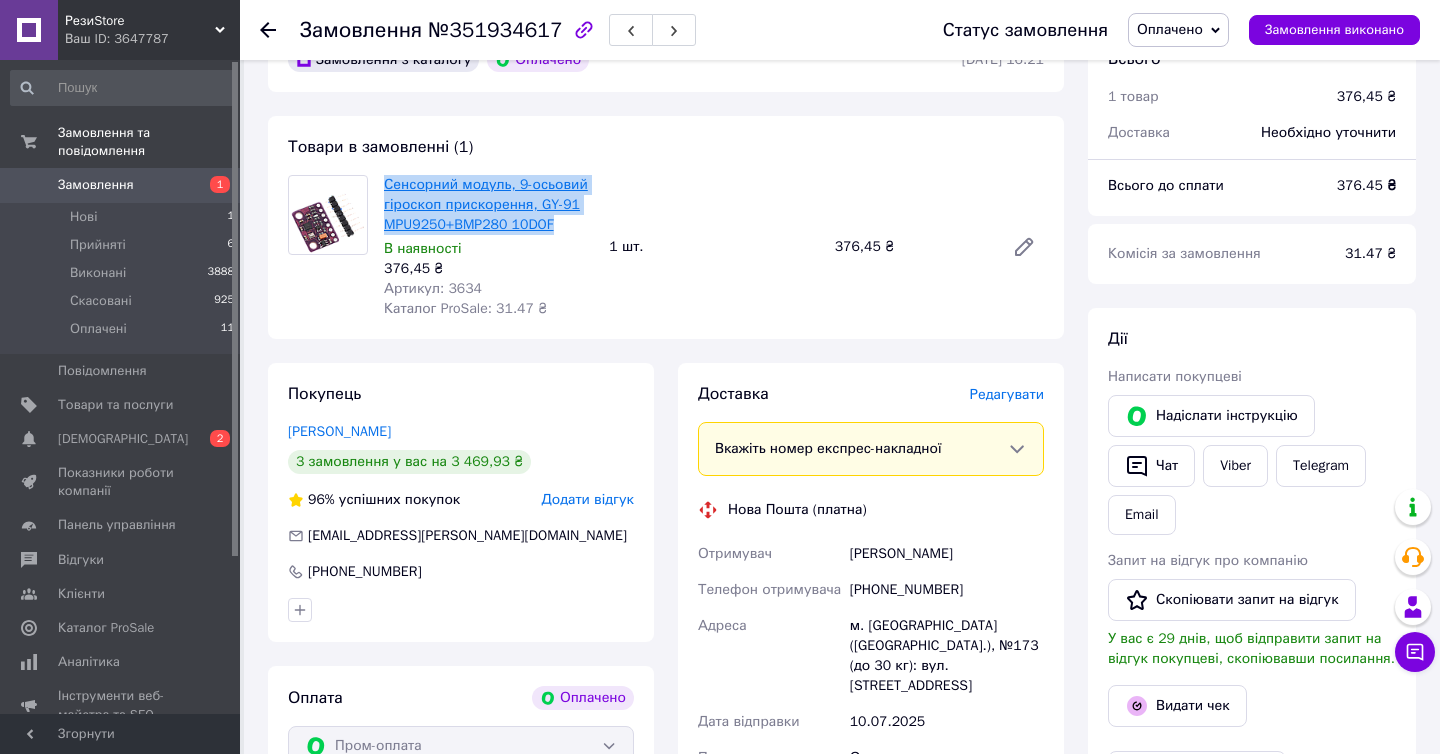 scroll, scrollTop: 110, scrollLeft: 0, axis: vertical 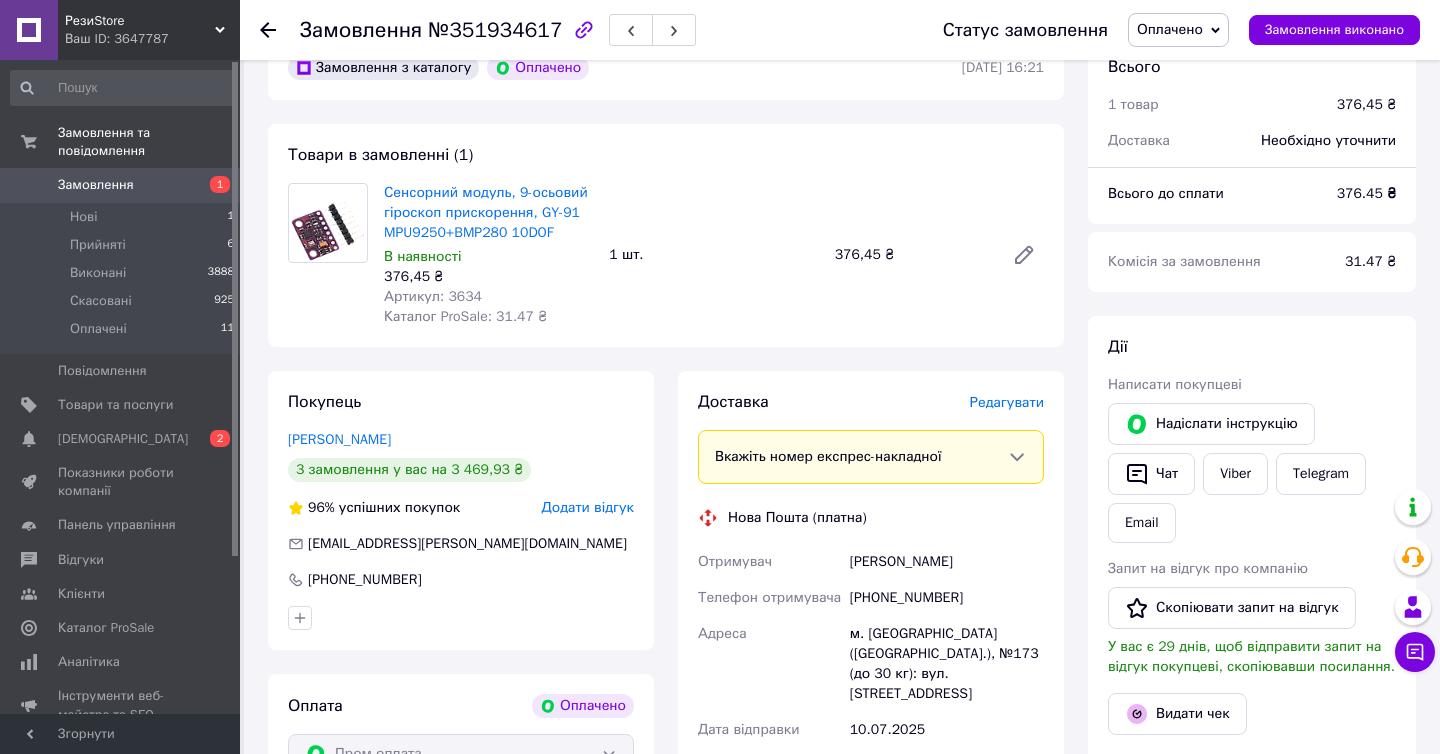 click on "Редагувати" at bounding box center [1007, 402] 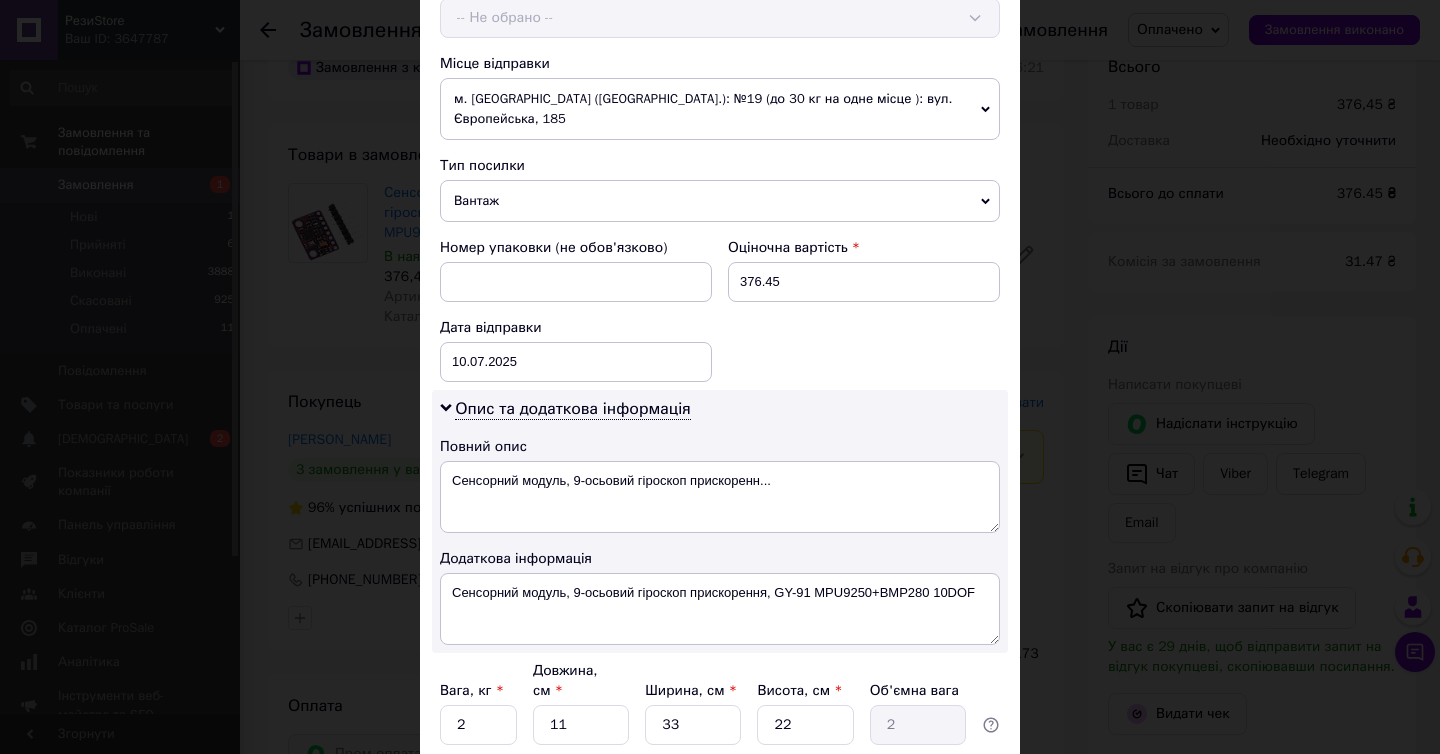 scroll, scrollTop: 838, scrollLeft: 0, axis: vertical 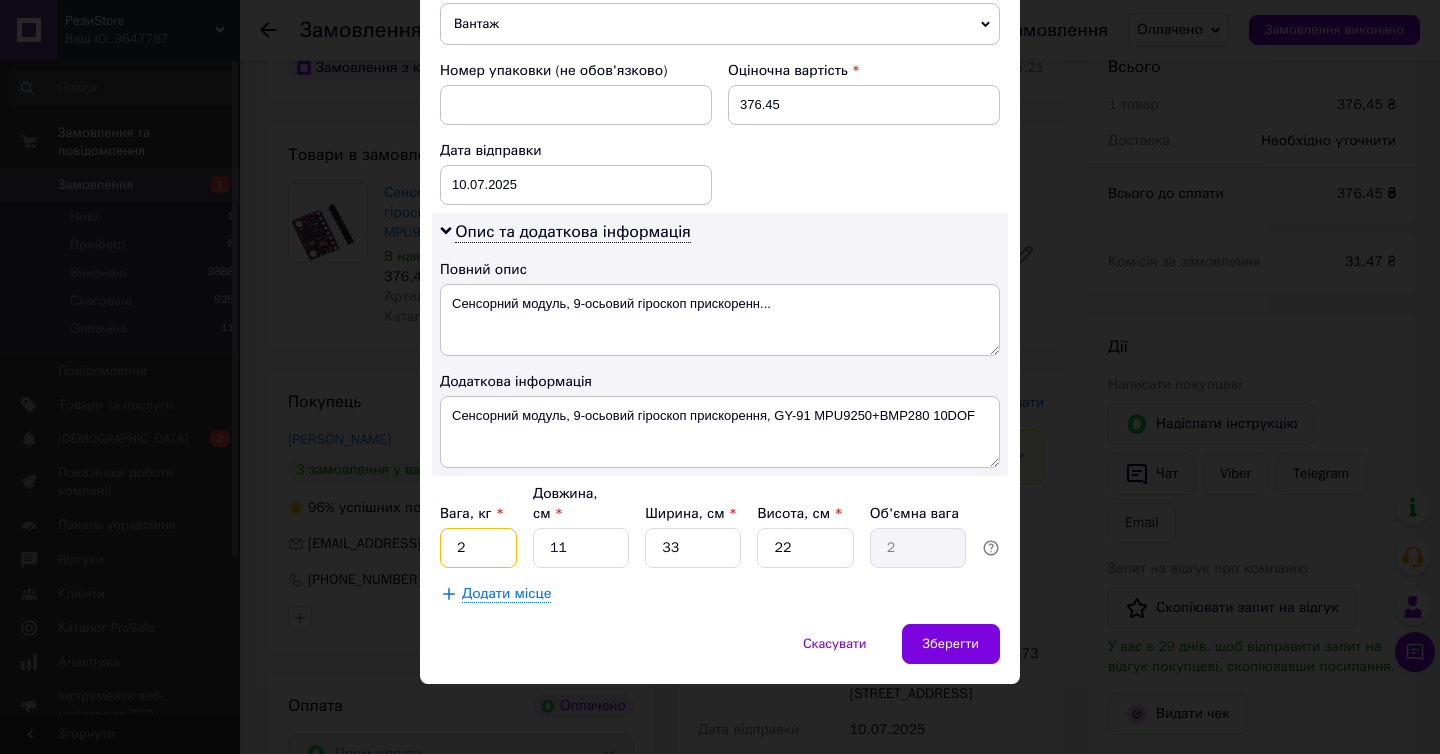 click on "2" at bounding box center (478, 548) 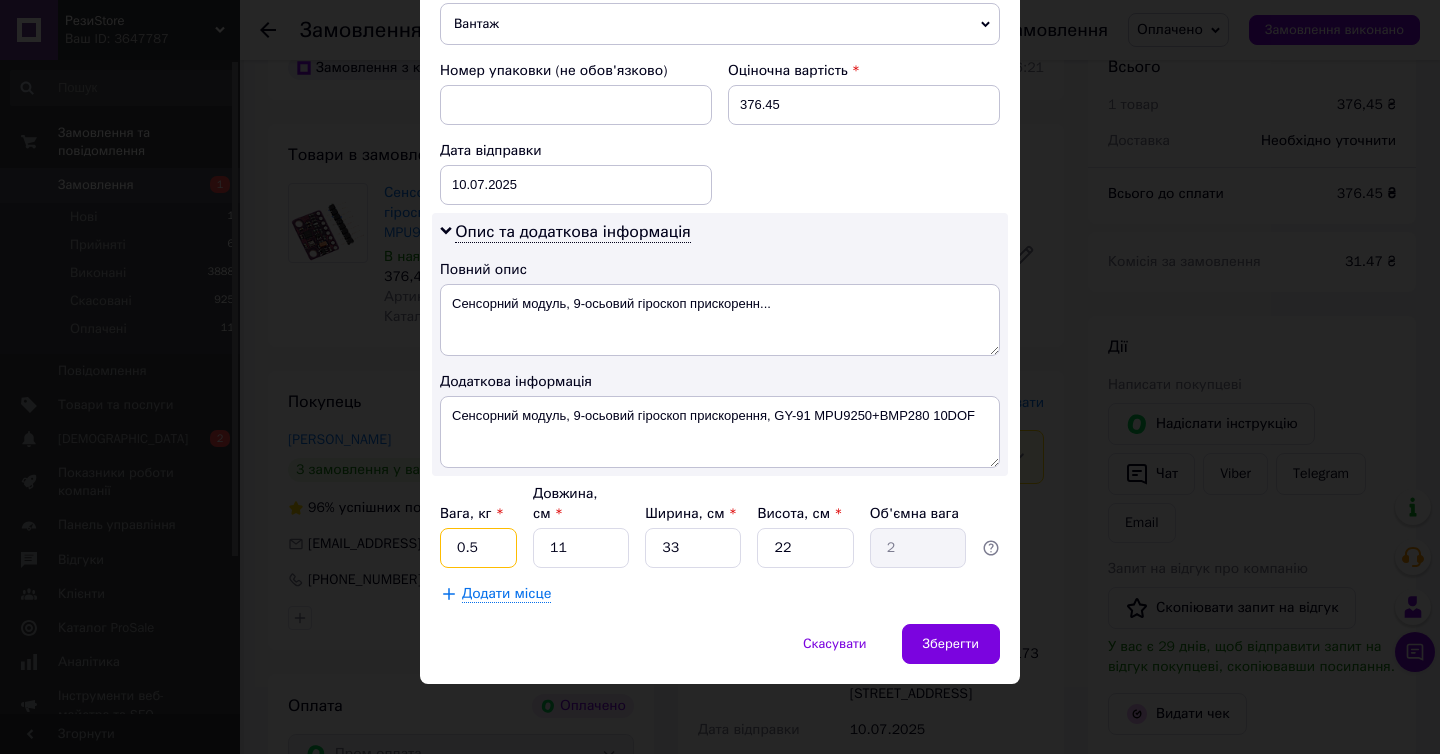 type on "0.5" 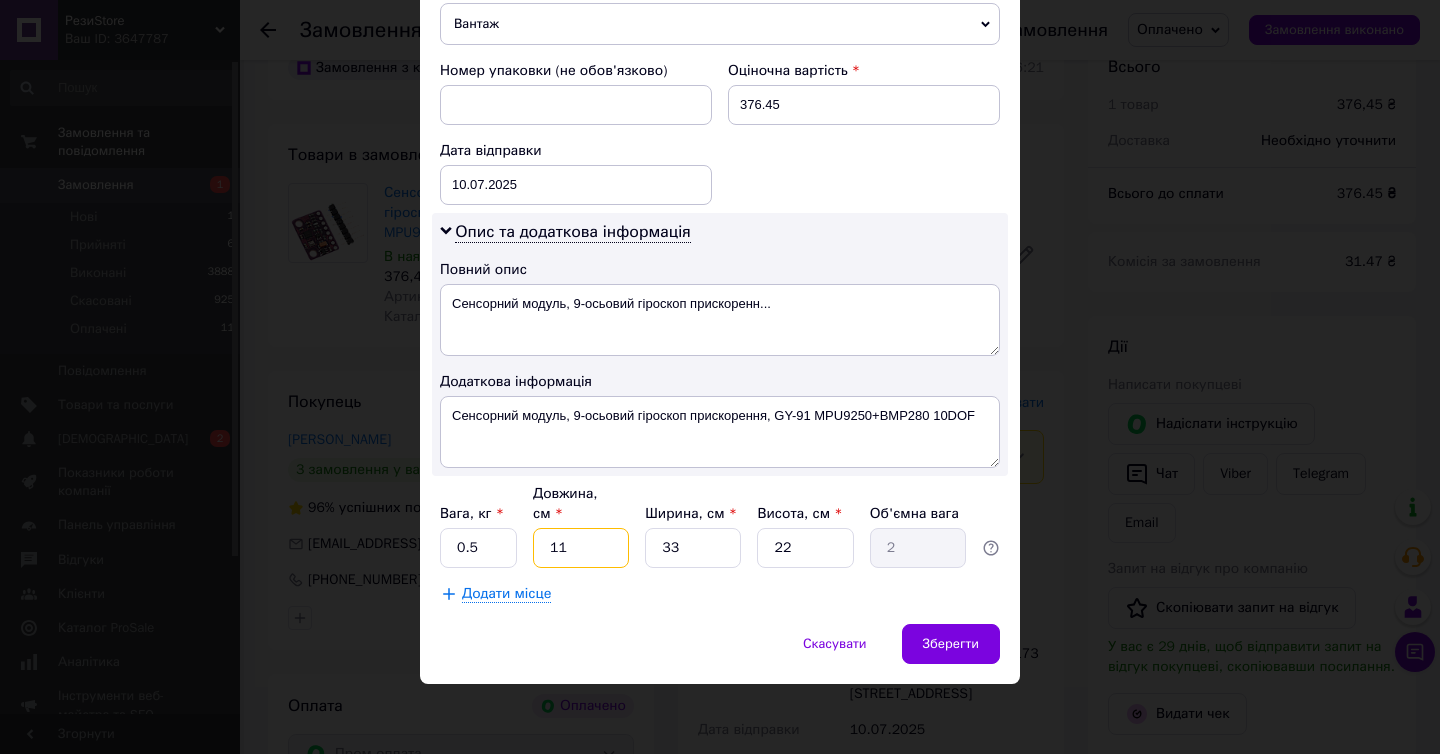 click on "11" at bounding box center (581, 548) 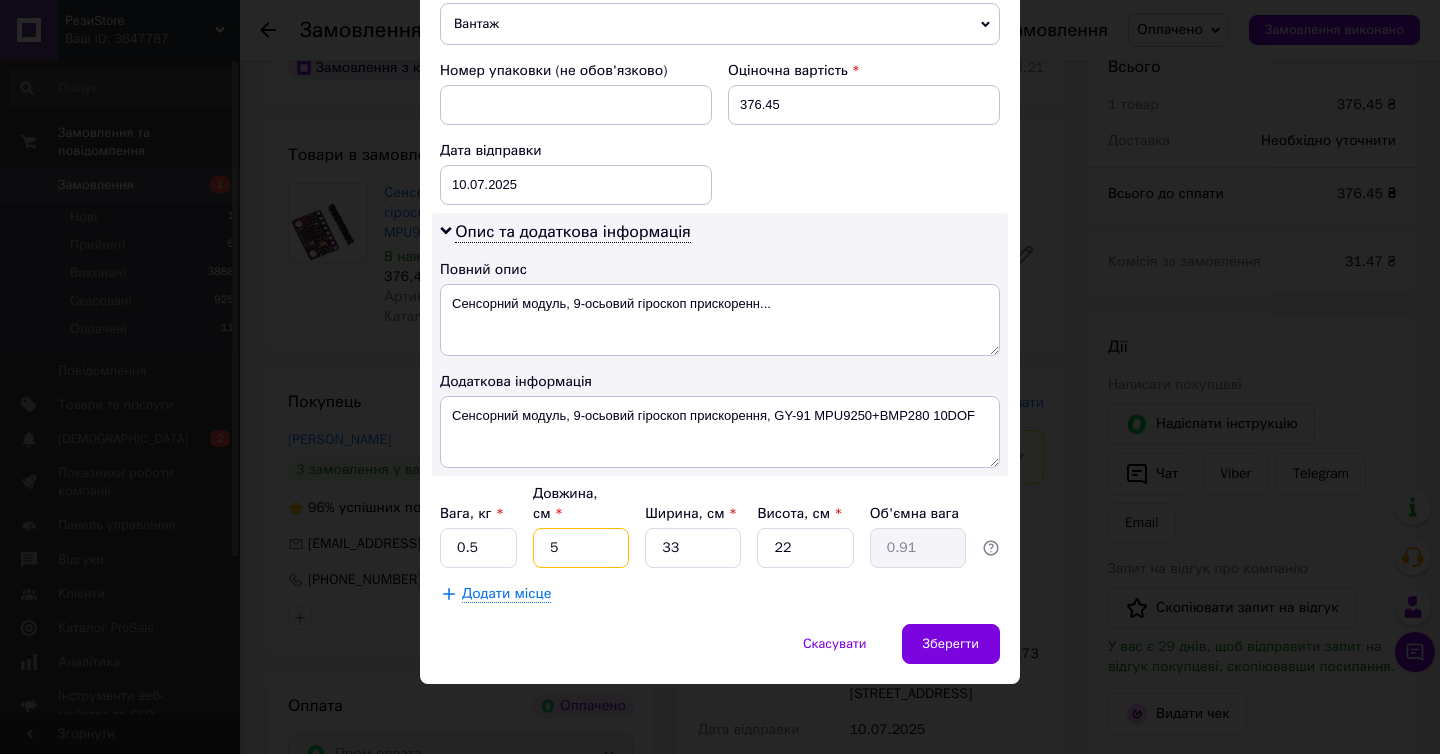 click on "5" at bounding box center [581, 548] 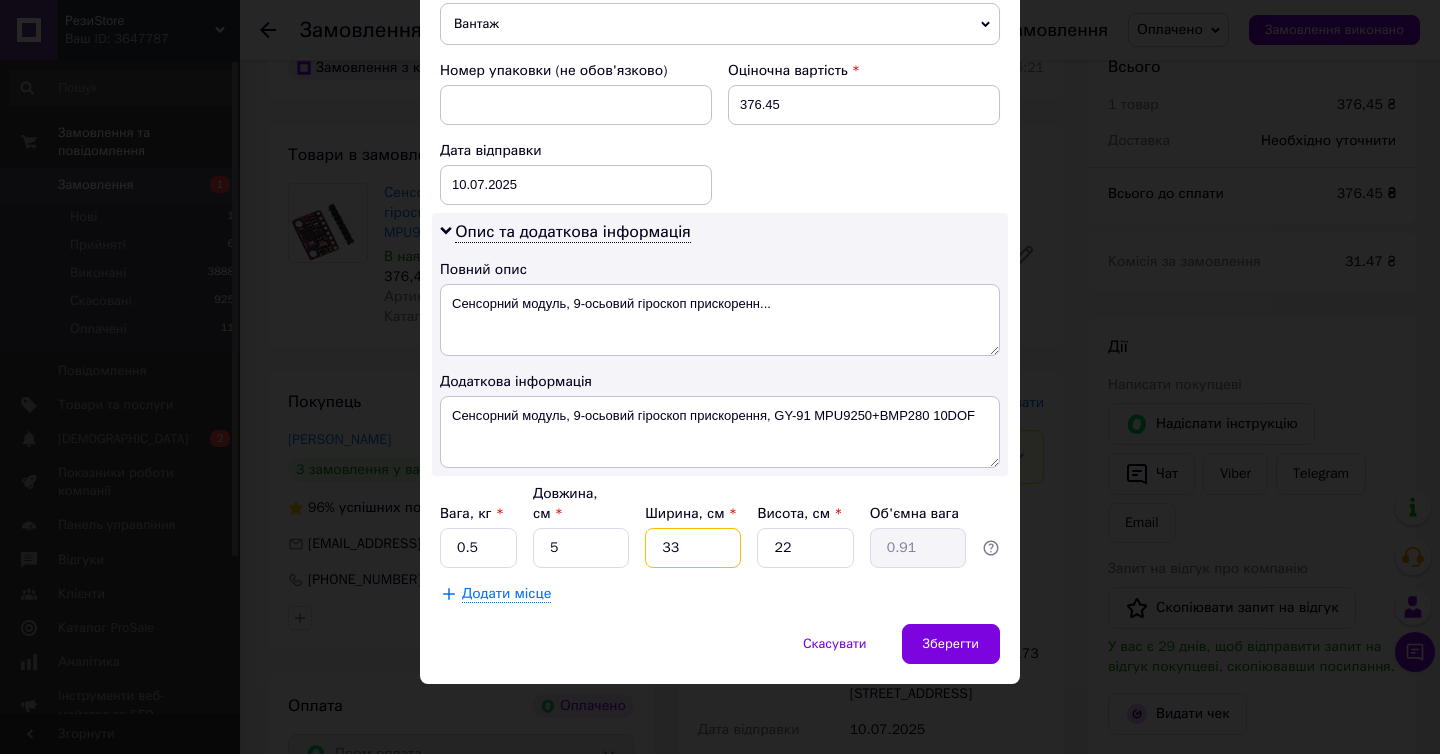 click on "33" at bounding box center (693, 548) 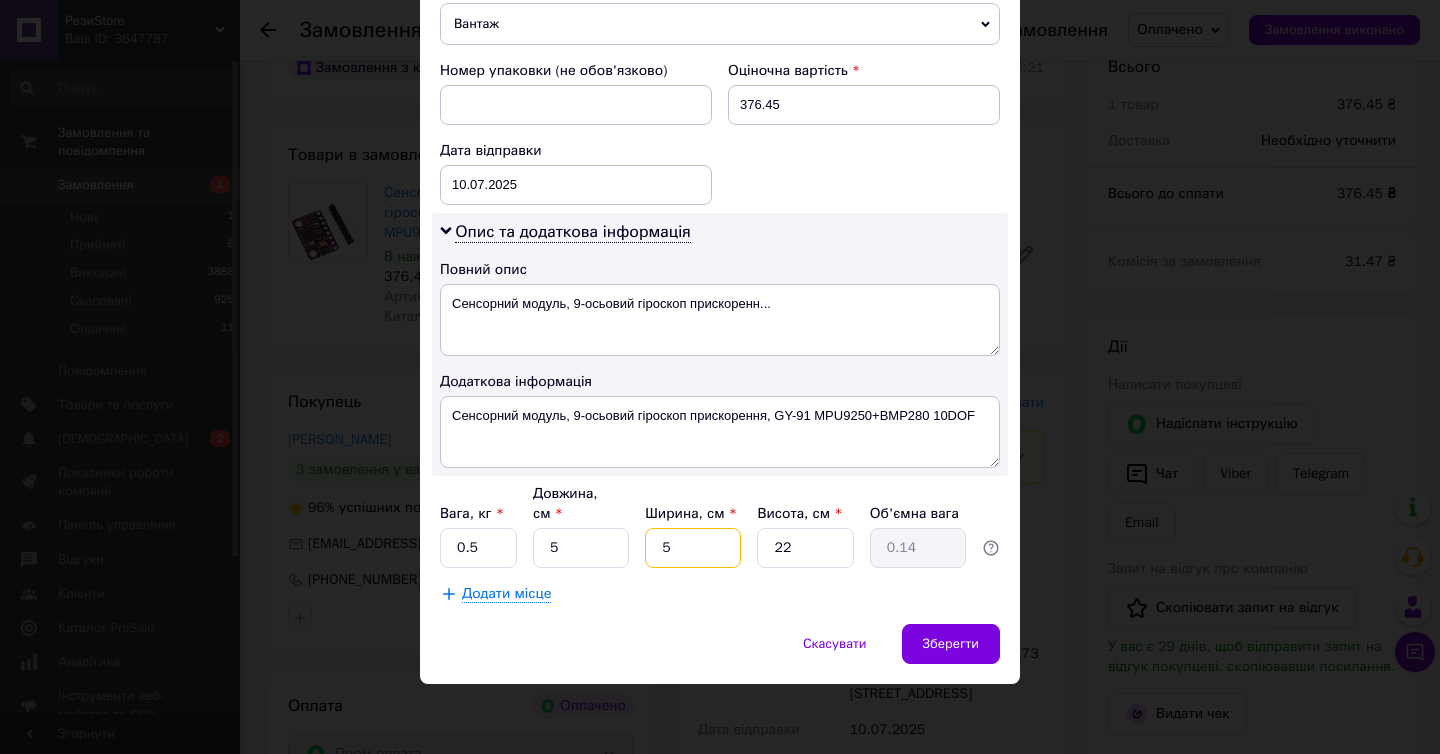 type on "5" 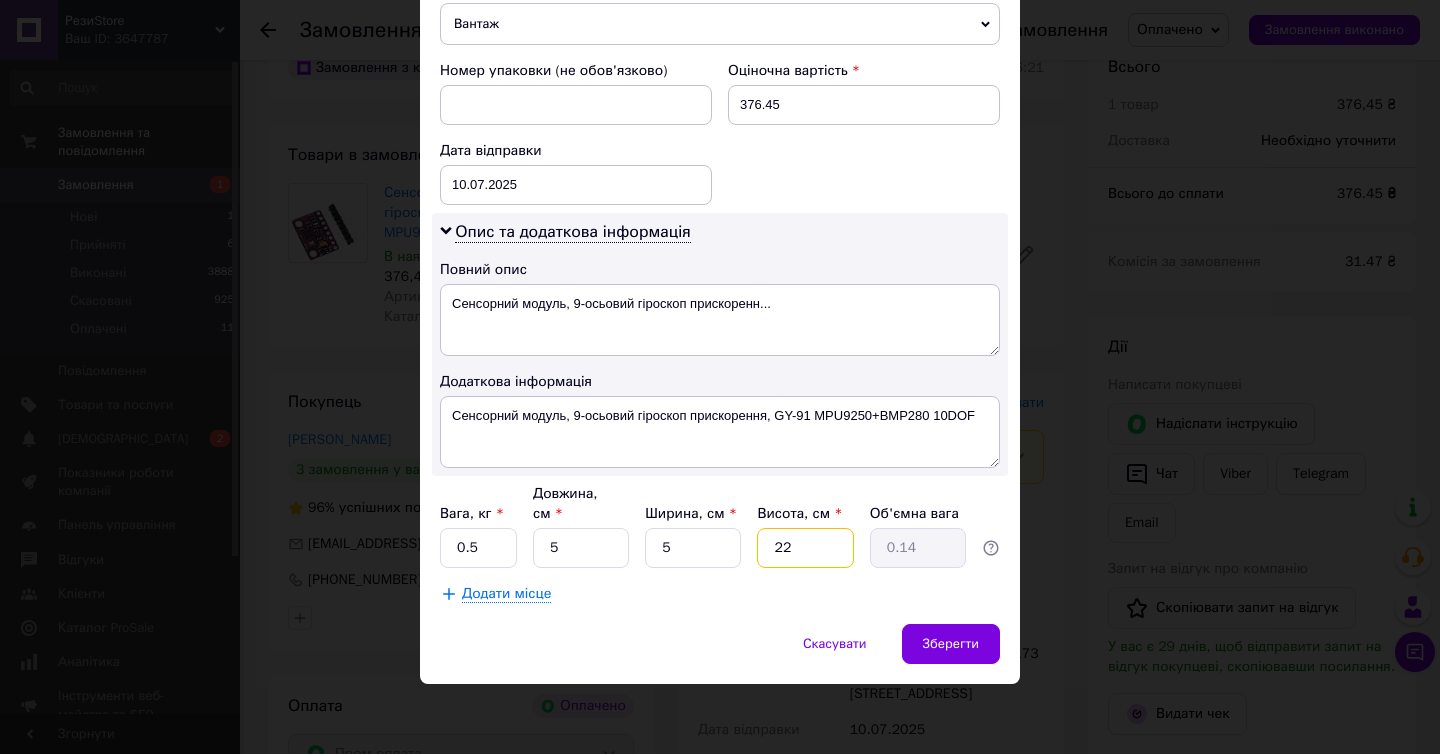 click on "22" at bounding box center [805, 548] 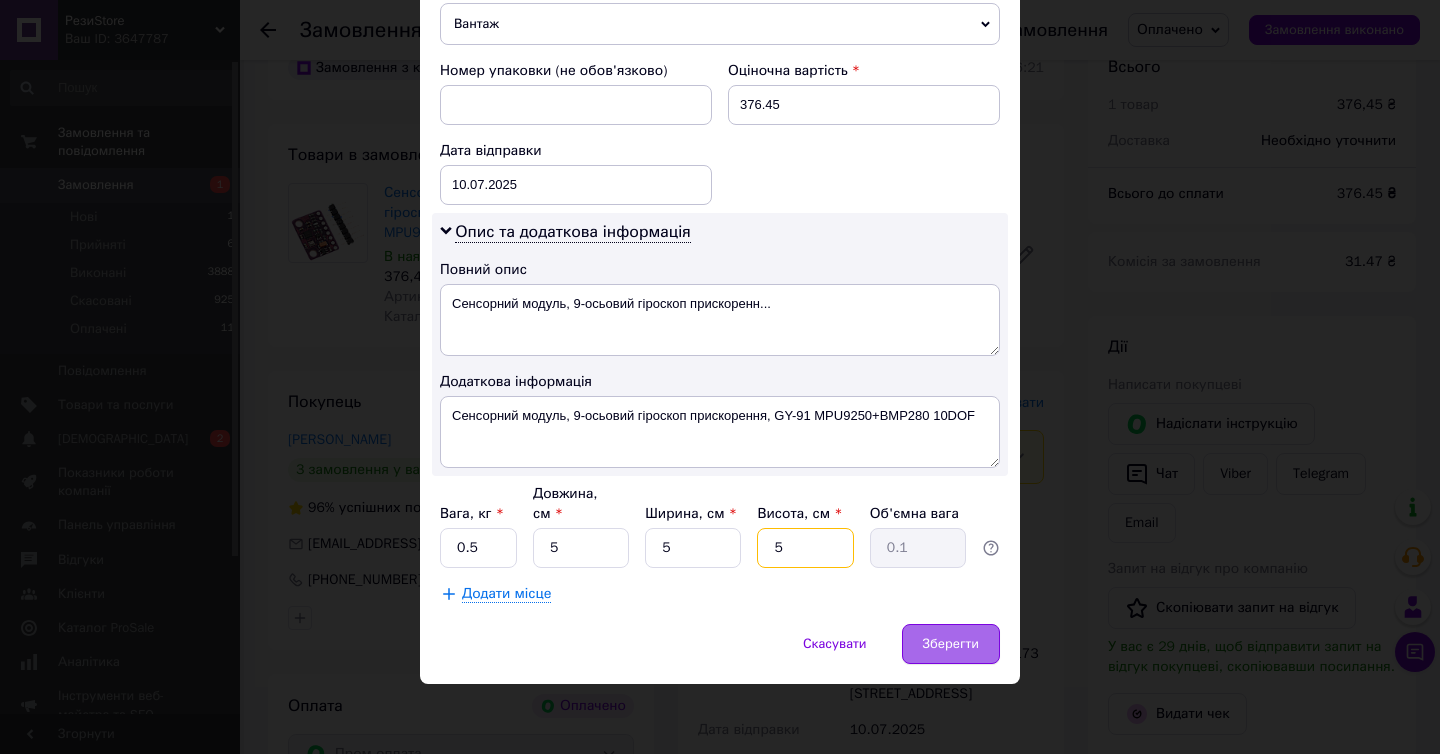 type on "5" 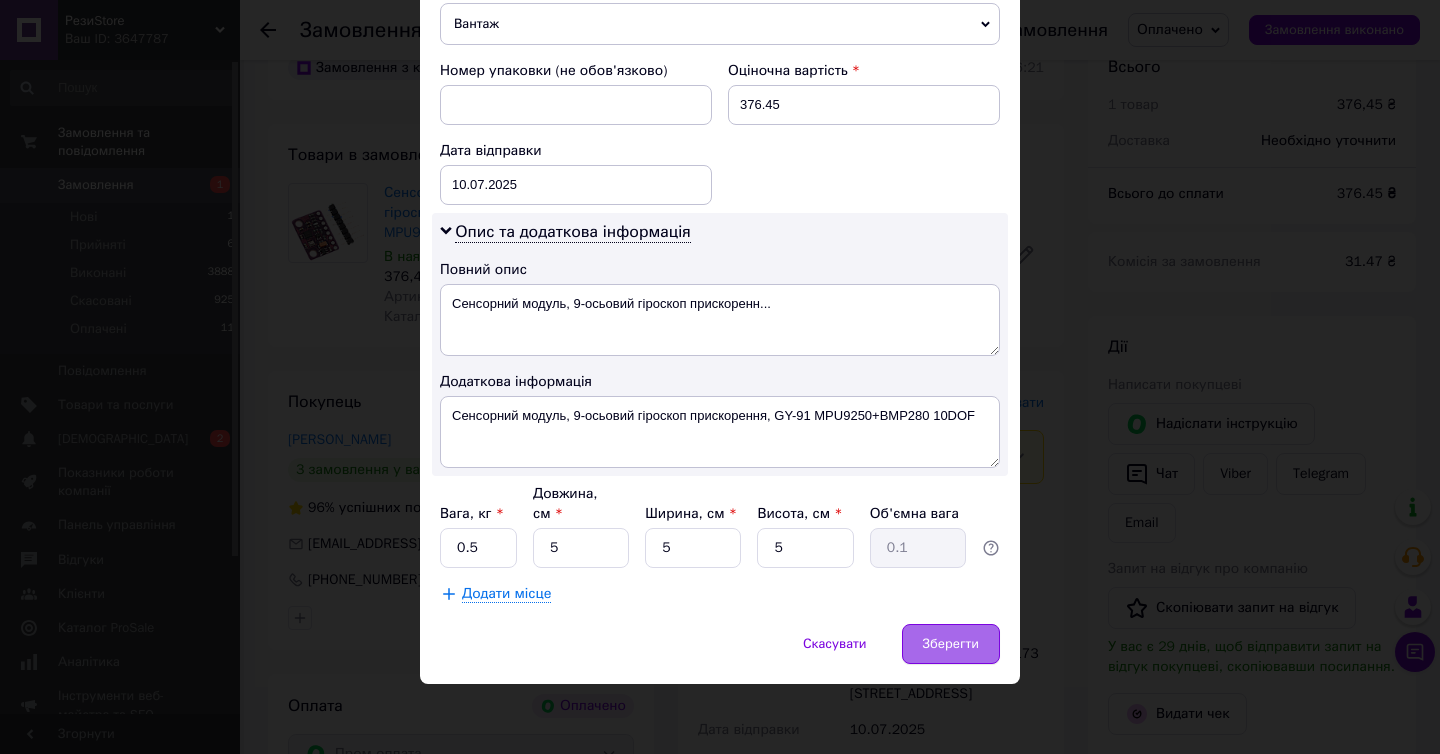 click on "Зберегти" at bounding box center [951, 644] 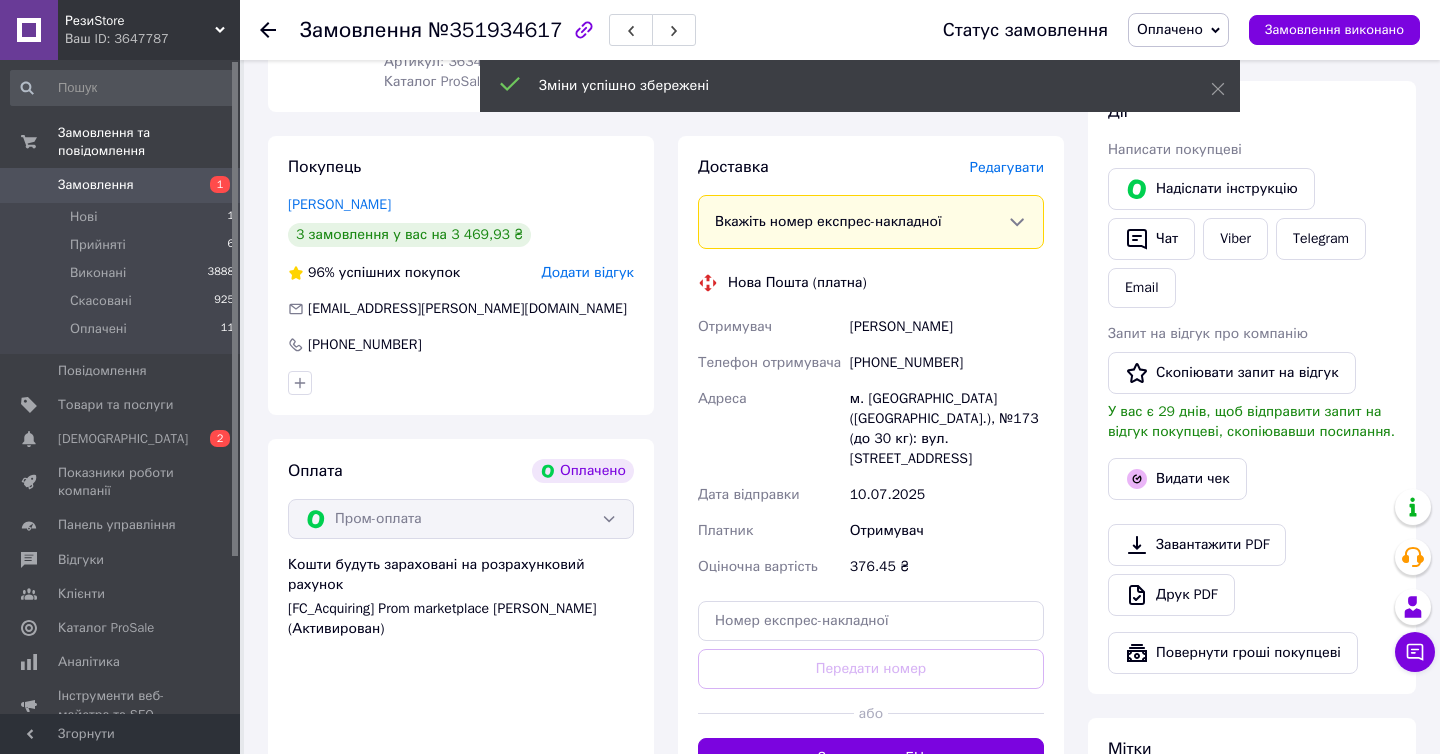 scroll, scrollTop: 478, scrollLeft: 0, axis: vertical 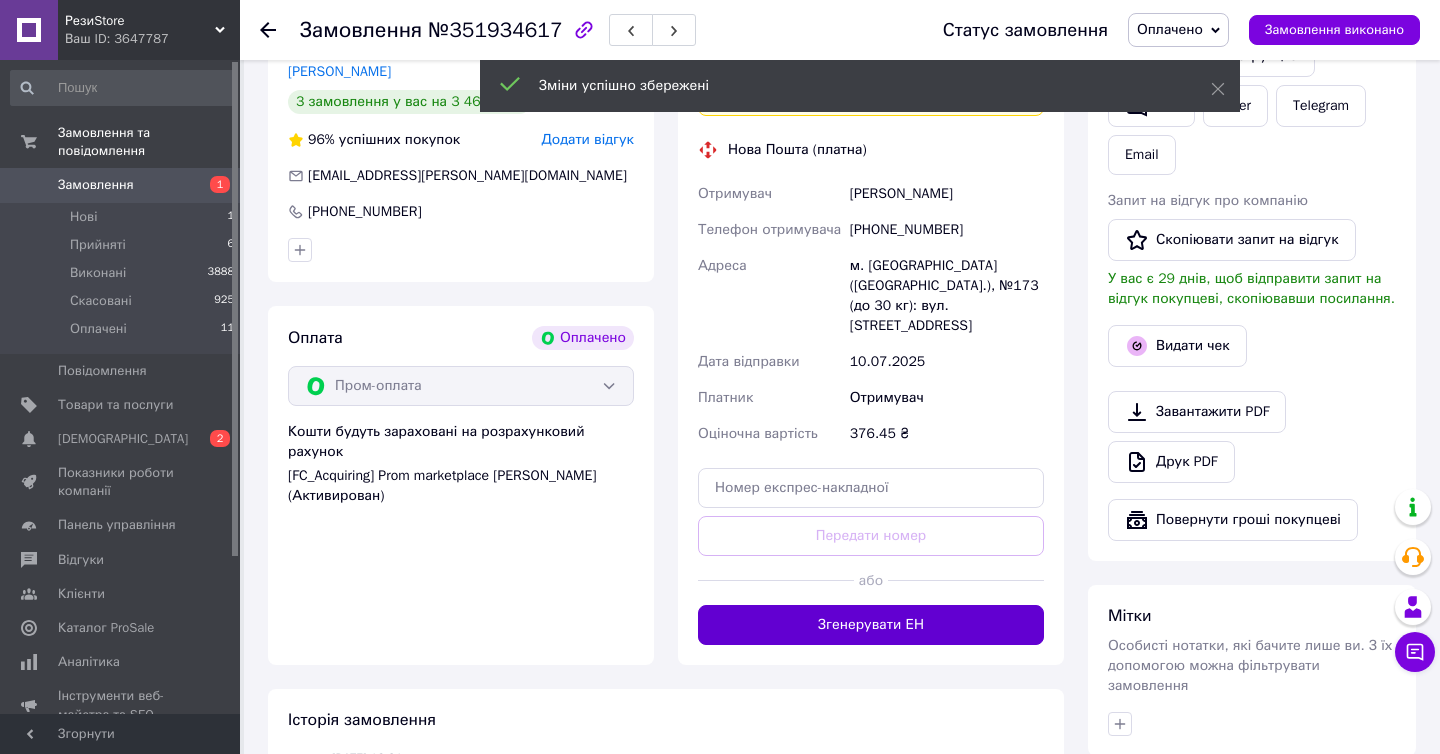 click on "Згенерувати ЕН" at bounding box center (871, 625) 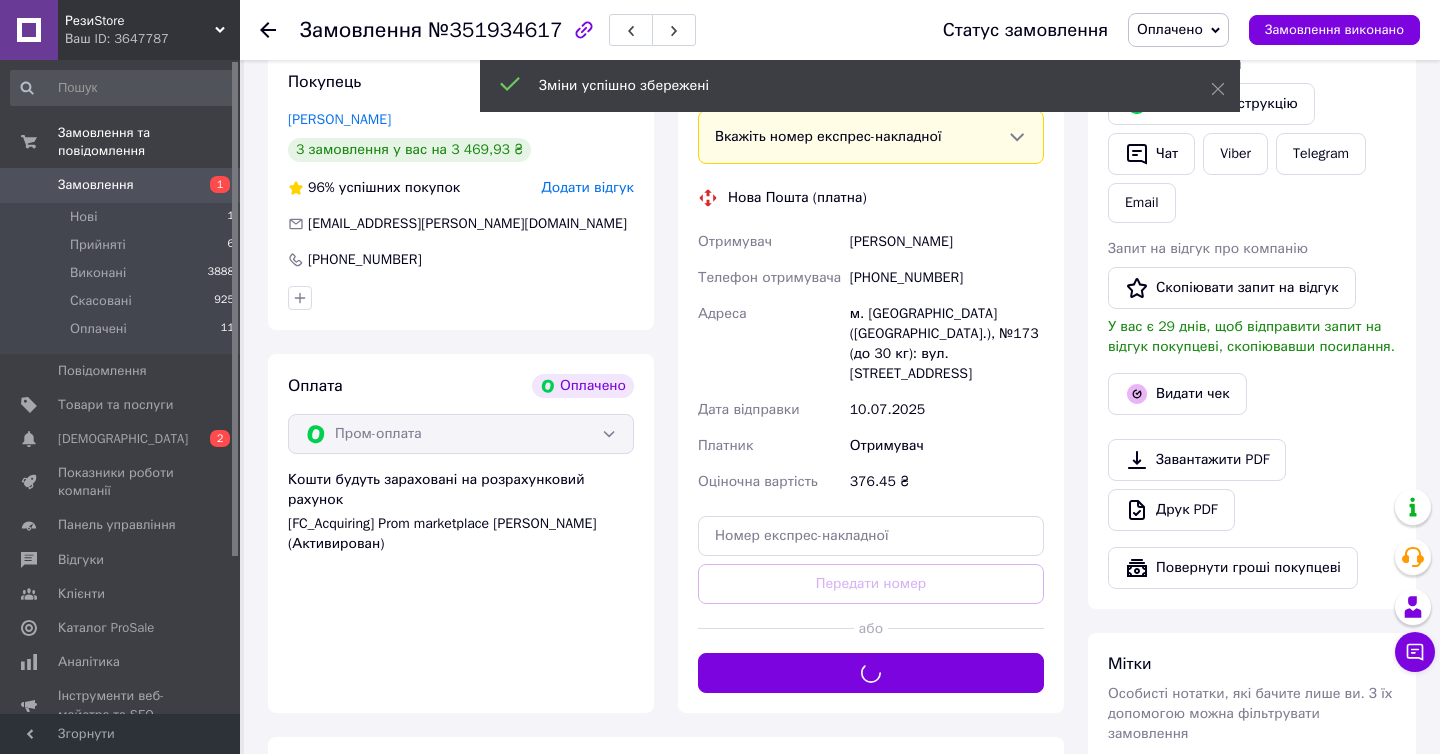 scroll, scrollTop: 392, scrollLeft: 0, axis: vertical 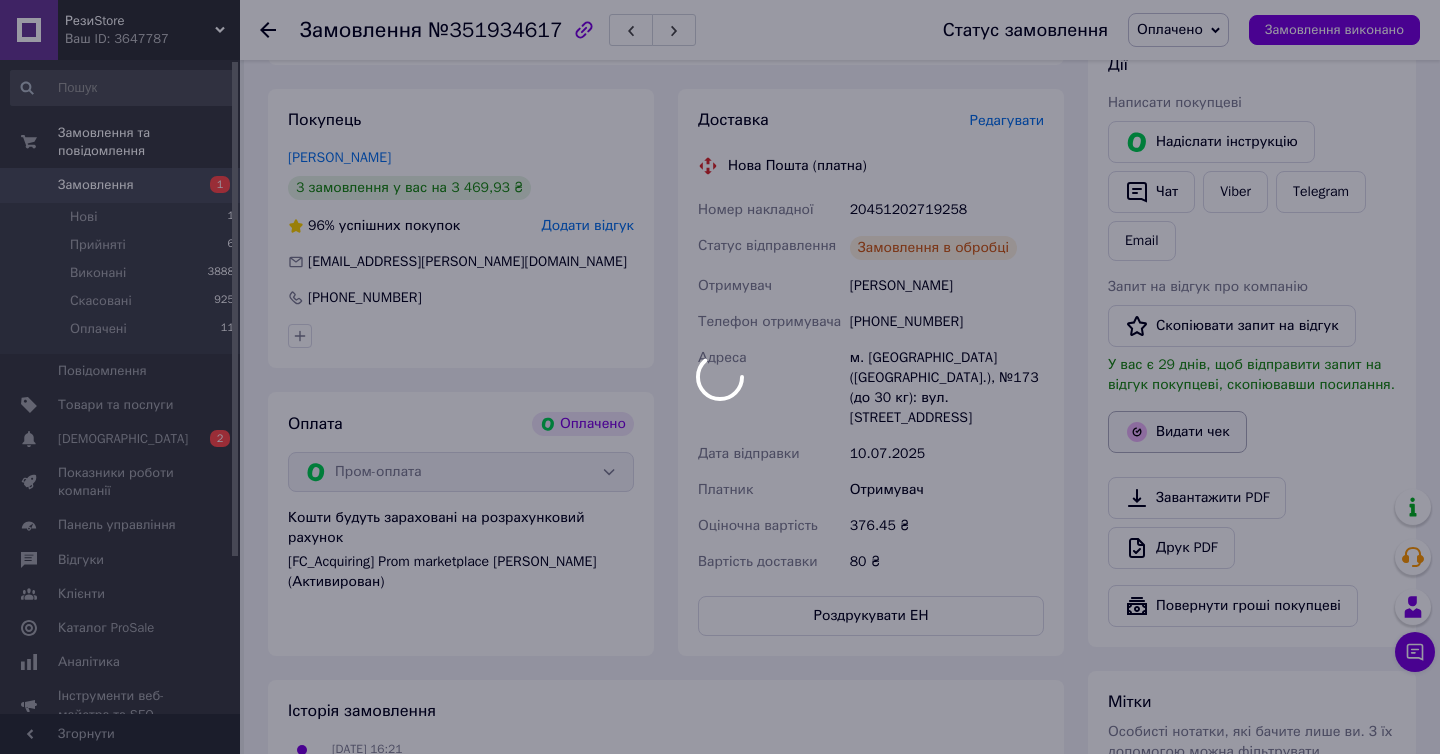 click on "Видати чек" at bounding box center (1177, 432) 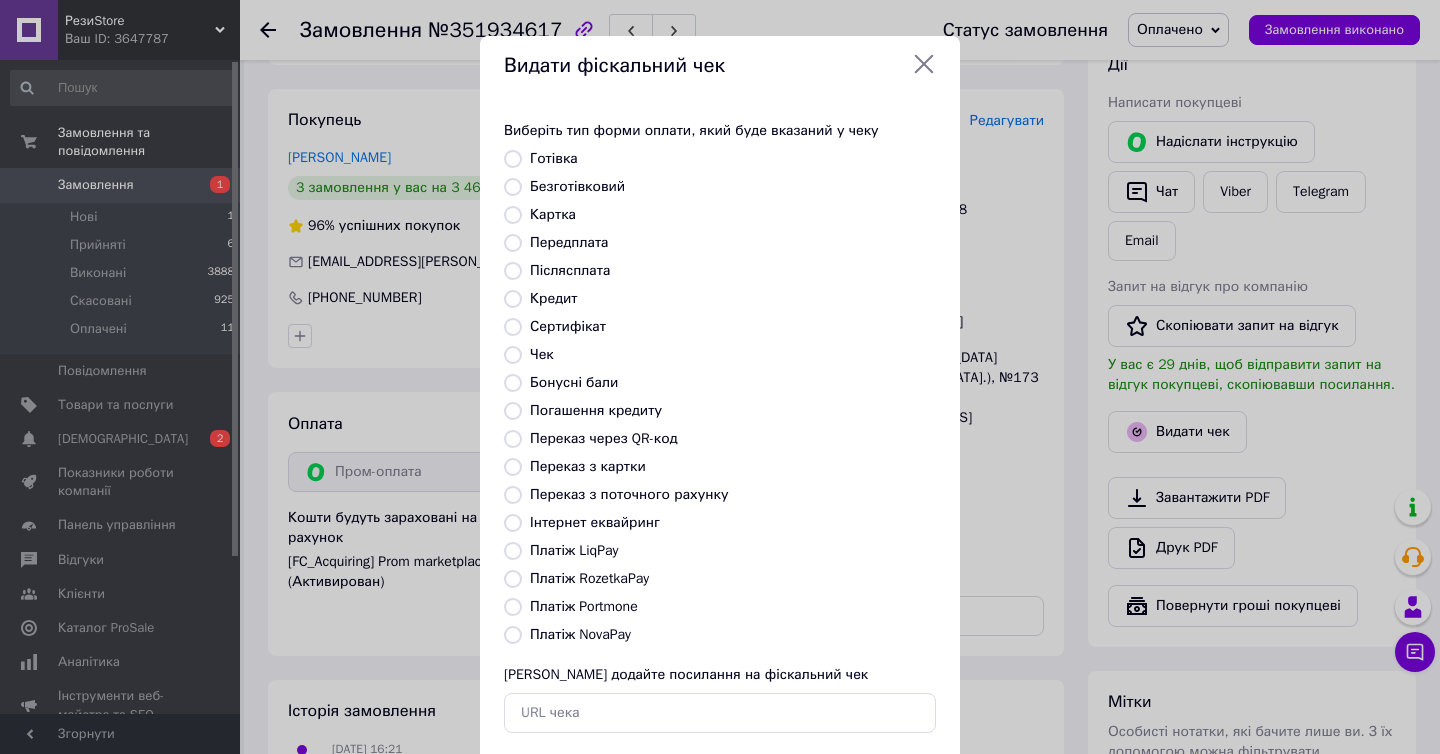 click on "Інтернет еквайринг" at bounding box center [733, 523] 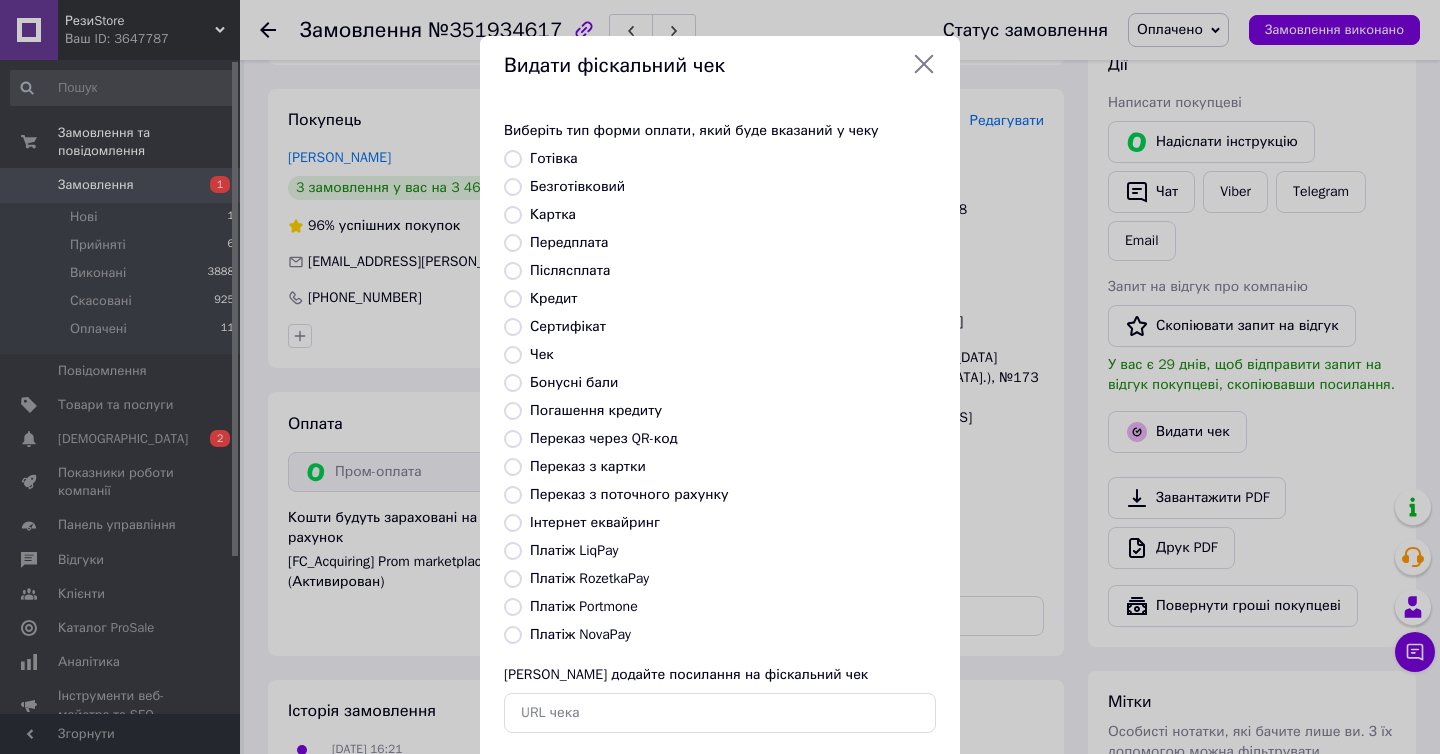 radio on "true" 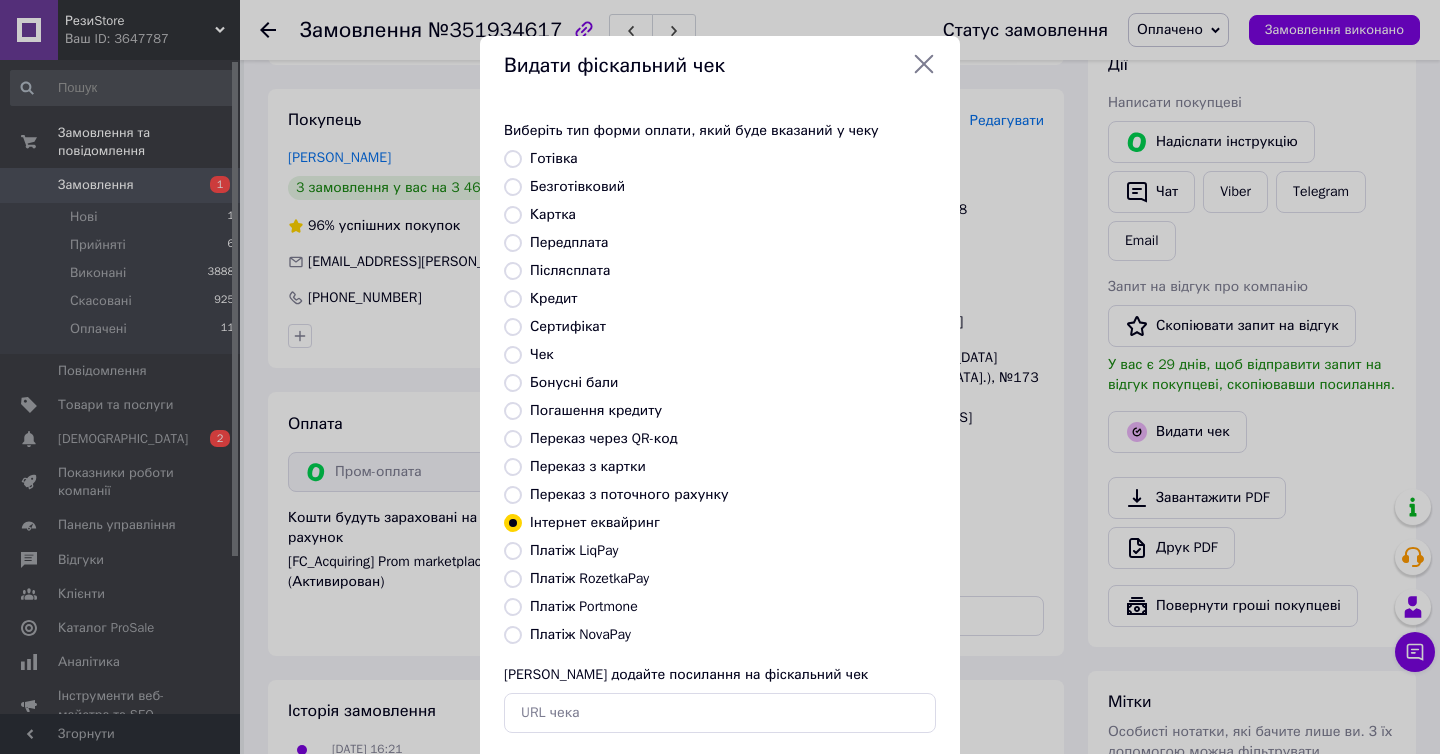 scroll, scrollTop: 105, scrollLeft: 0, axis: vertical 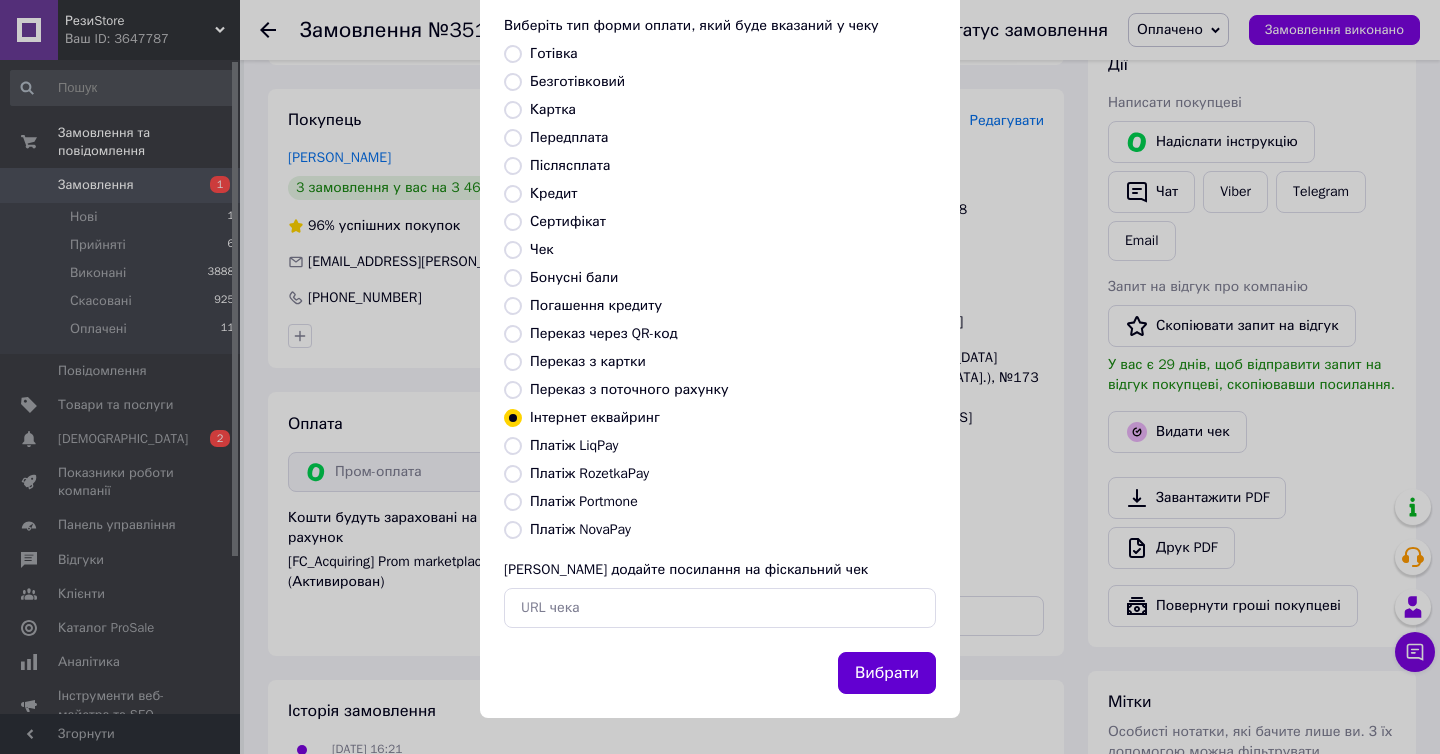 click on "Вибрати" at bounding box center [887, 673] 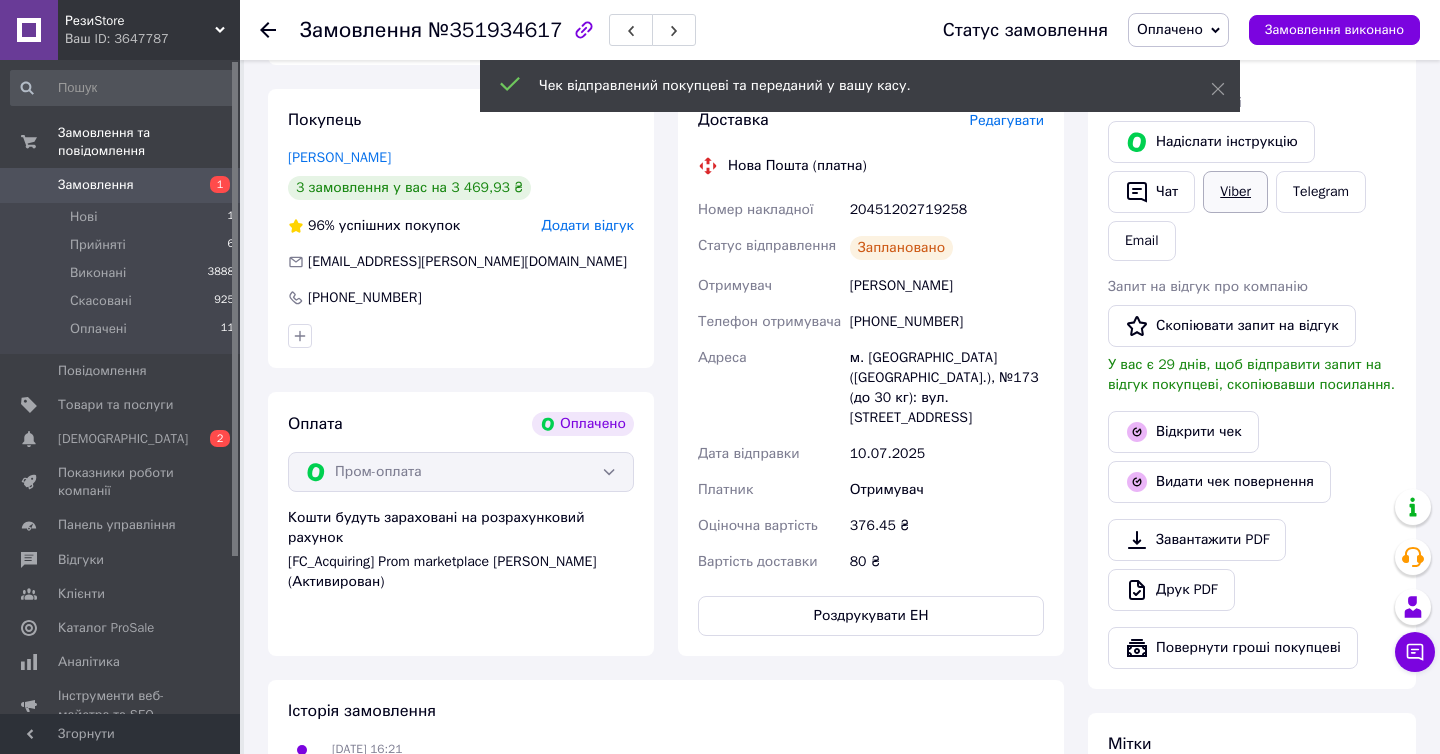 click on "Viber" at bounding box center [1235, 192] 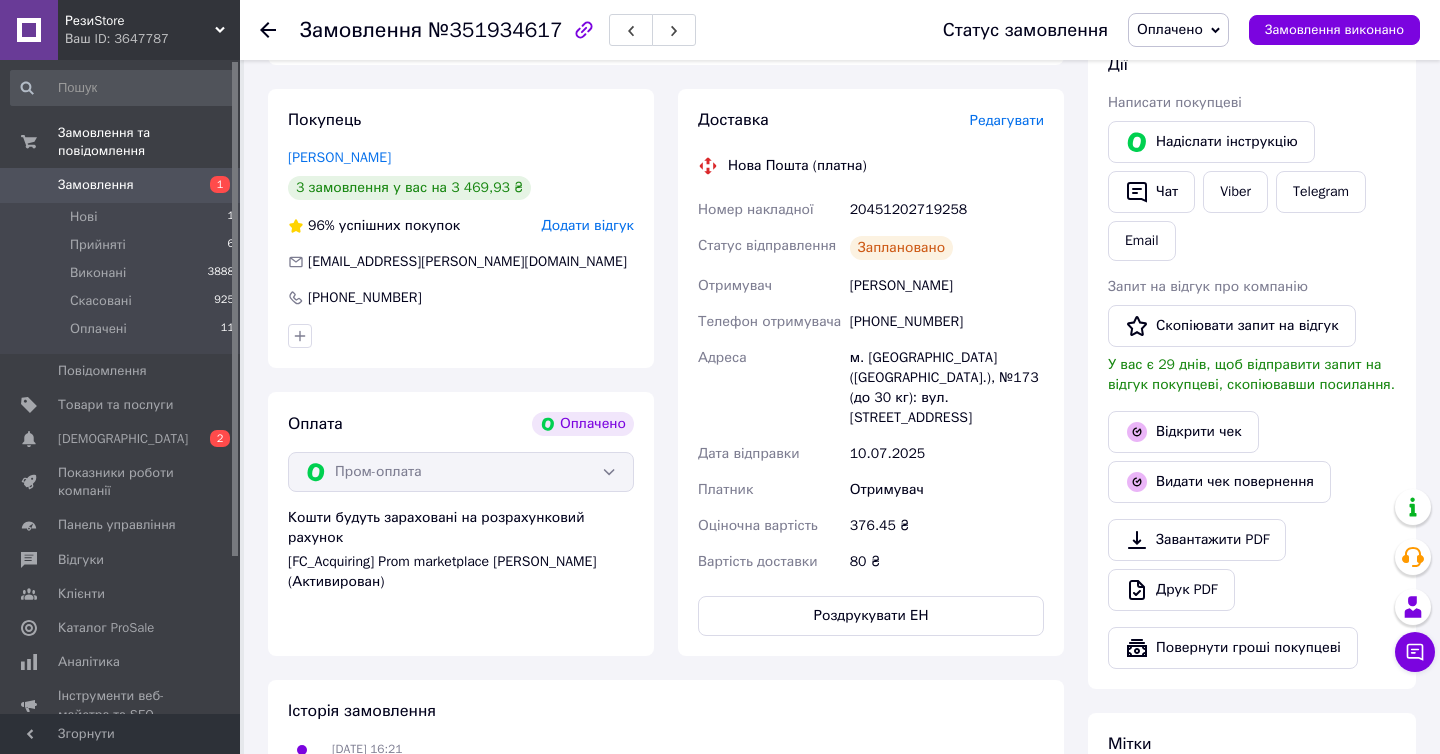 click on "№351934617" at bounding box center [495, 30] 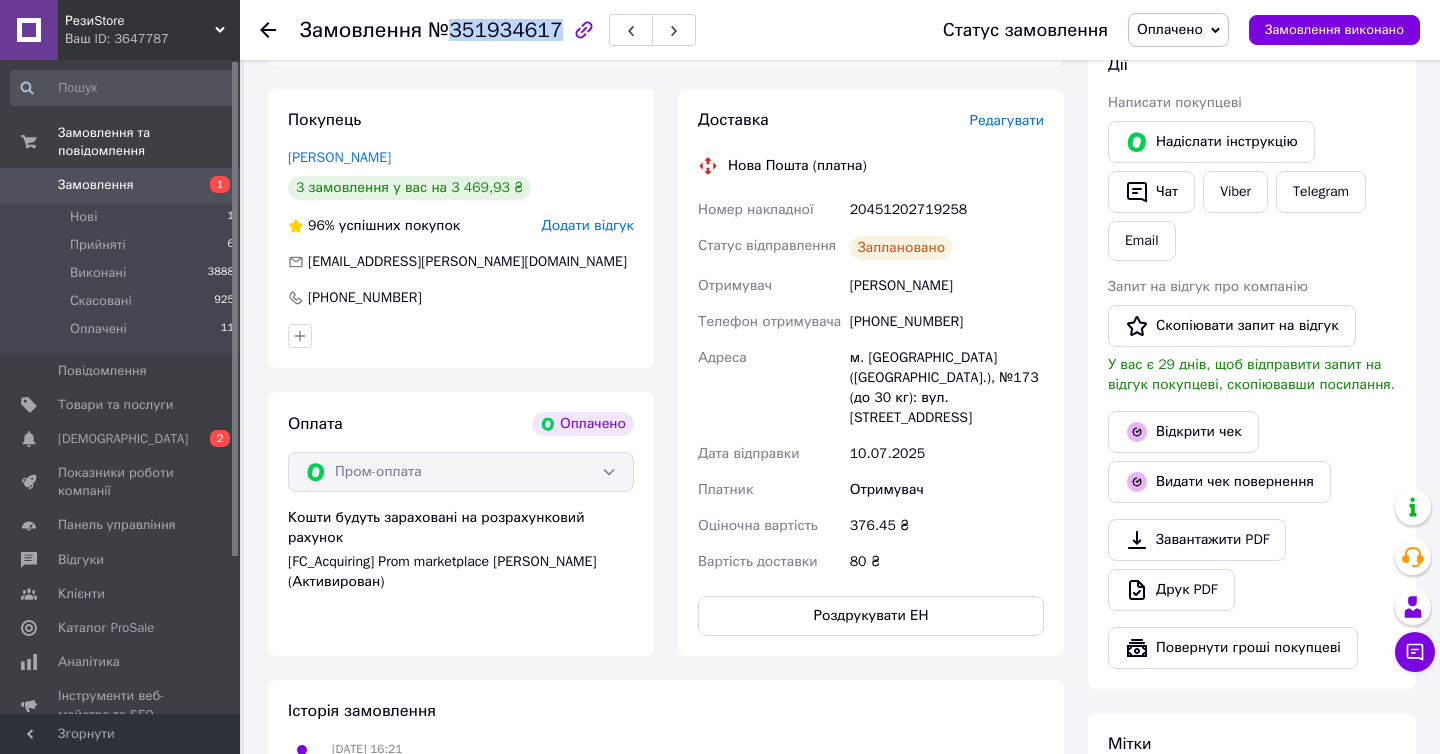 click on "№351934617" at bounding box center (495, 30) 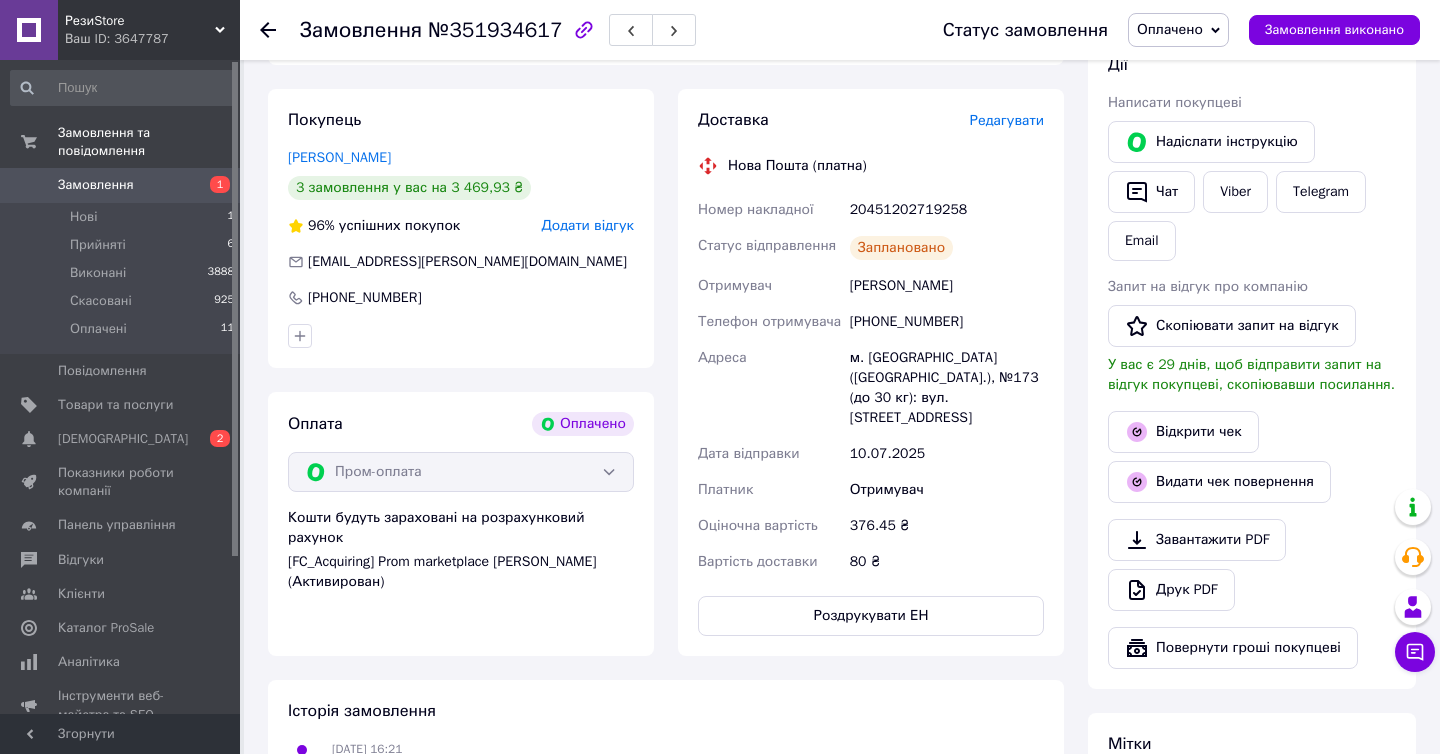 click on "20451202719258" at bounding box center (947, 210) 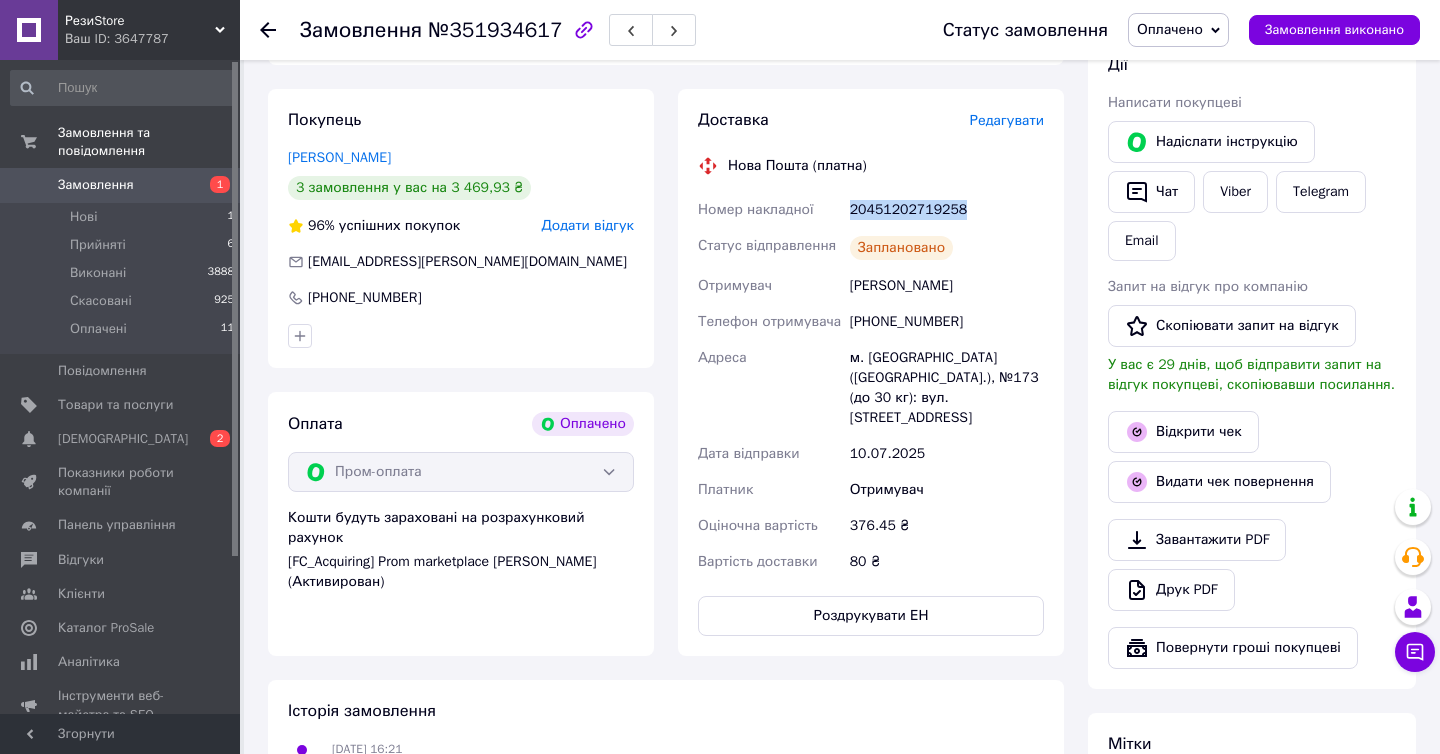 click on "20451202719258" at bounding box center (947, 210) 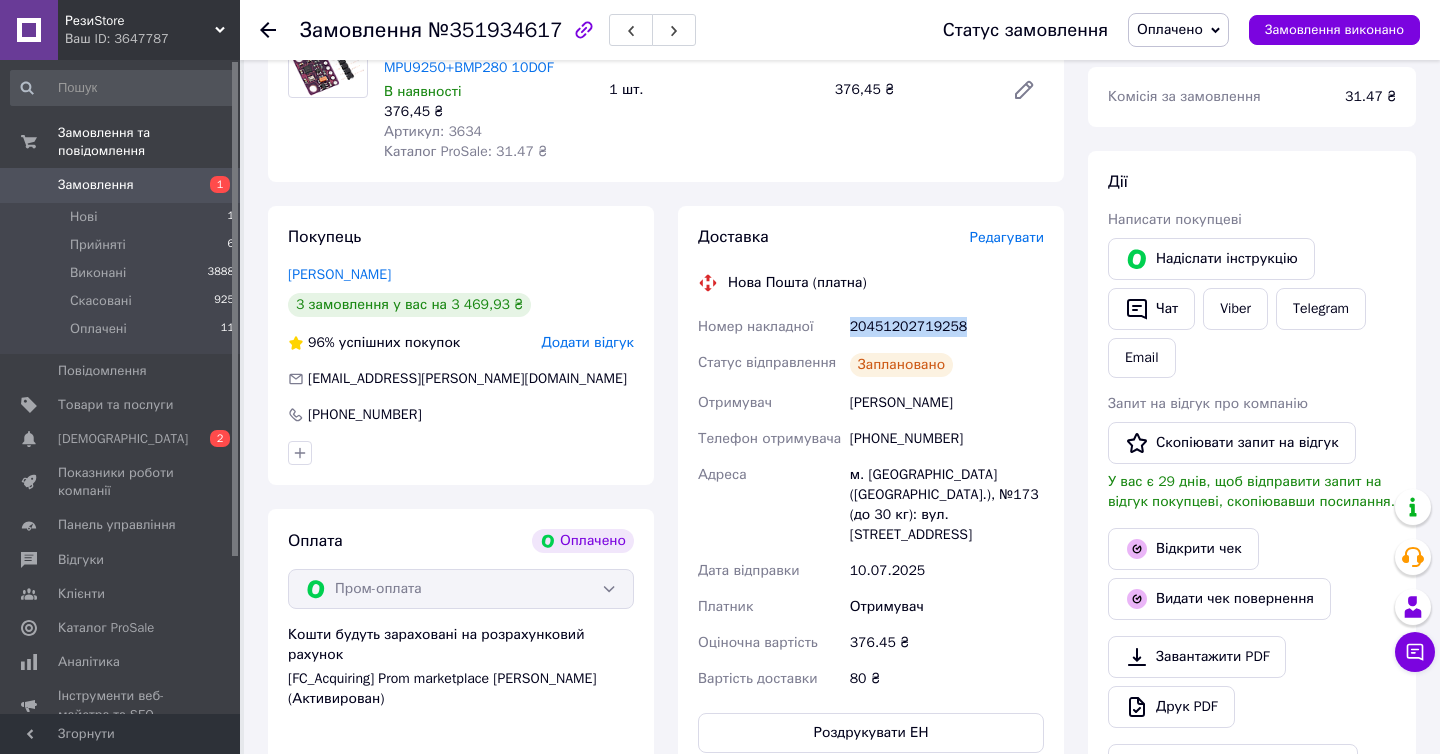 scroll, scrollTop: 99, scrollLeft: 0, axis: vertical 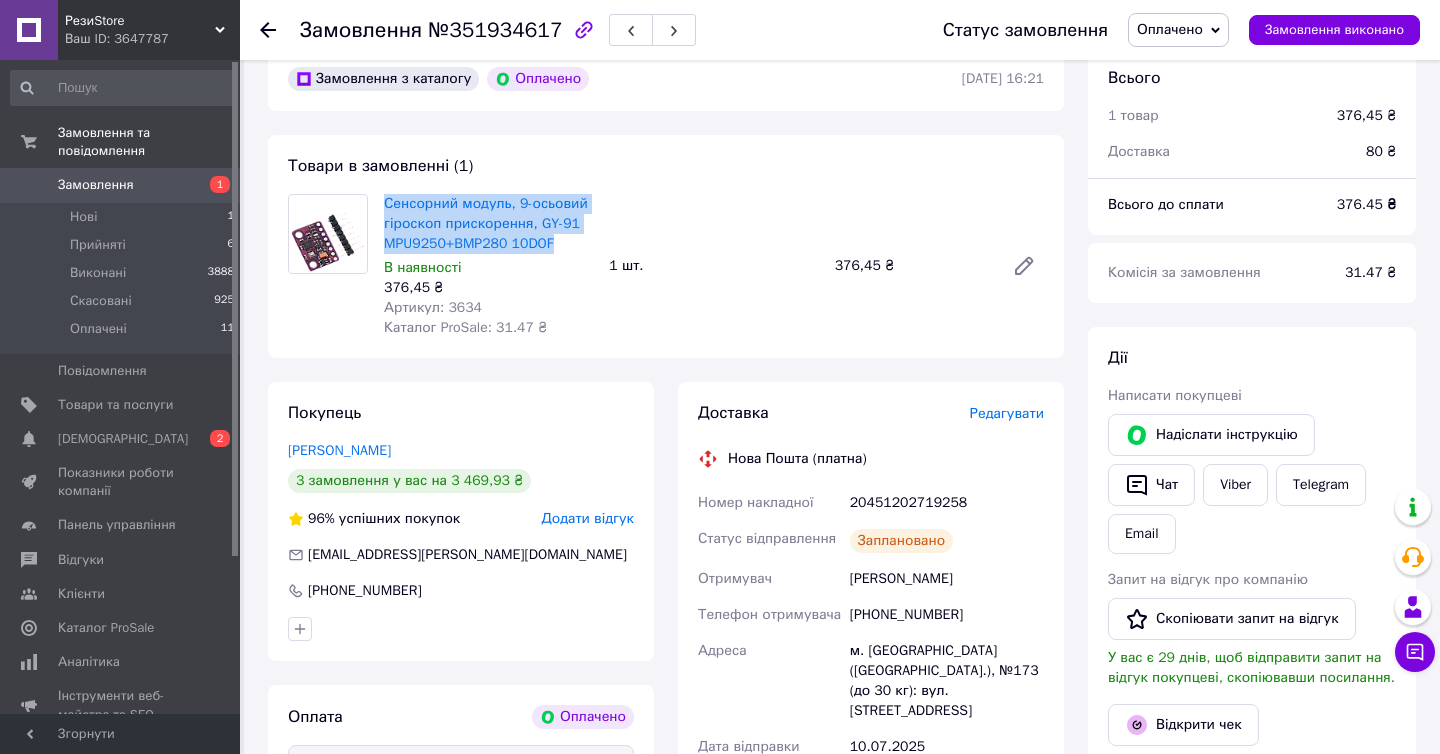 drag, startPoint x: 381, startPoint y: 200, endPoint x: 563, endPoint y: 250, distance: 188.74321 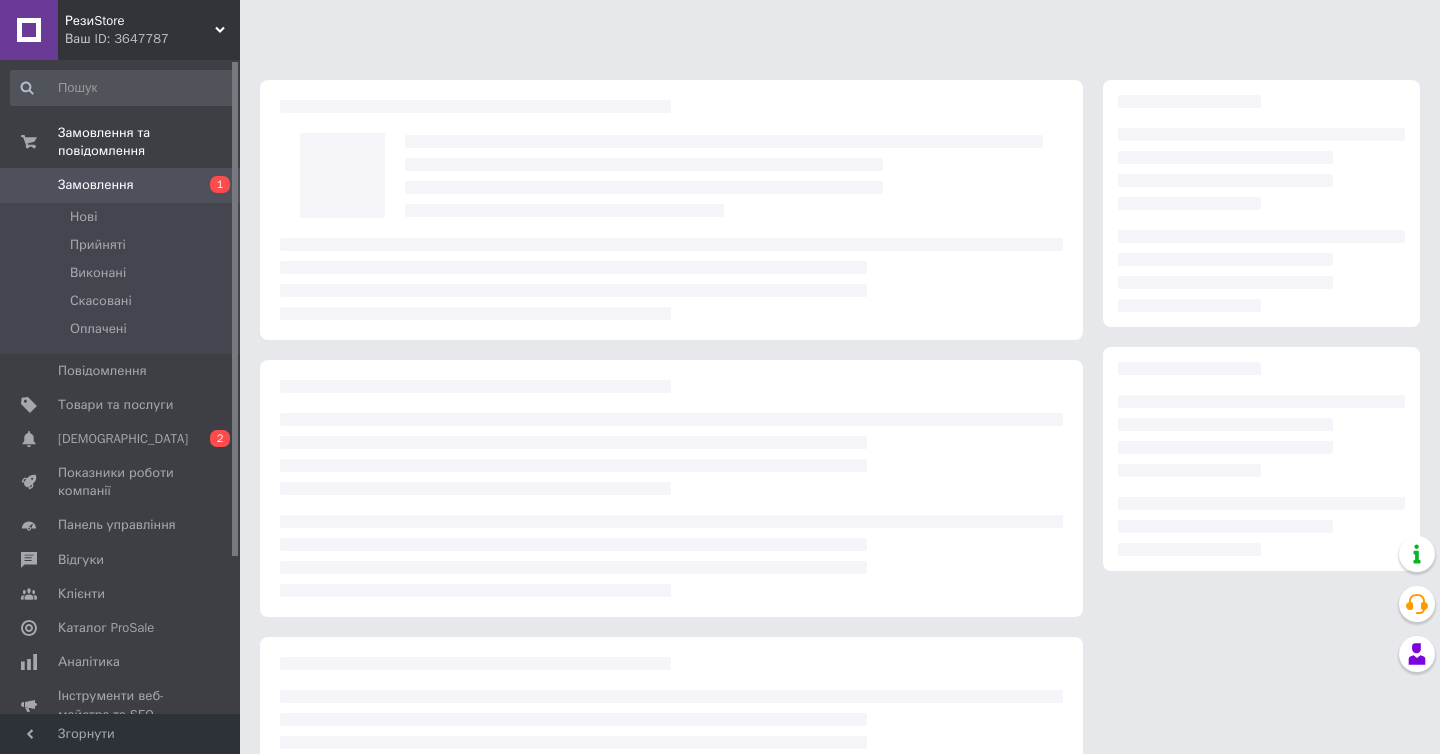 scroll, scrollTop: 0, scrollLeft: 0, axis: both 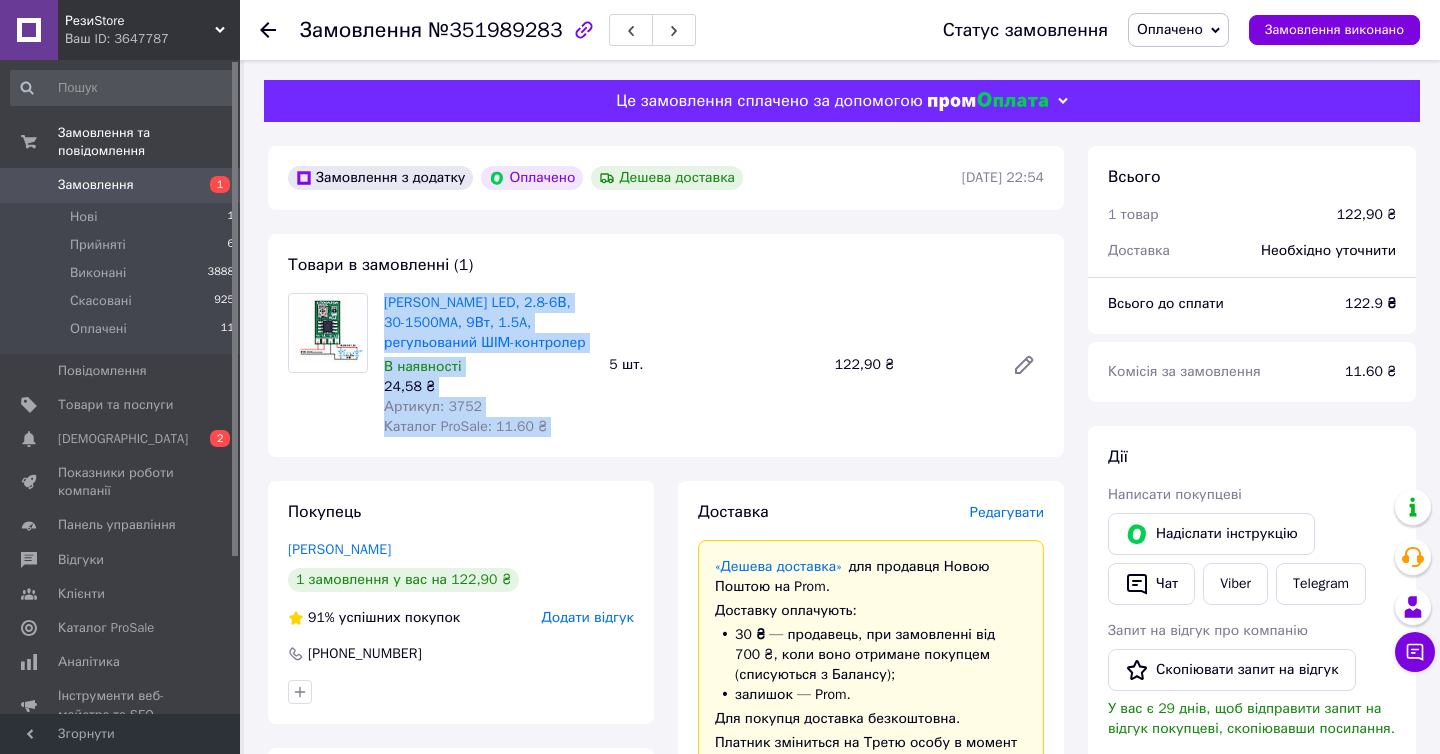 drag, startPoint x: 382, startPoint y: 299, endPoint x: 610, endPoint y: 349, distance: 233.41808 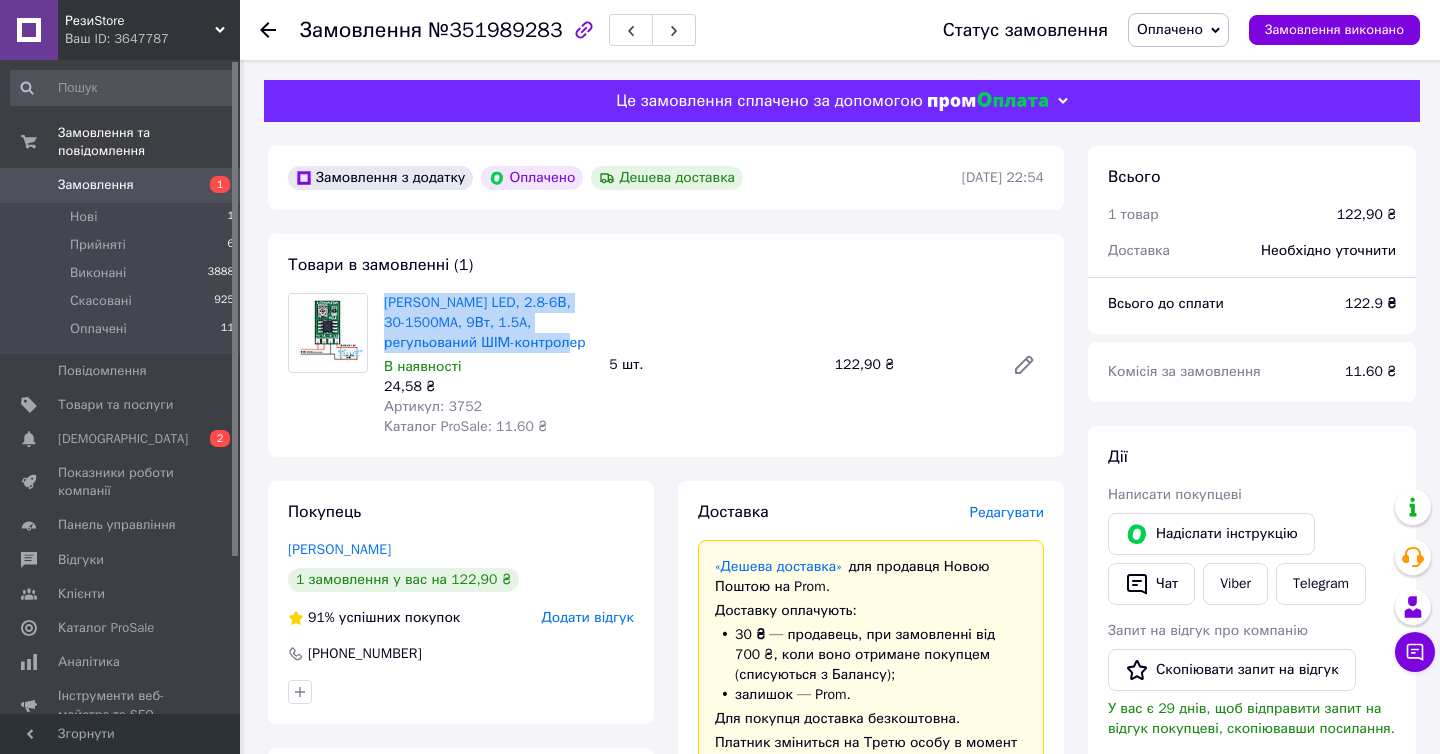 drag, startPoint x: 599, startPoint y: 348, endPoint x: 383, endPoint y: 297, distance: 221.93918 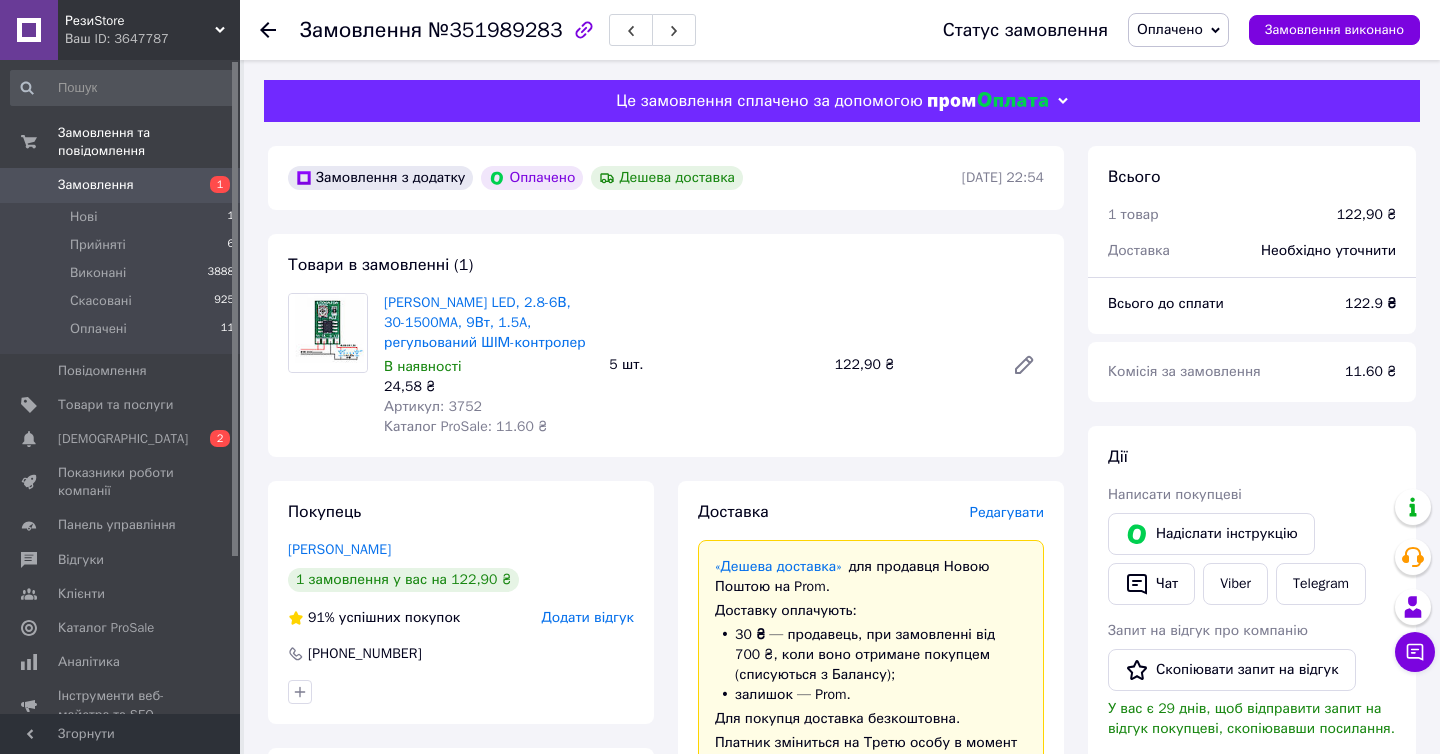 click on "Редагувати" at bounding box center (1007, 512) 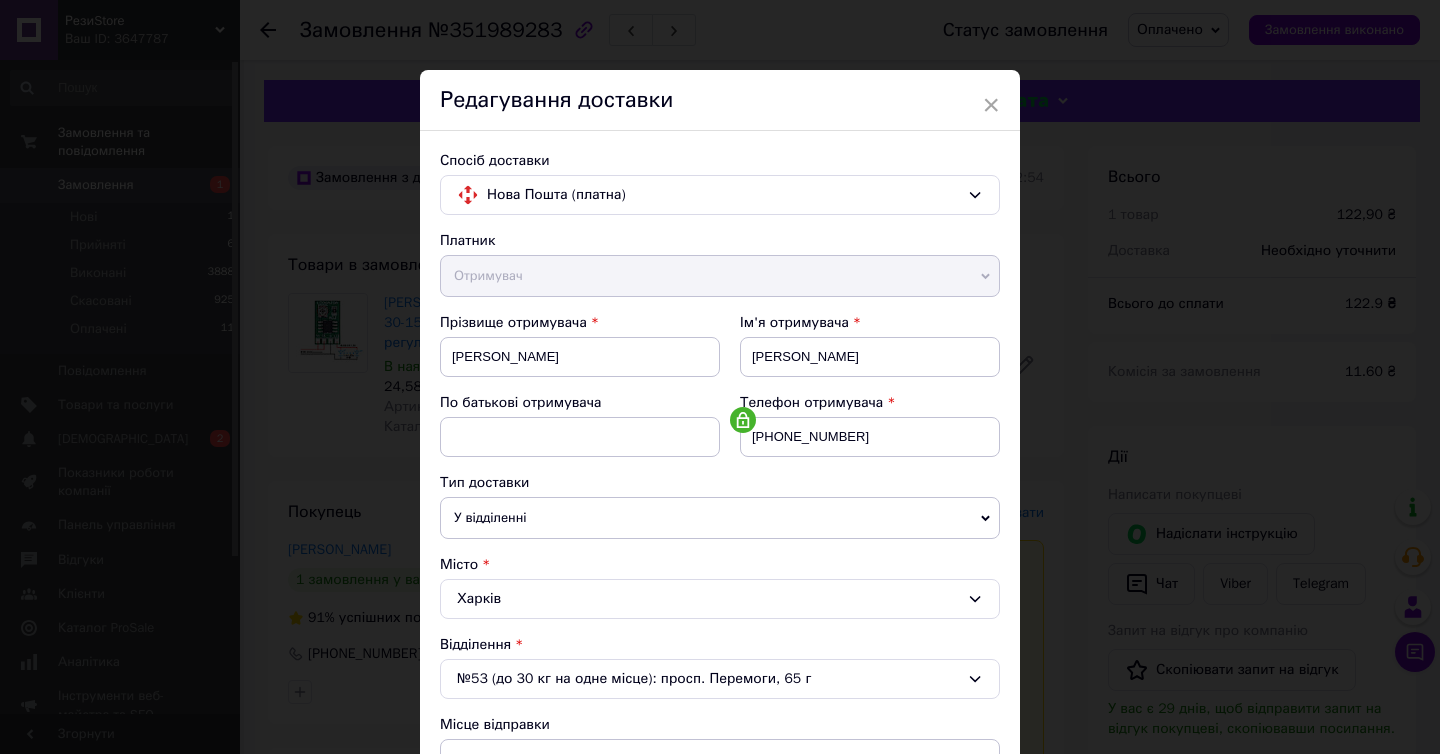 scroll, scrollTop: 838, scrollLeft: 0, axis: vertical 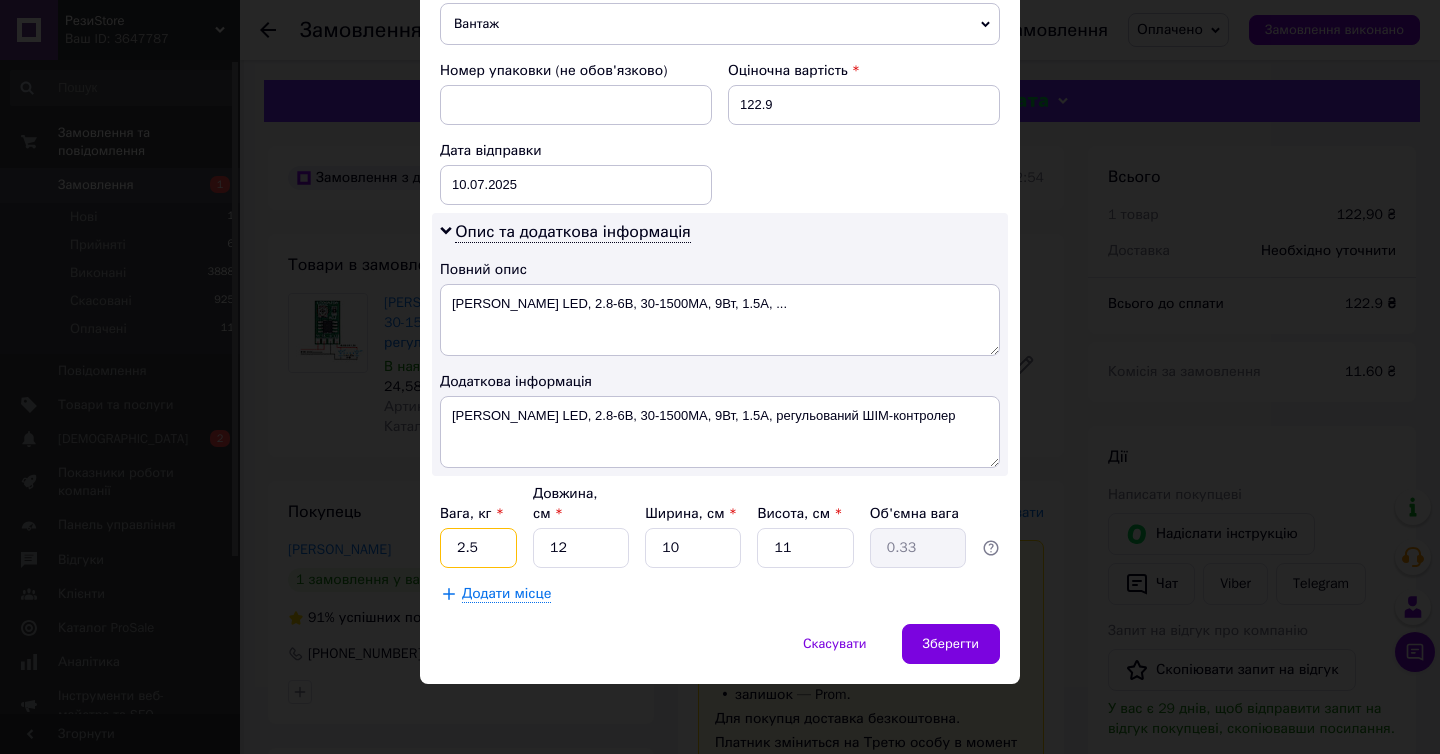 click on "2.5" at bounding box center [478, 548] 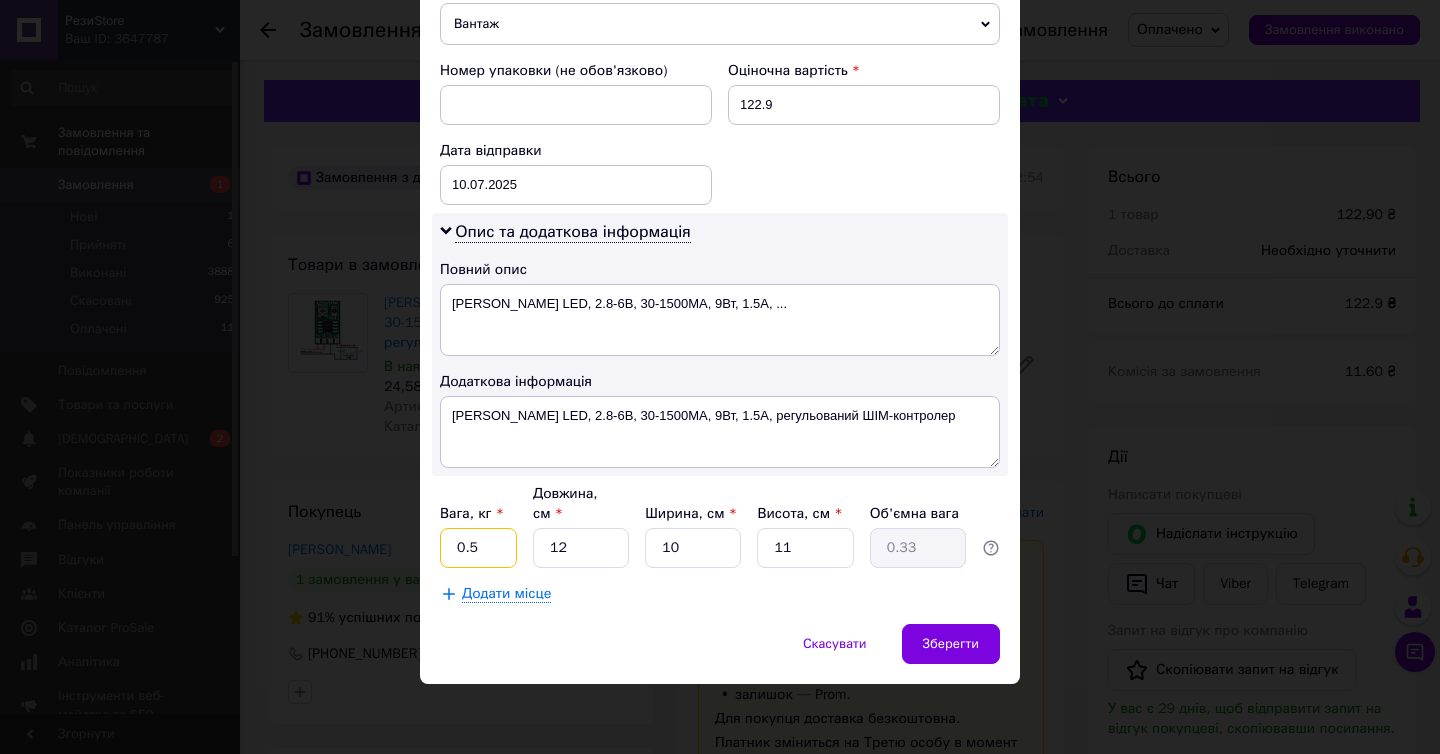 type on "0.5" 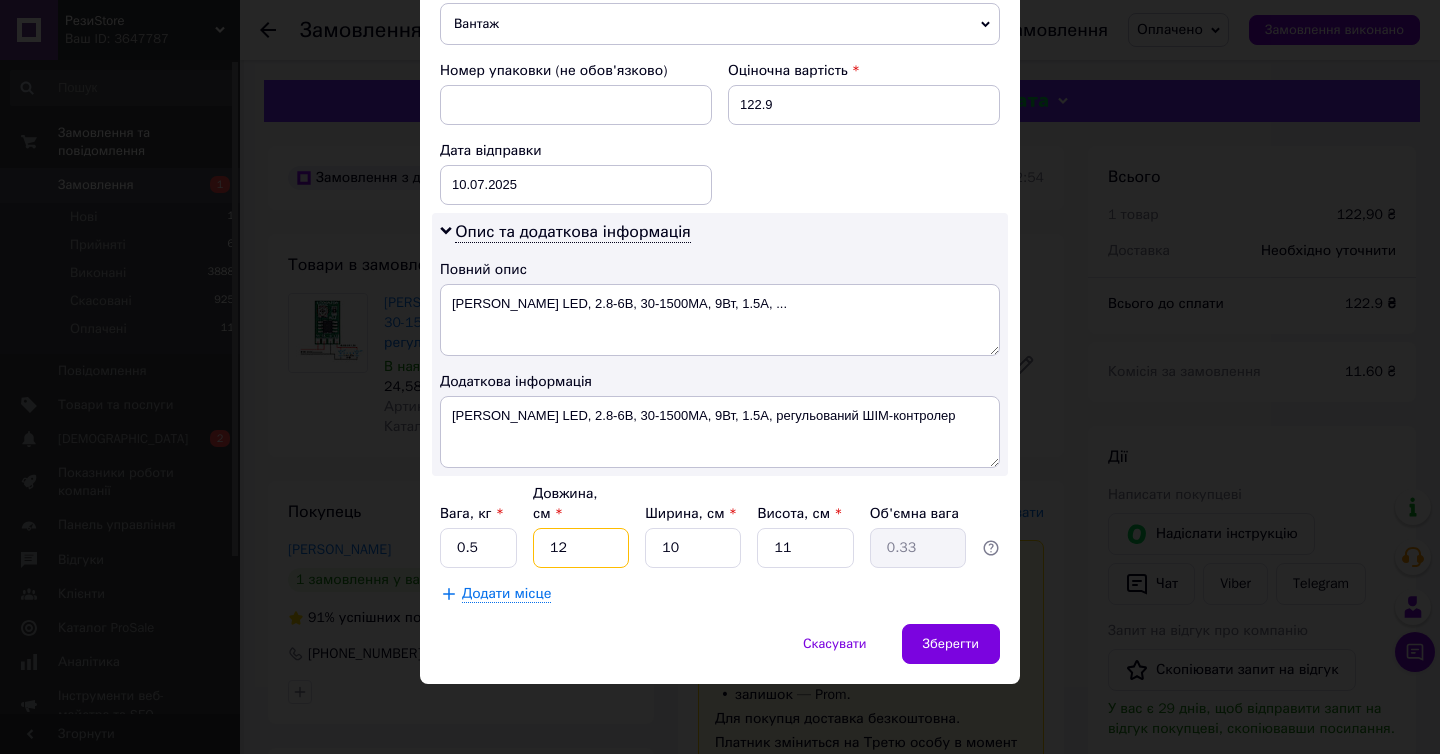 click on "12" at bounding box center (581, 548) 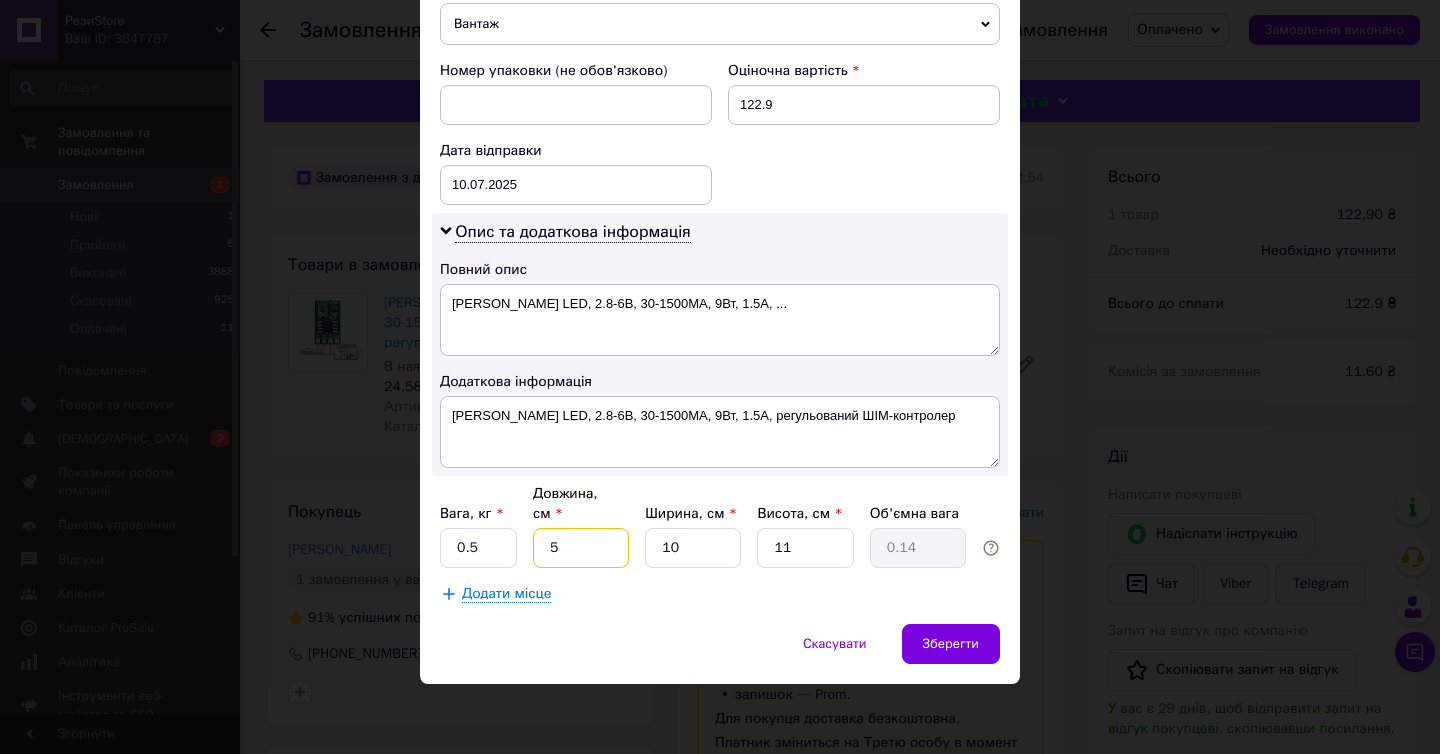 type on "5" 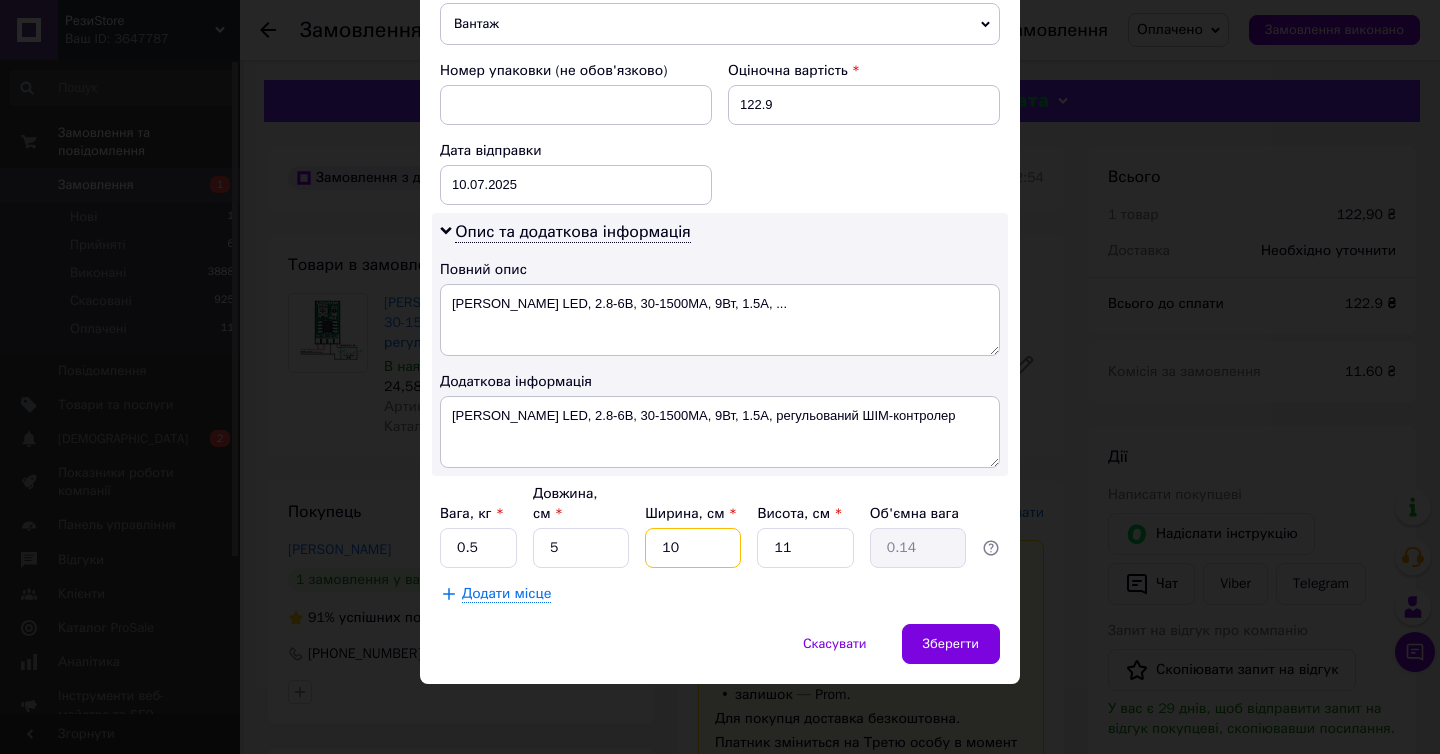 click on "10" at bounding box center (693, 548) 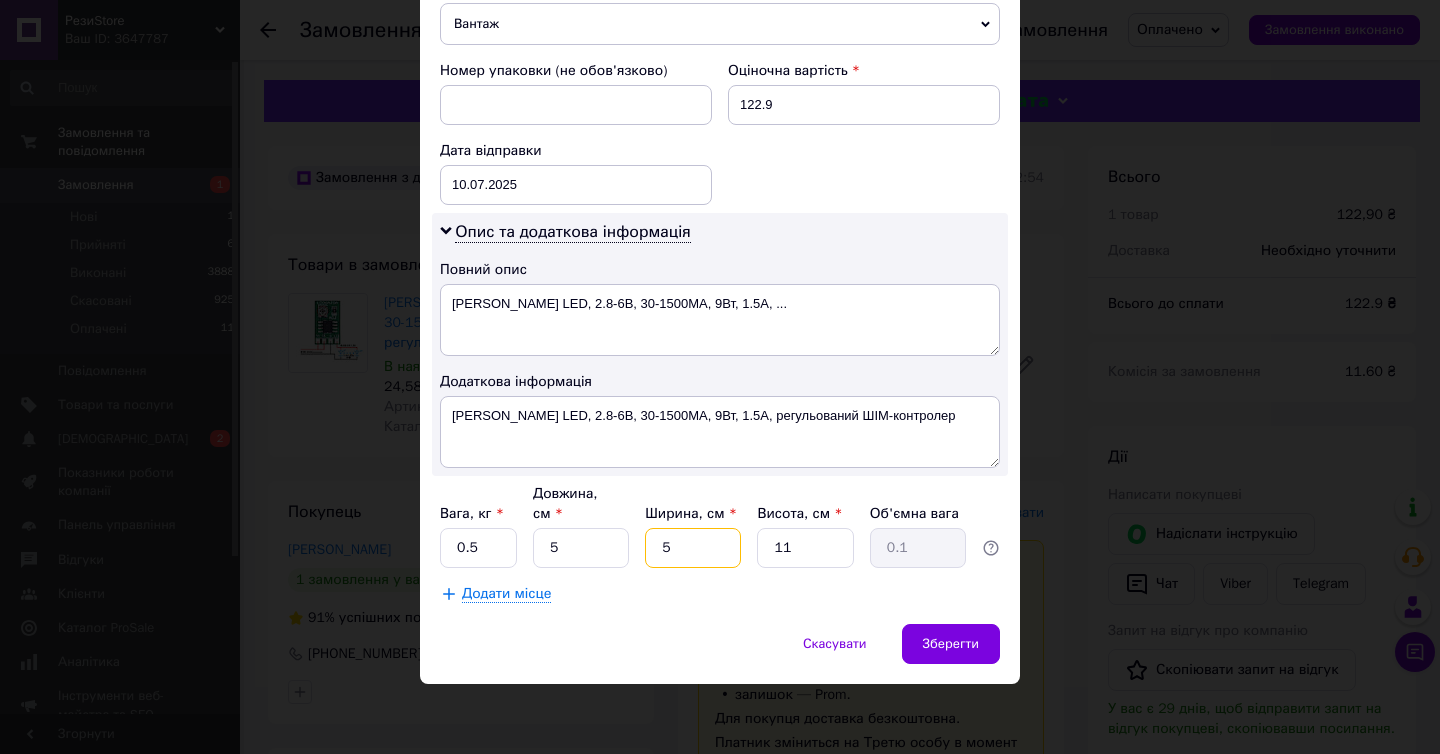 type on "5" 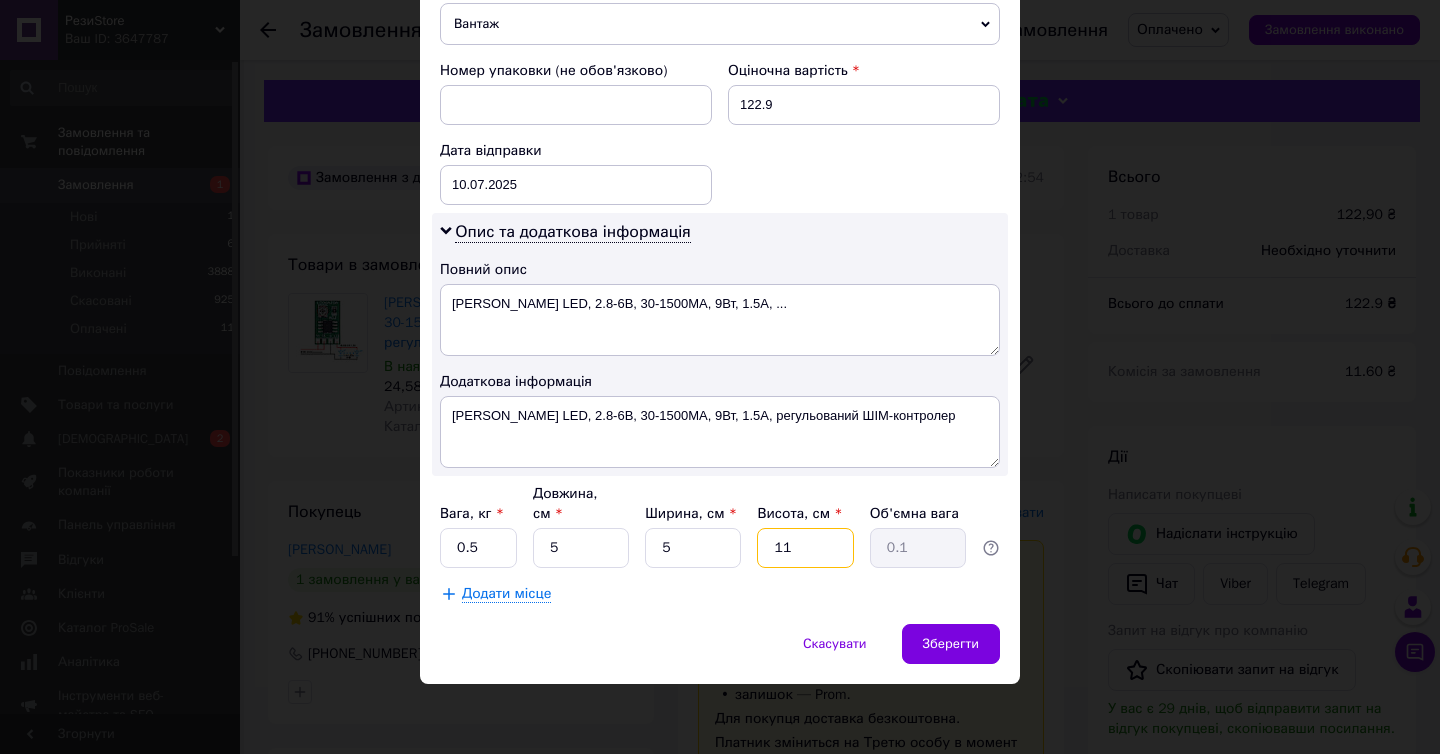 click on "11" at bounding box center [805, 548] 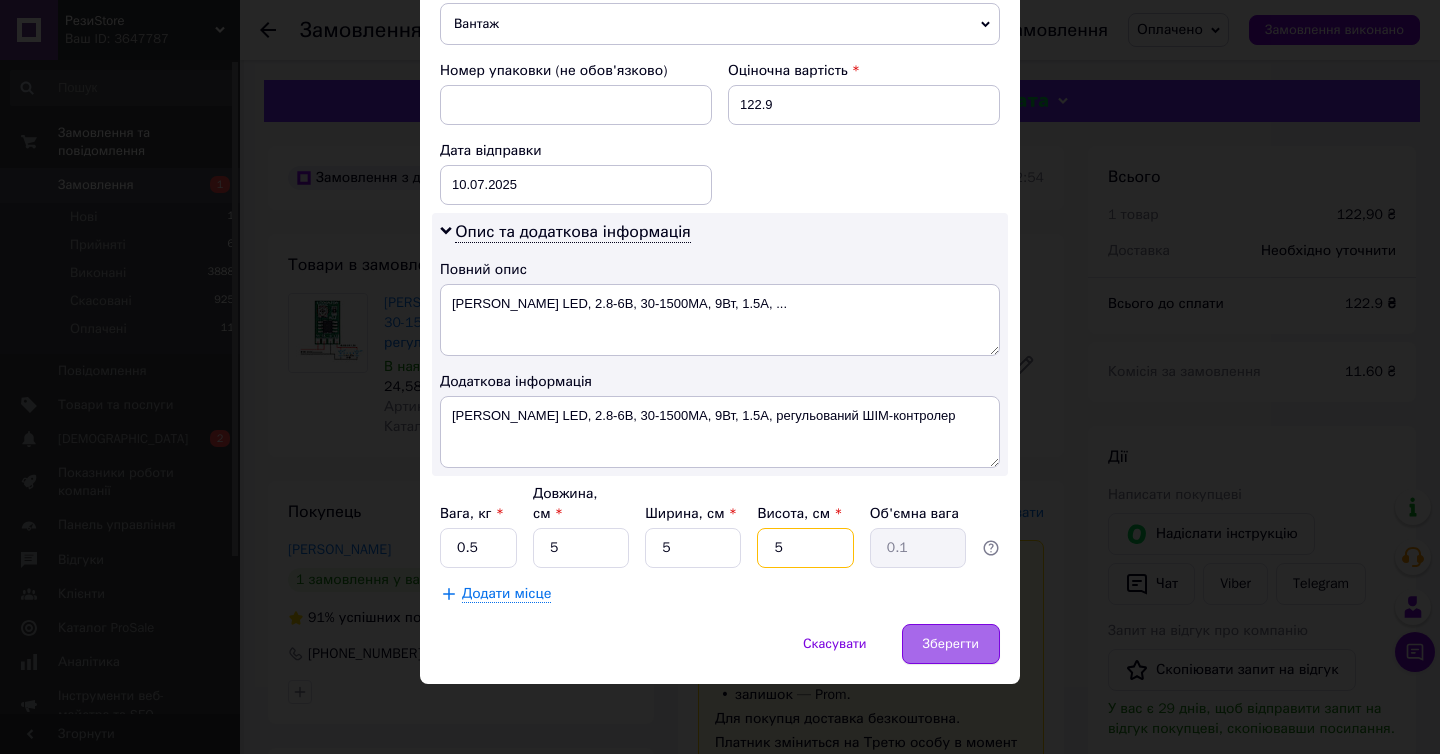 type on "5" 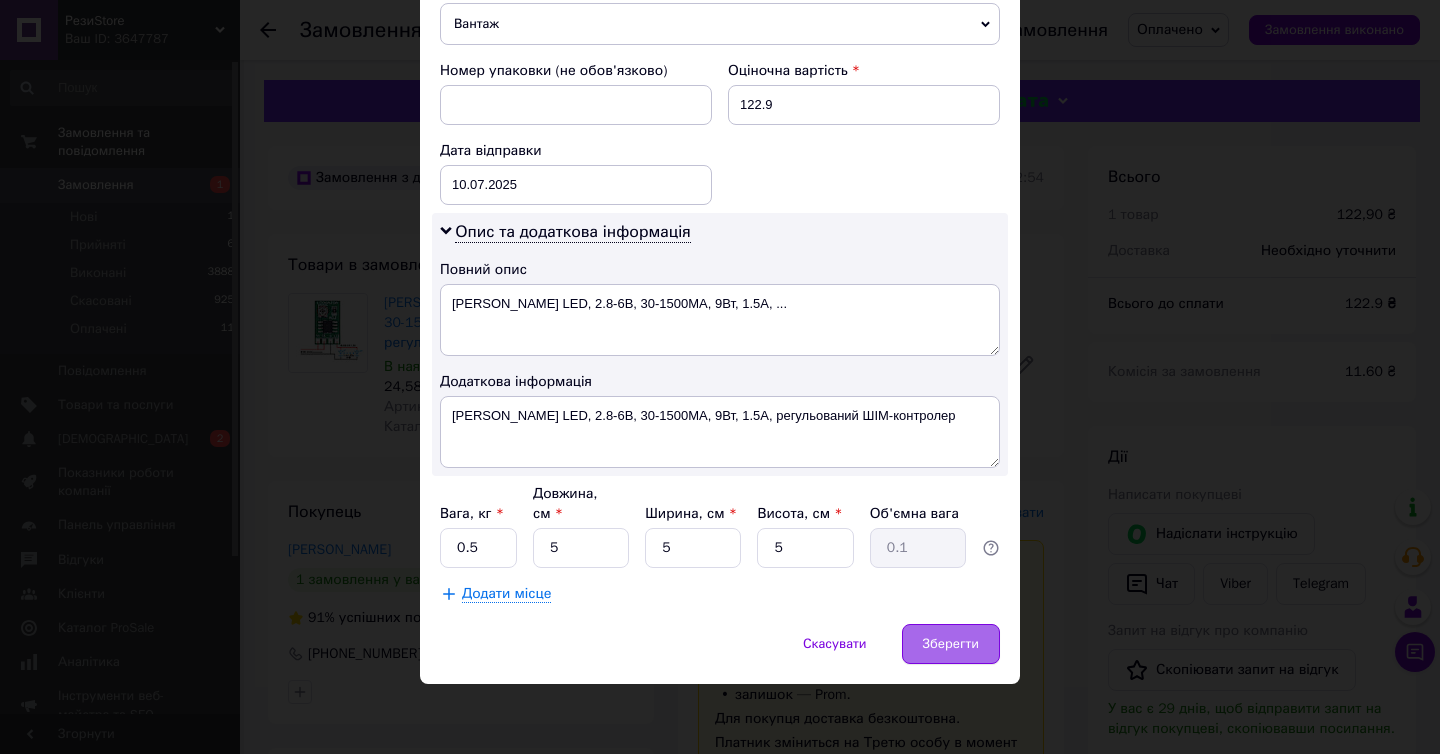 click on "Зберегти" at bounding box center (951, 644) 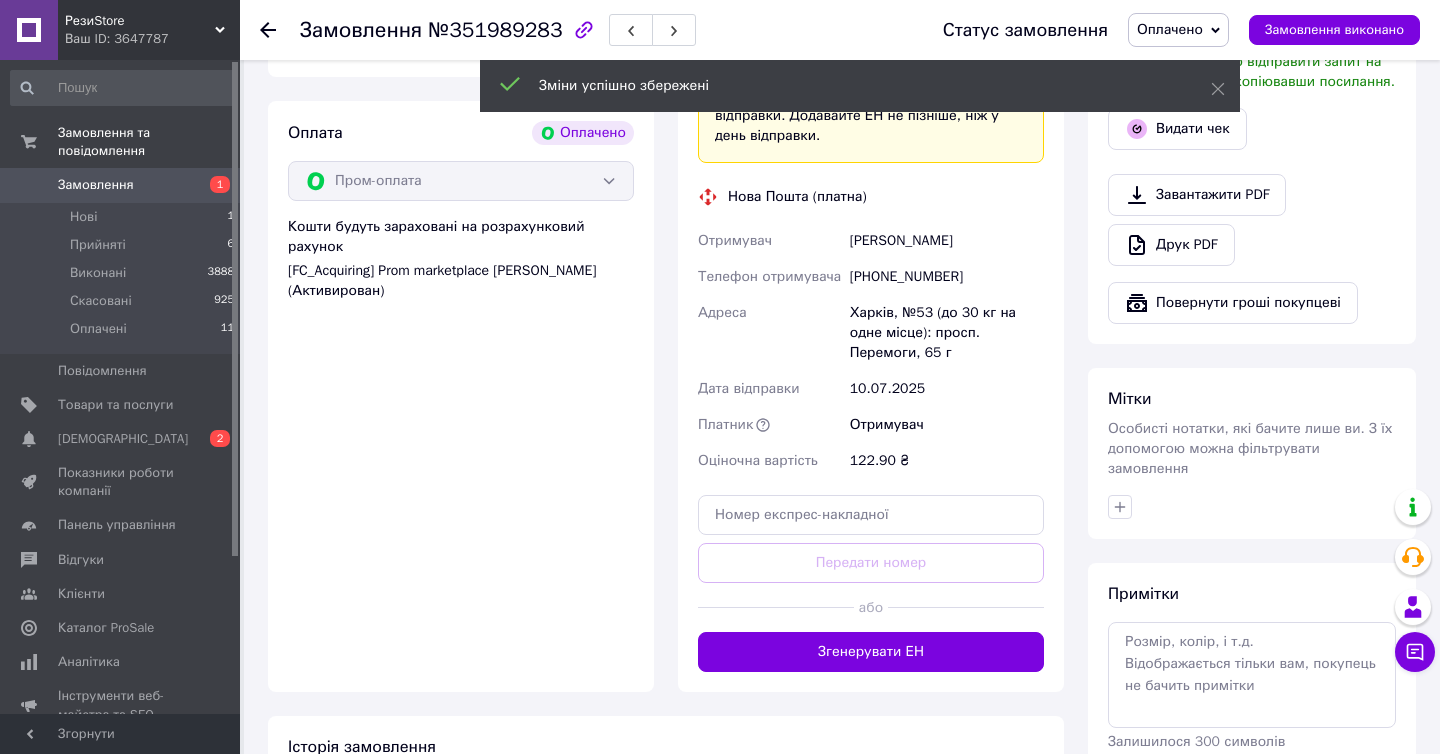 scroll, scrollTop: 650, scrollLeft: 0, axis: vertical 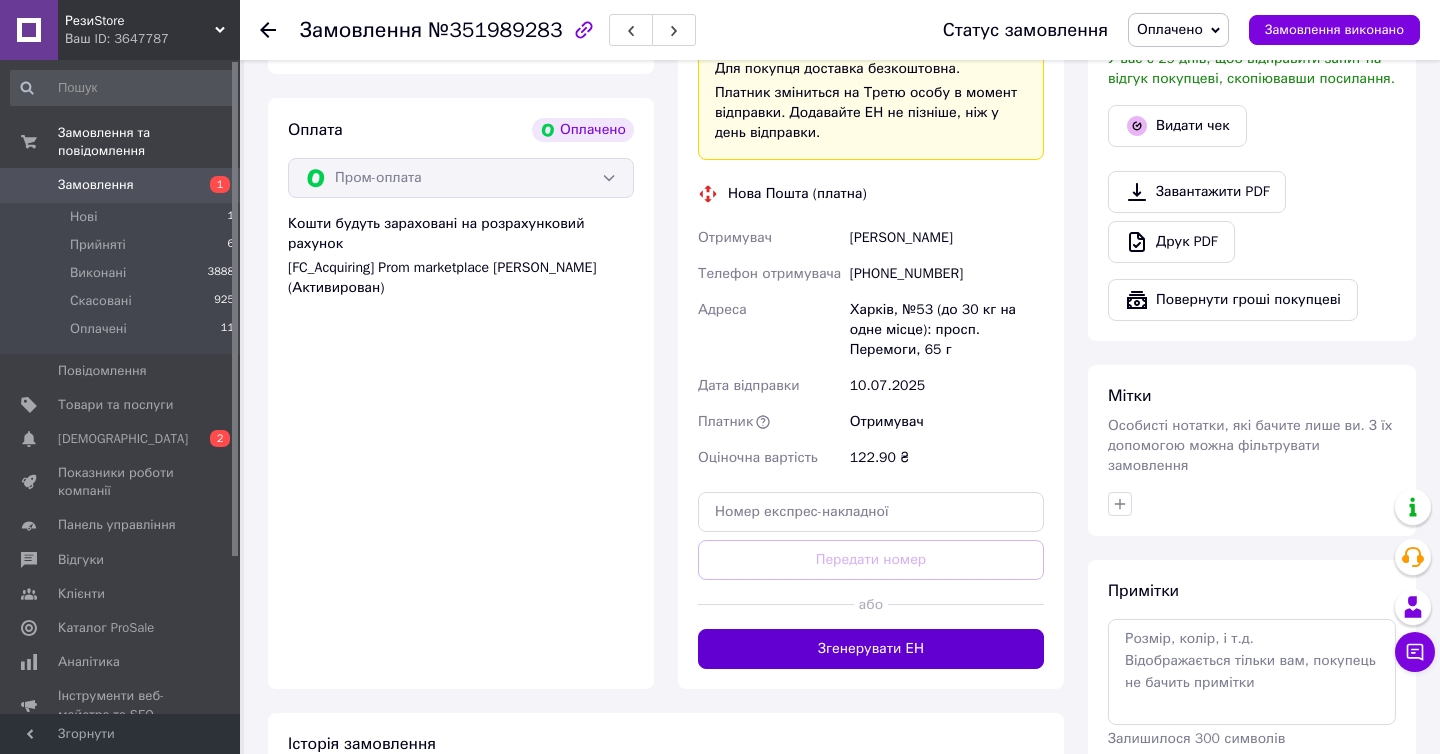 click on "Згенерувати ЕН" at bounding box center (871, 649) 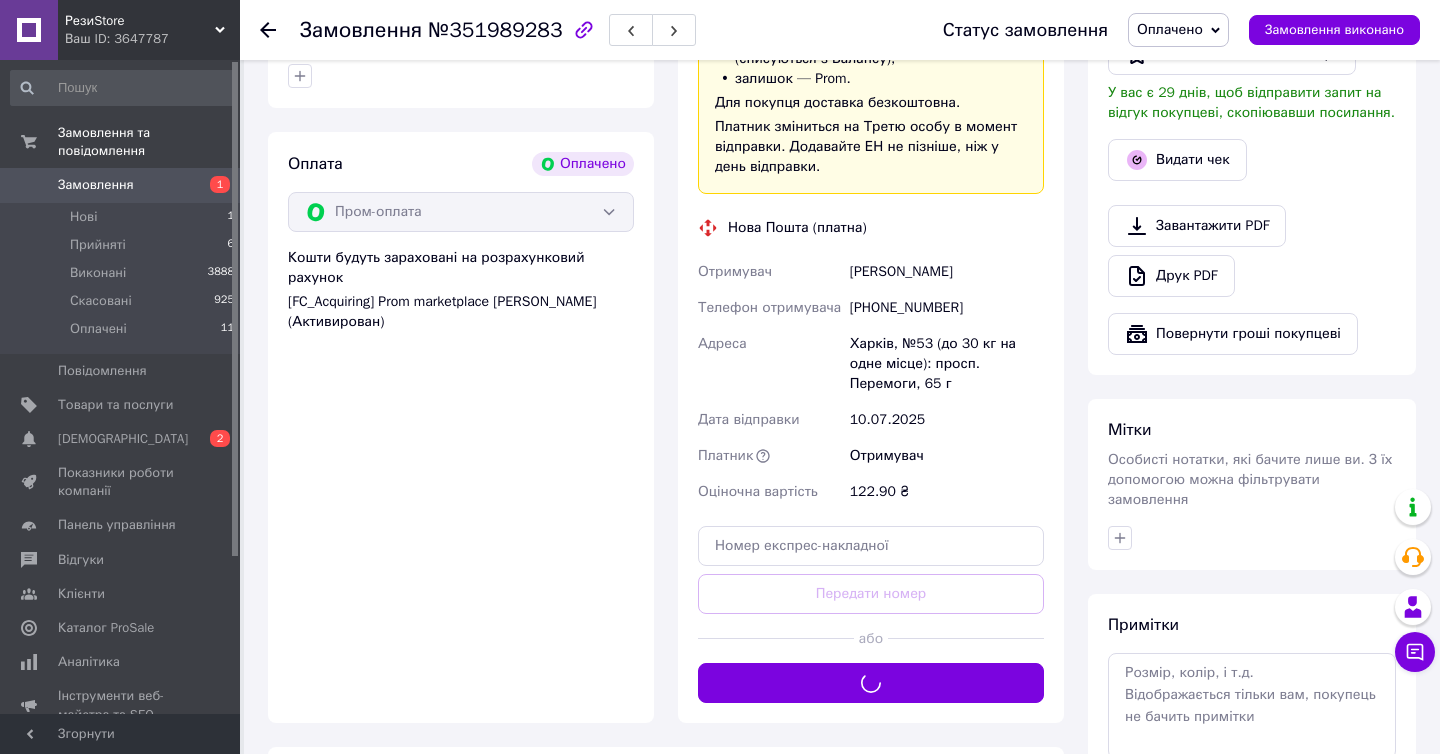 scroll, scrollTop: 493, scrollLeft: 0, axis: vertical 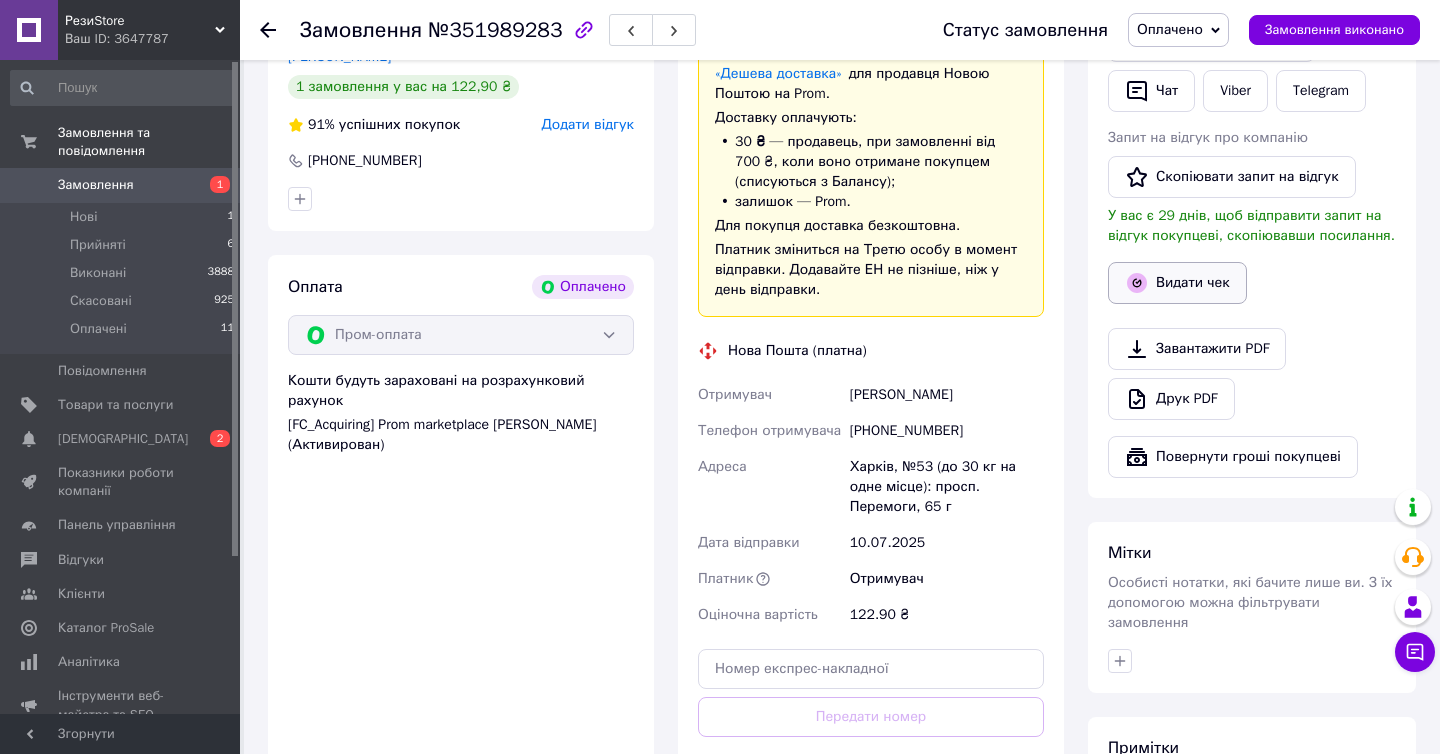 click on "Видати чек" at bounding box center [1177, 283] 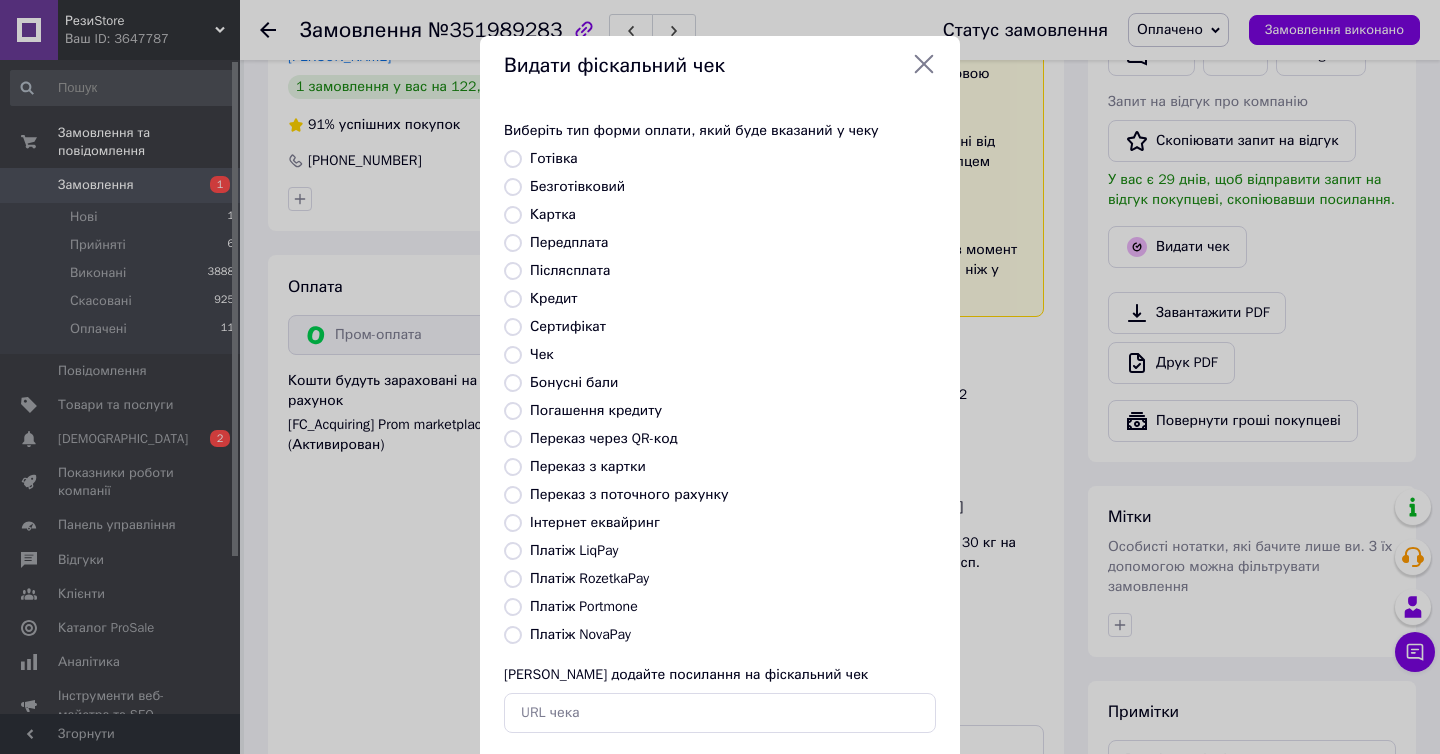click on "Інтернет еквайринг" at bounding box center (595, 522) 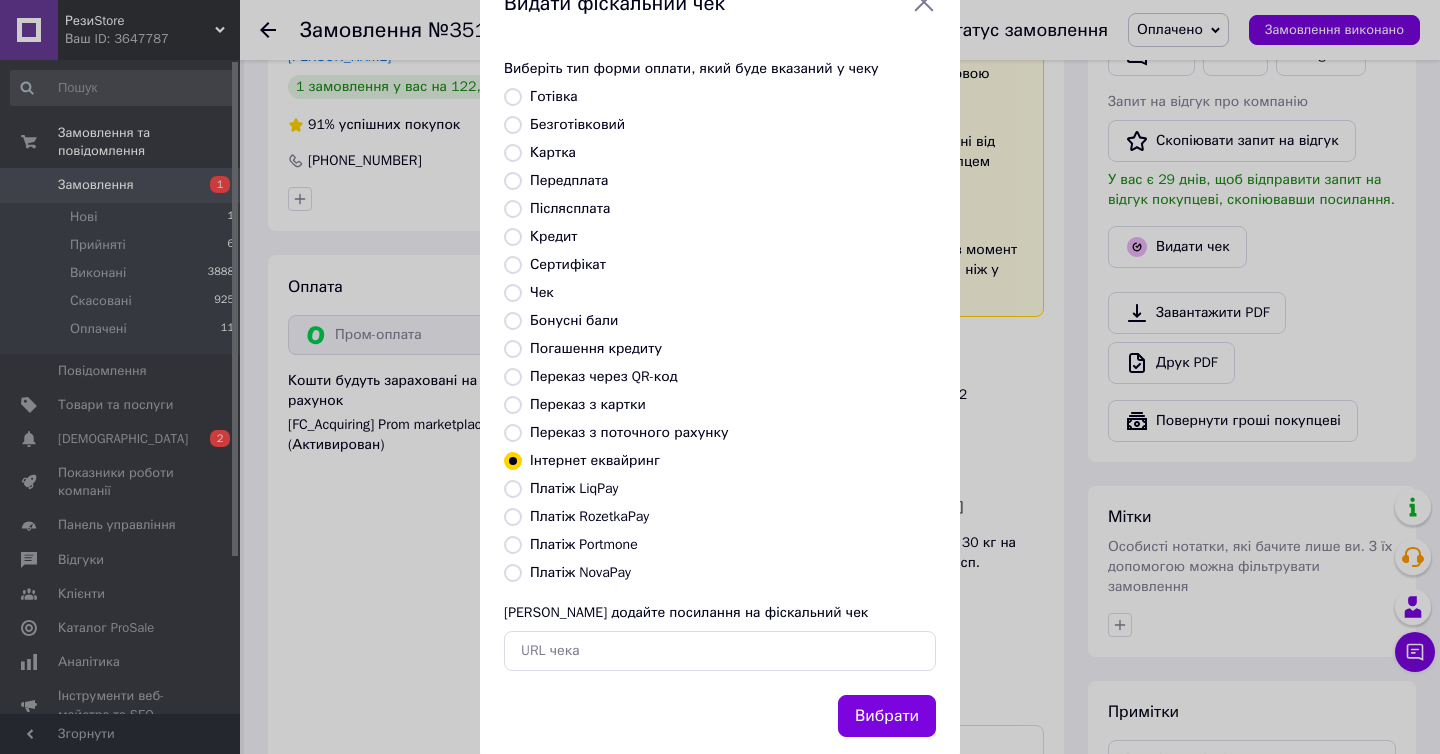 scroll, scrollTop: 76, scrollLeft: 0, axis: vertical 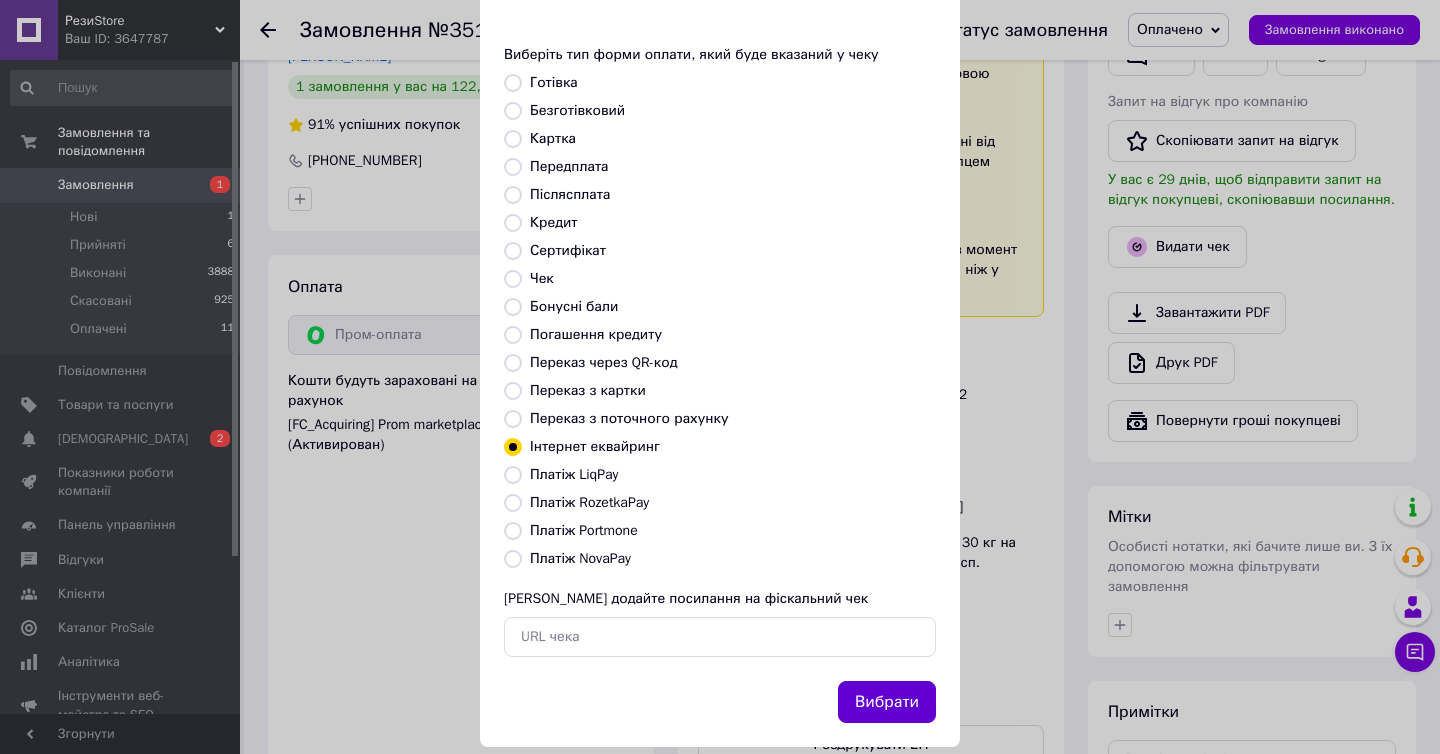click on "Вибрати" at bounding box center (887, 702) 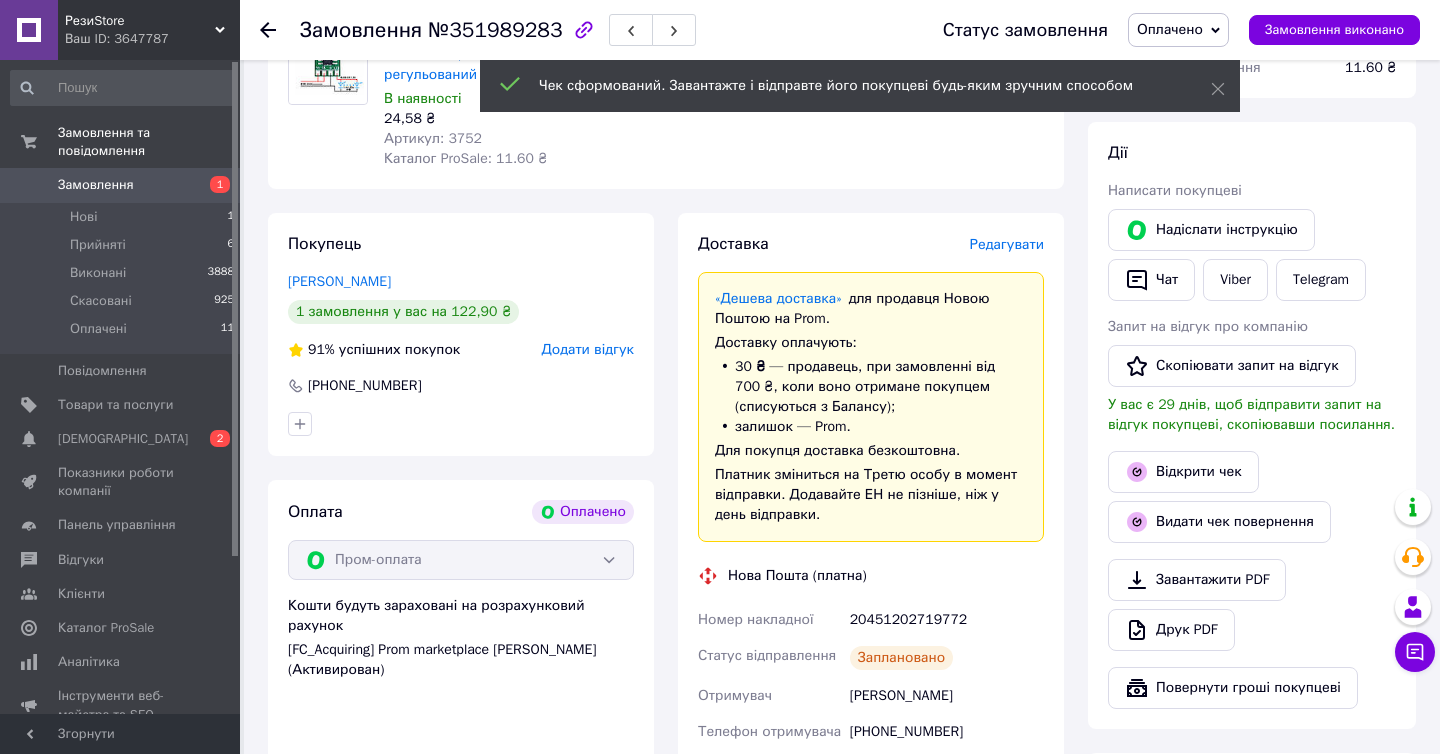 scroll, scrollTop: 252, scrollLeft: 0, axis: vertical 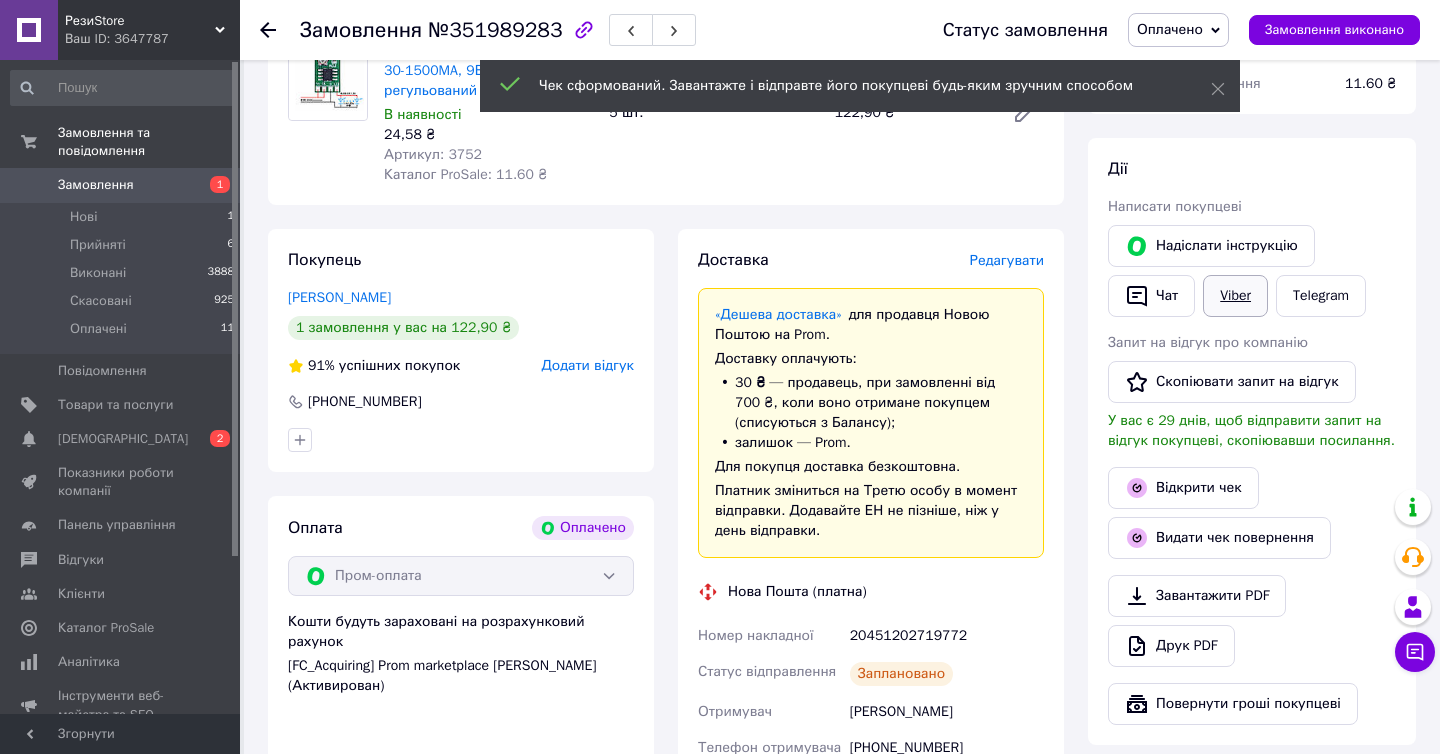 click on "Viber" at bounding box center (1235, 296) 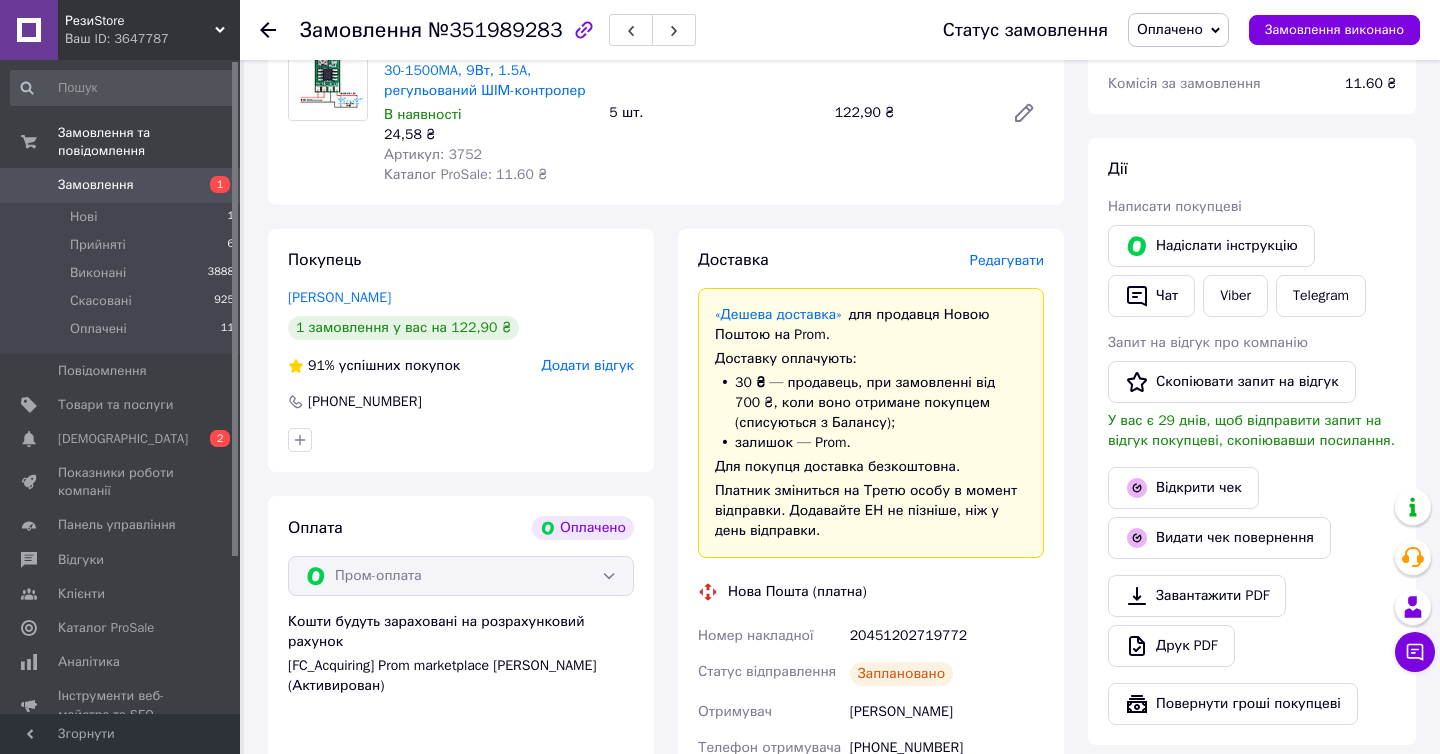 click on "№351989283" at bounding box center [495, 30] 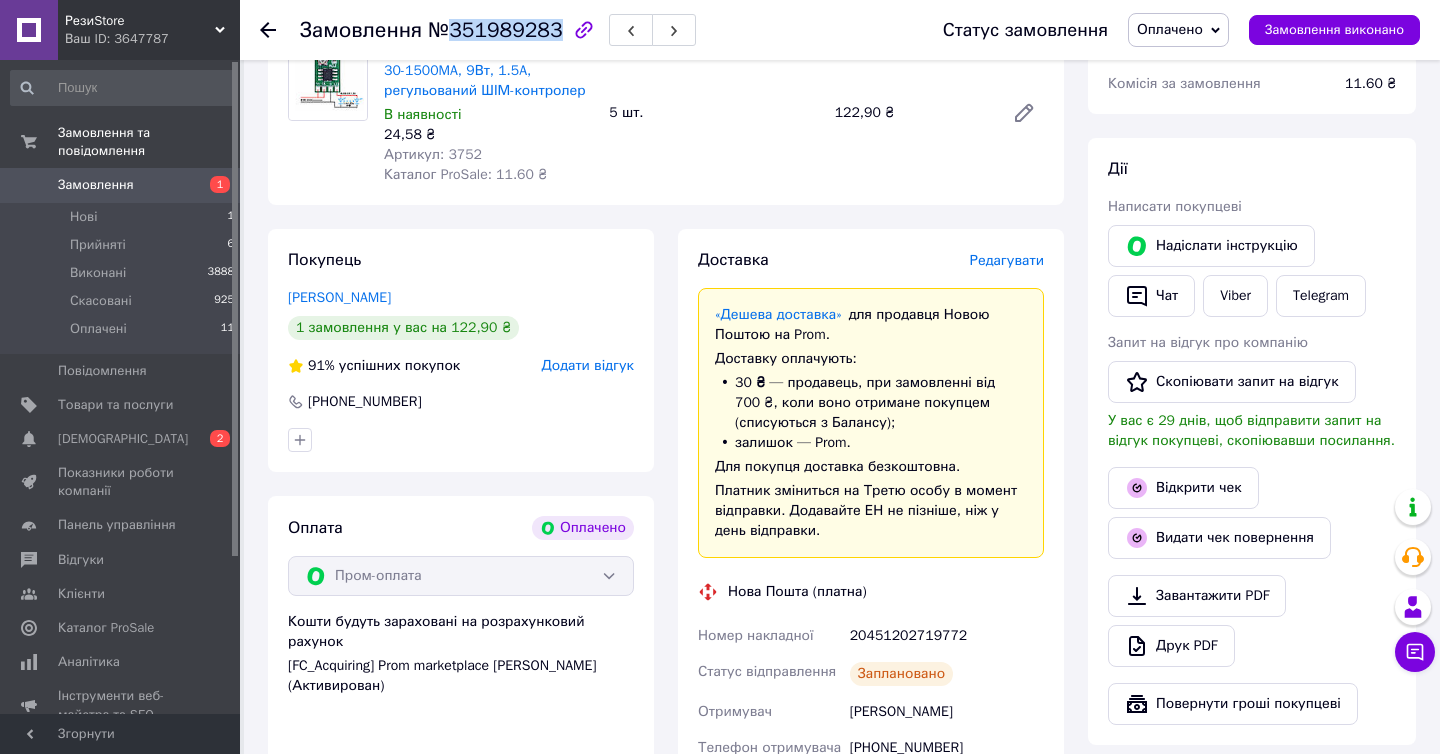 click on "№351989283" at bounding box center (495, 30) 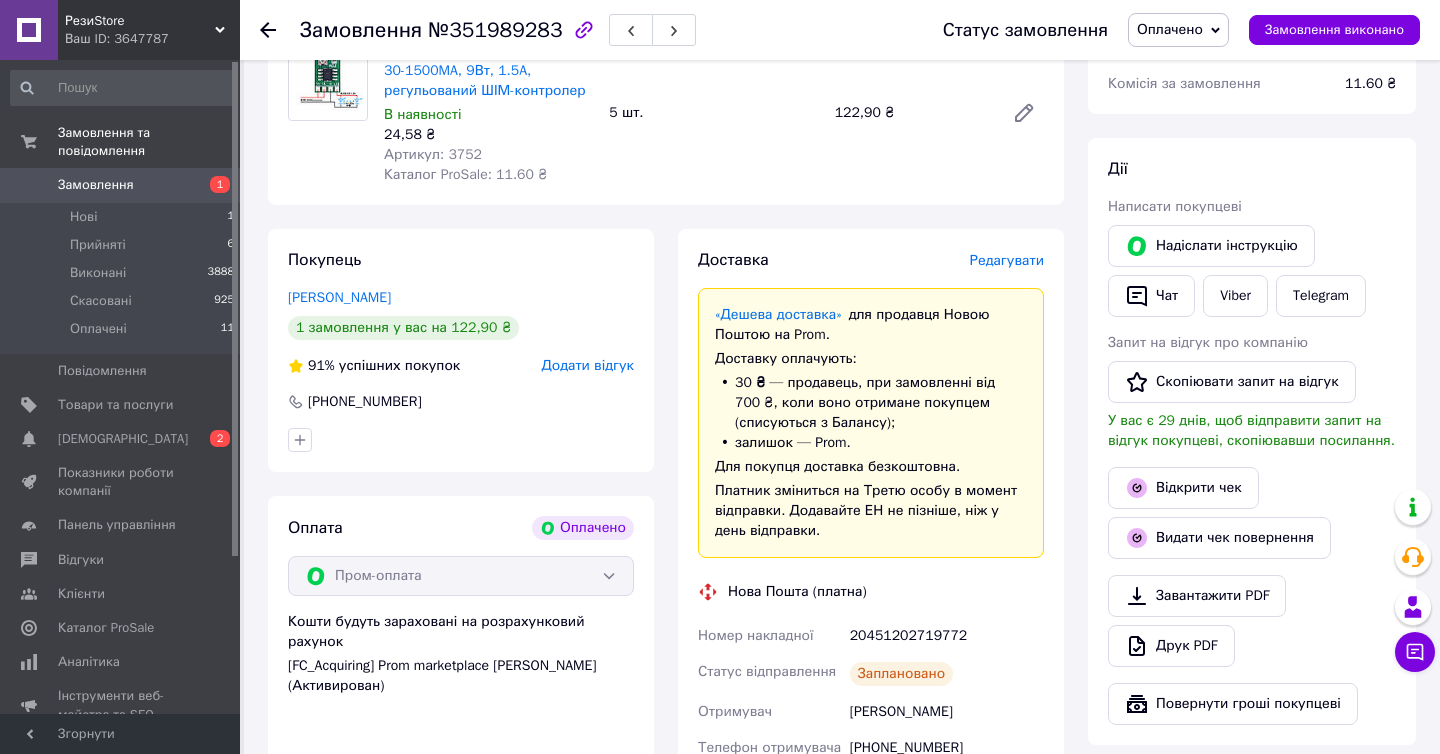 click on "20451202719772" at bounding box center (947, 636) 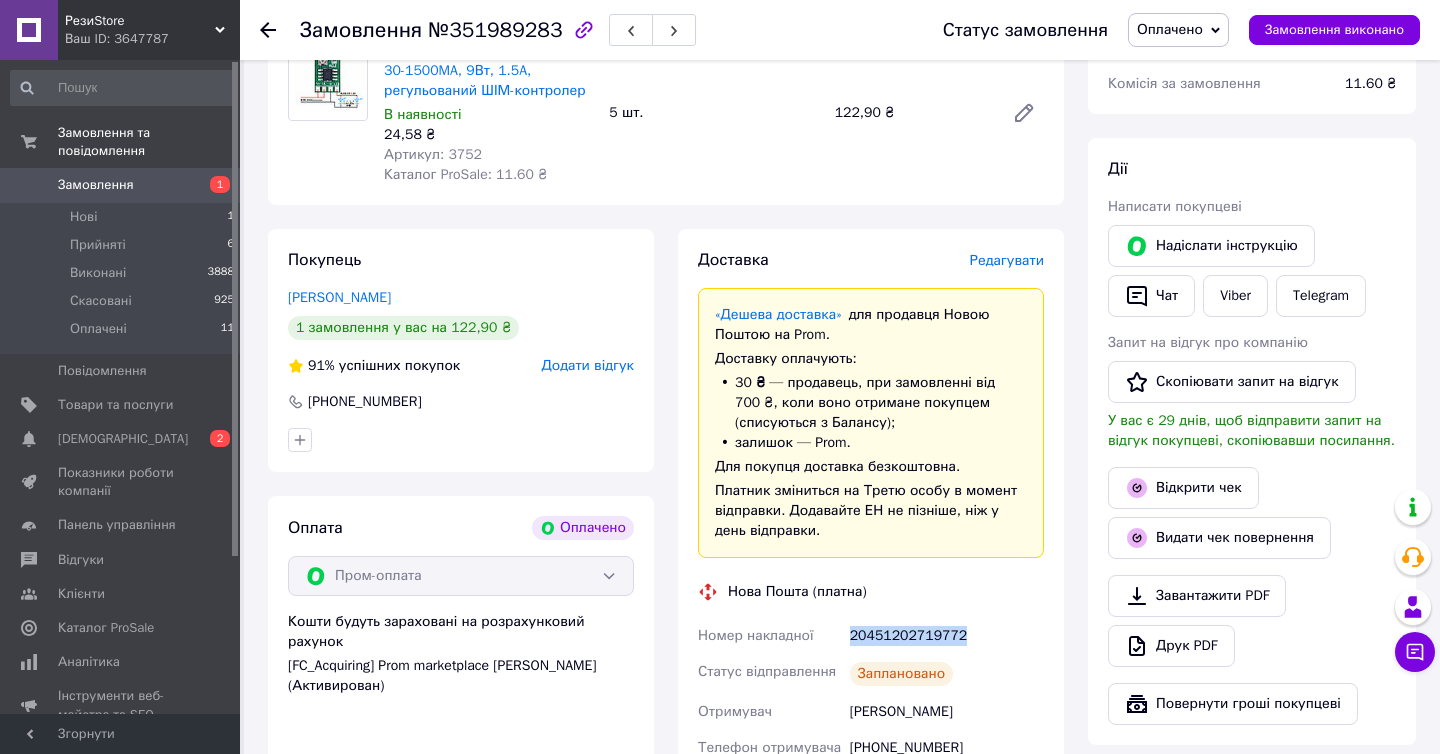 click on "20451202719772" at bounding box center (947, 636) 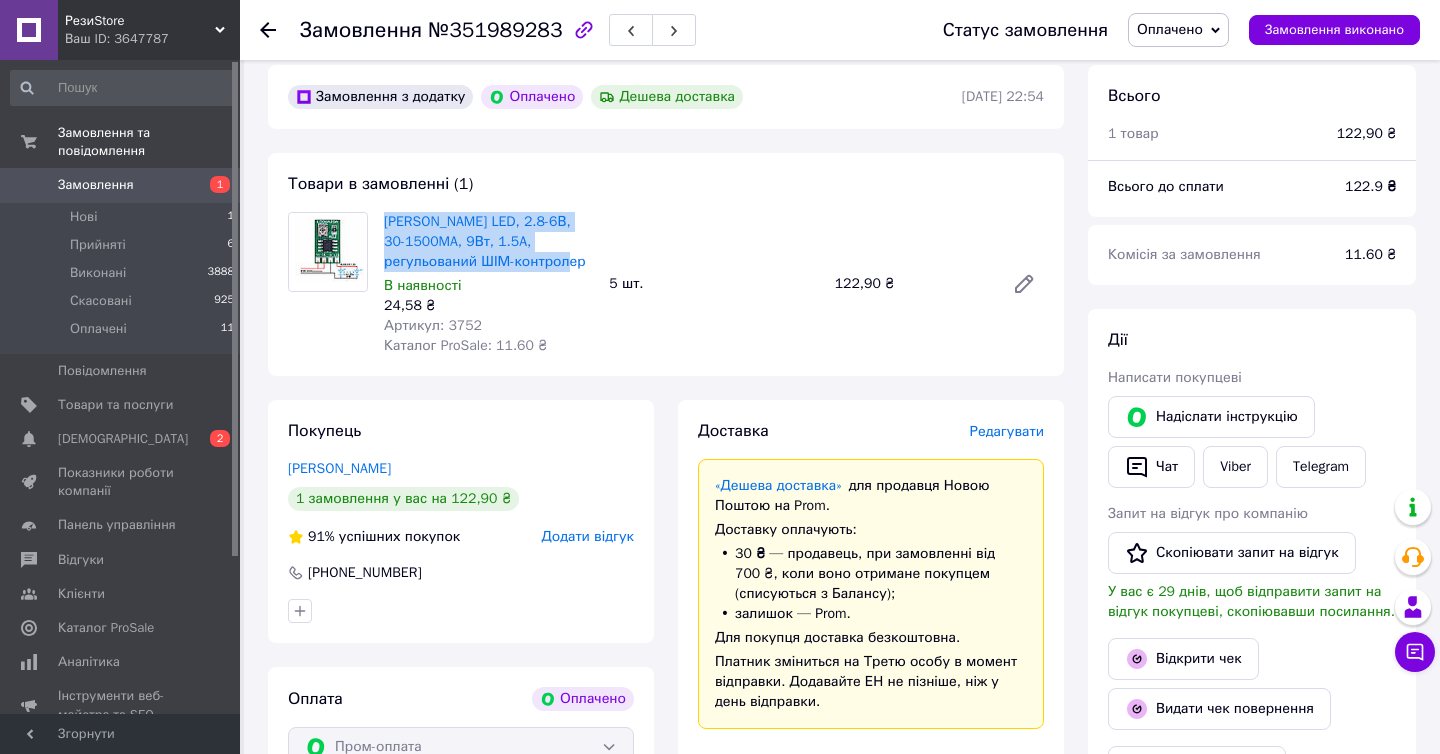 drag, startPoint x: 381, startPoint y: 223, endPoint x: 590, endPoint y: 261, distance: 212.42645 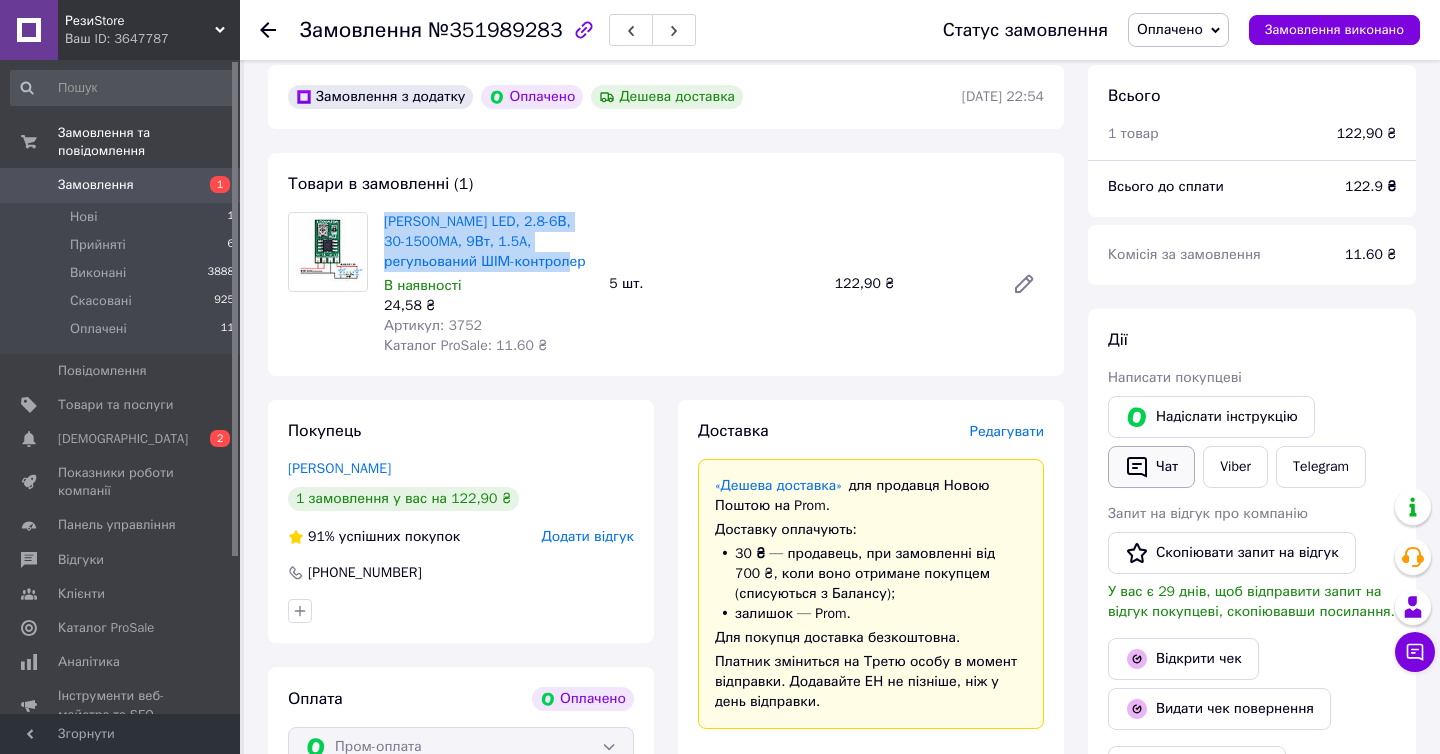 click on "Чат" at bounding box center [1151, 467] 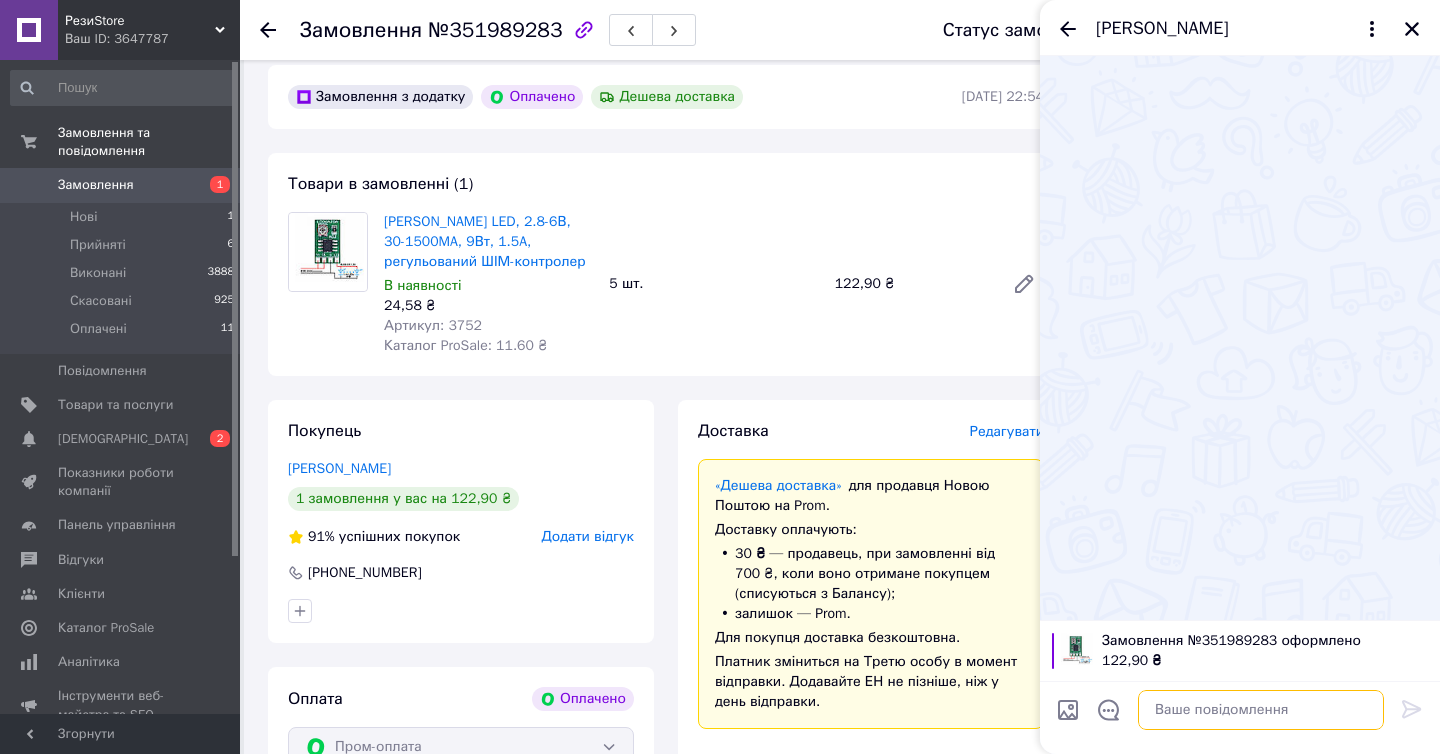 click at bounding box center [1261, 710] 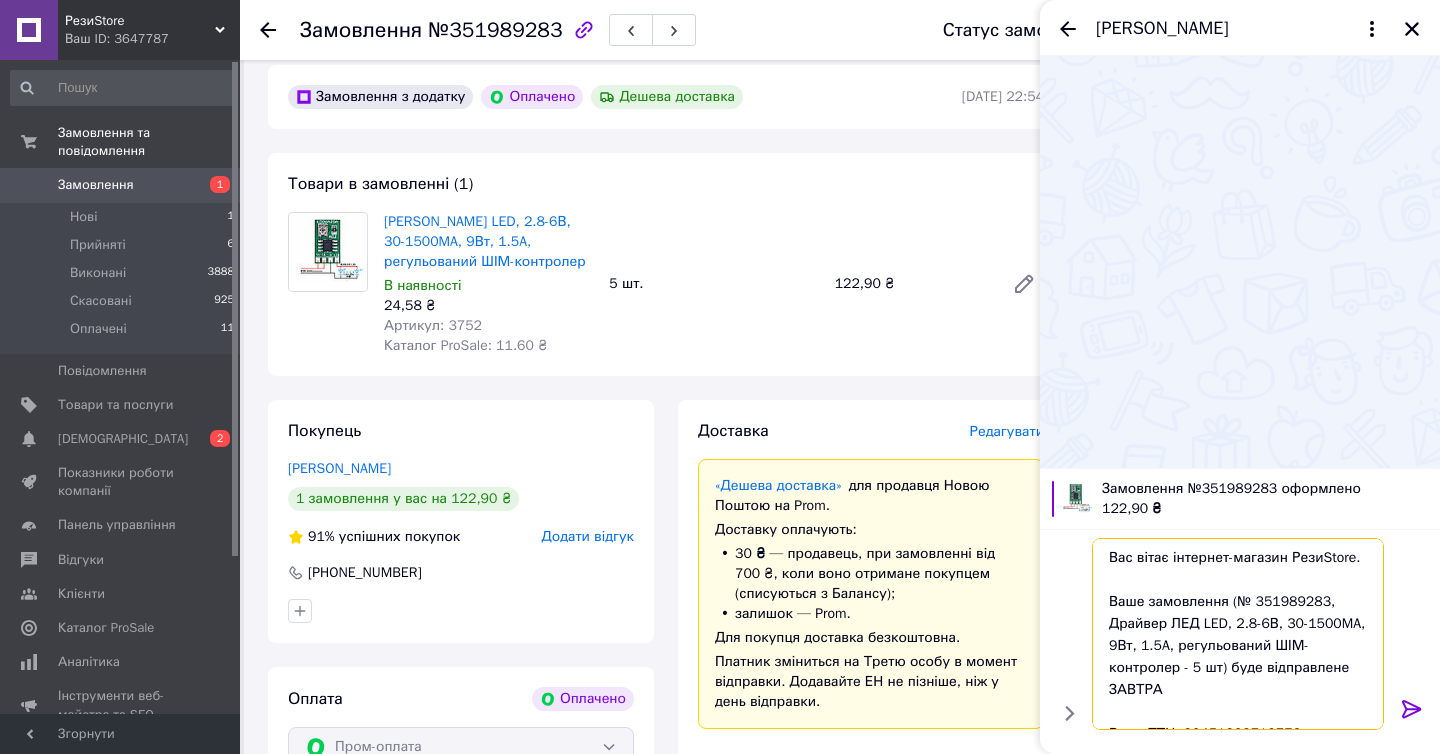 scroll, scrollTop: 46, scrollLeft: 0, axis: vertical 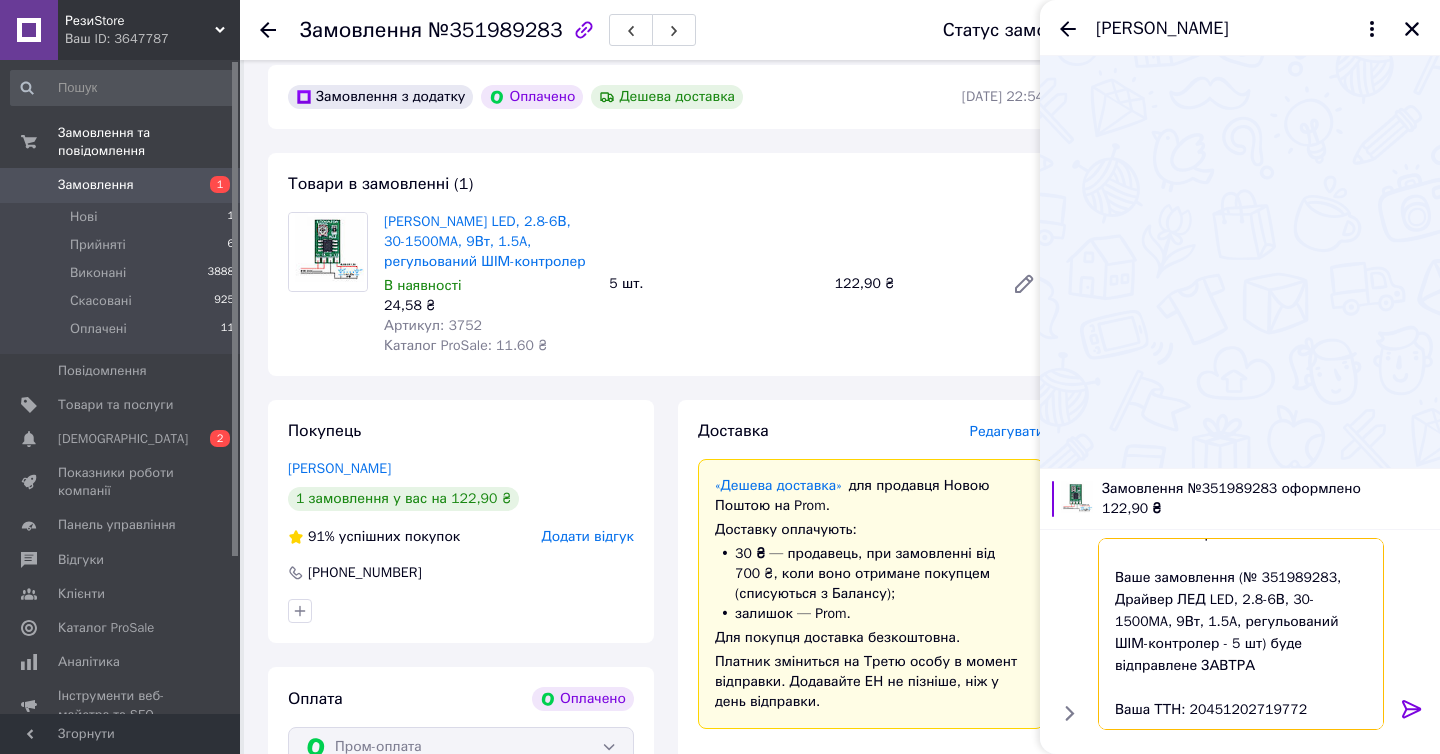 type 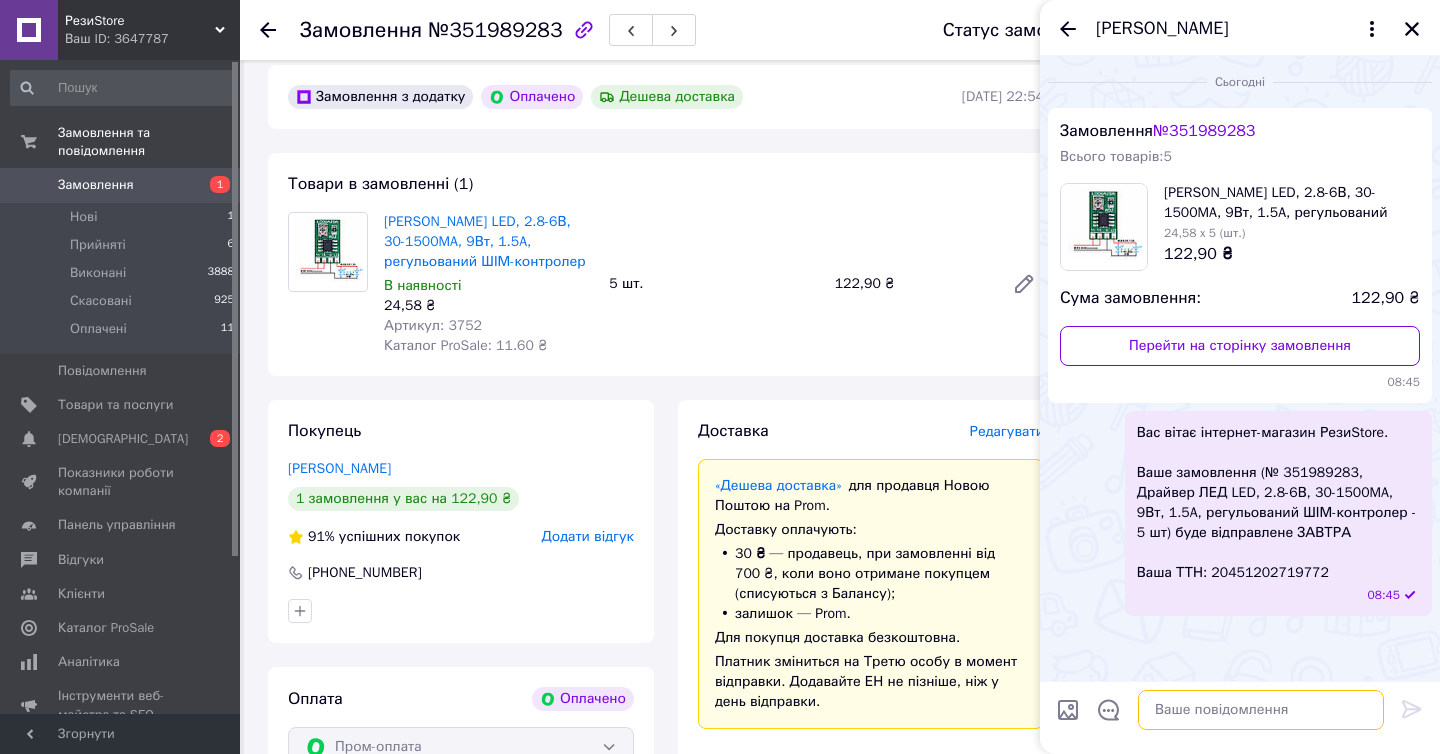 scroll, scrollTop: 0, scrollLeft: 0, axis: both 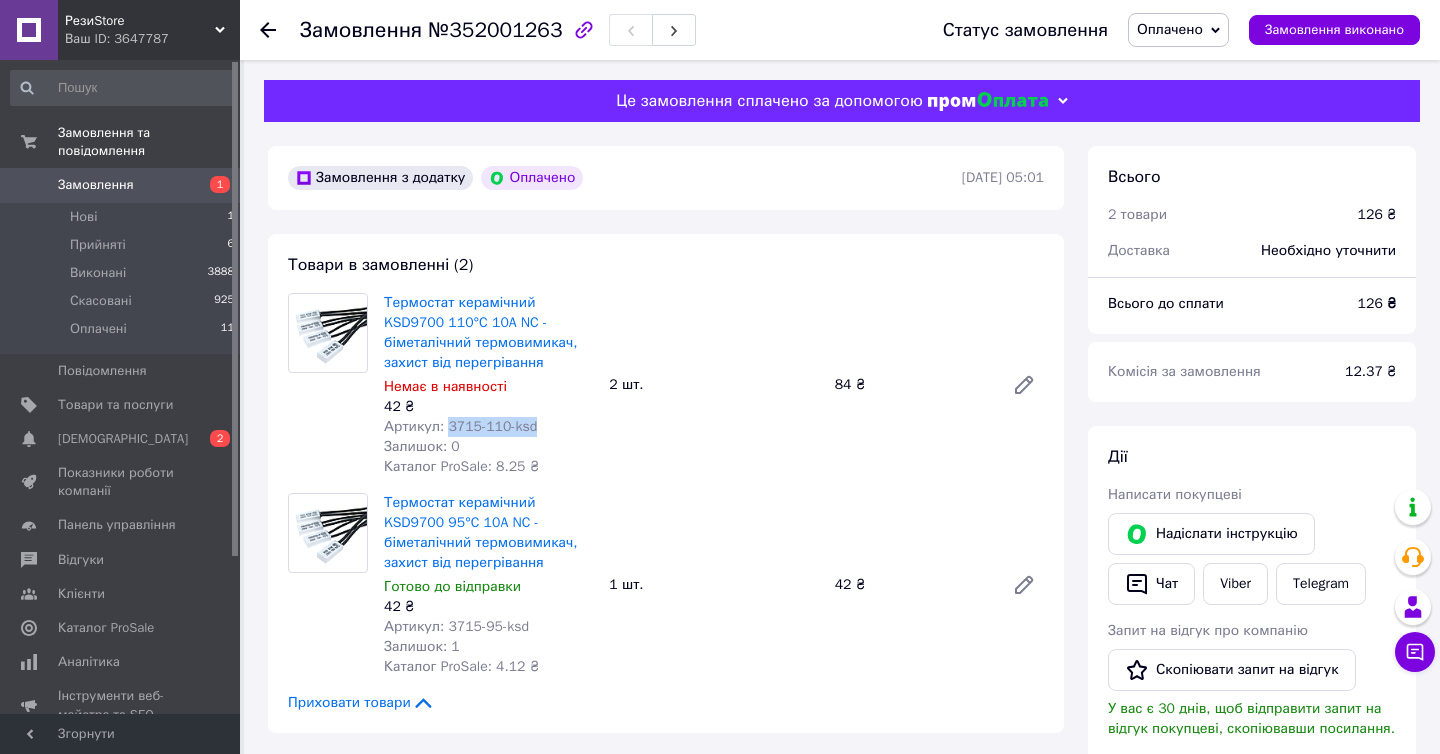 drag, startPoint x: 447, startPoint y: 426, endPoint x: 558, endPoint y: 426, distance: 111 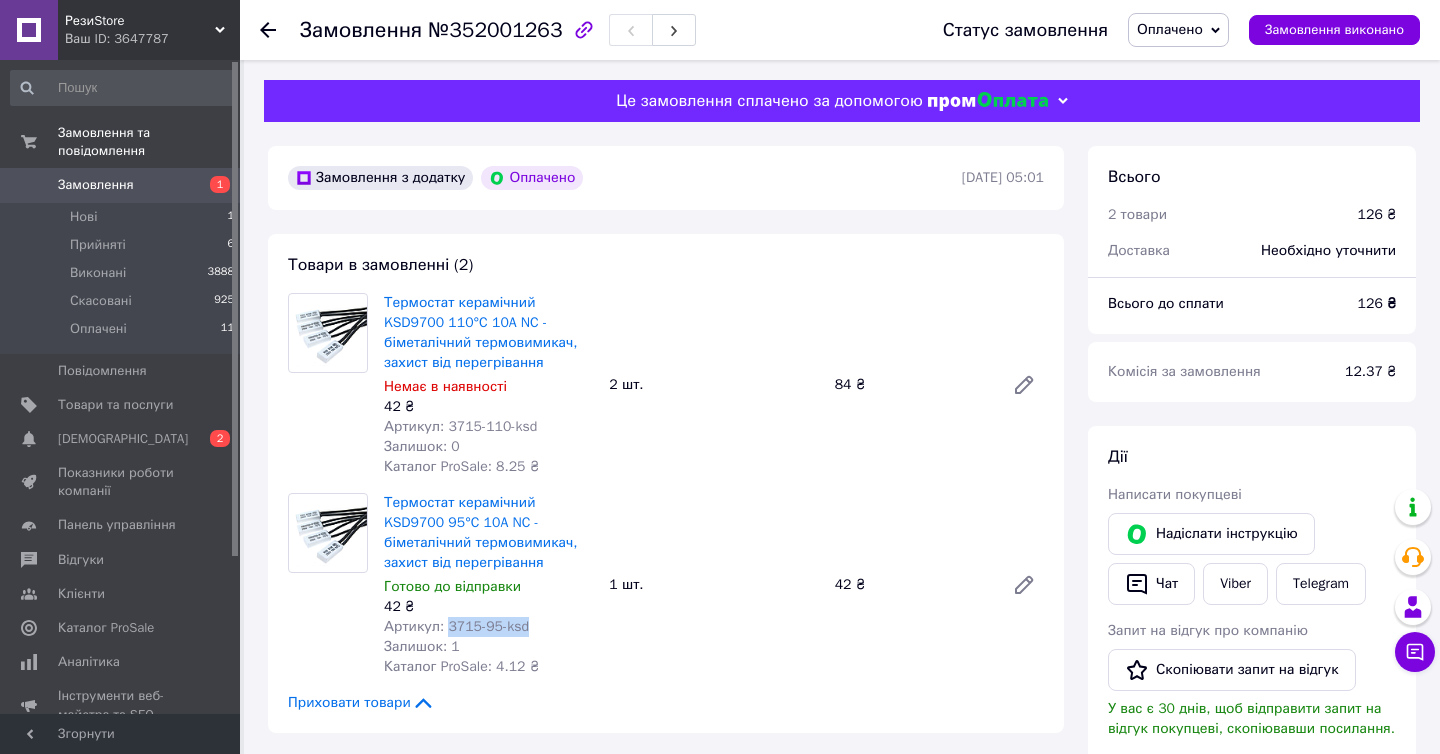 drag, startPoint x: 448, startPoint y: 625, endPoint x: 574, endPoint y: 625, distance: 126 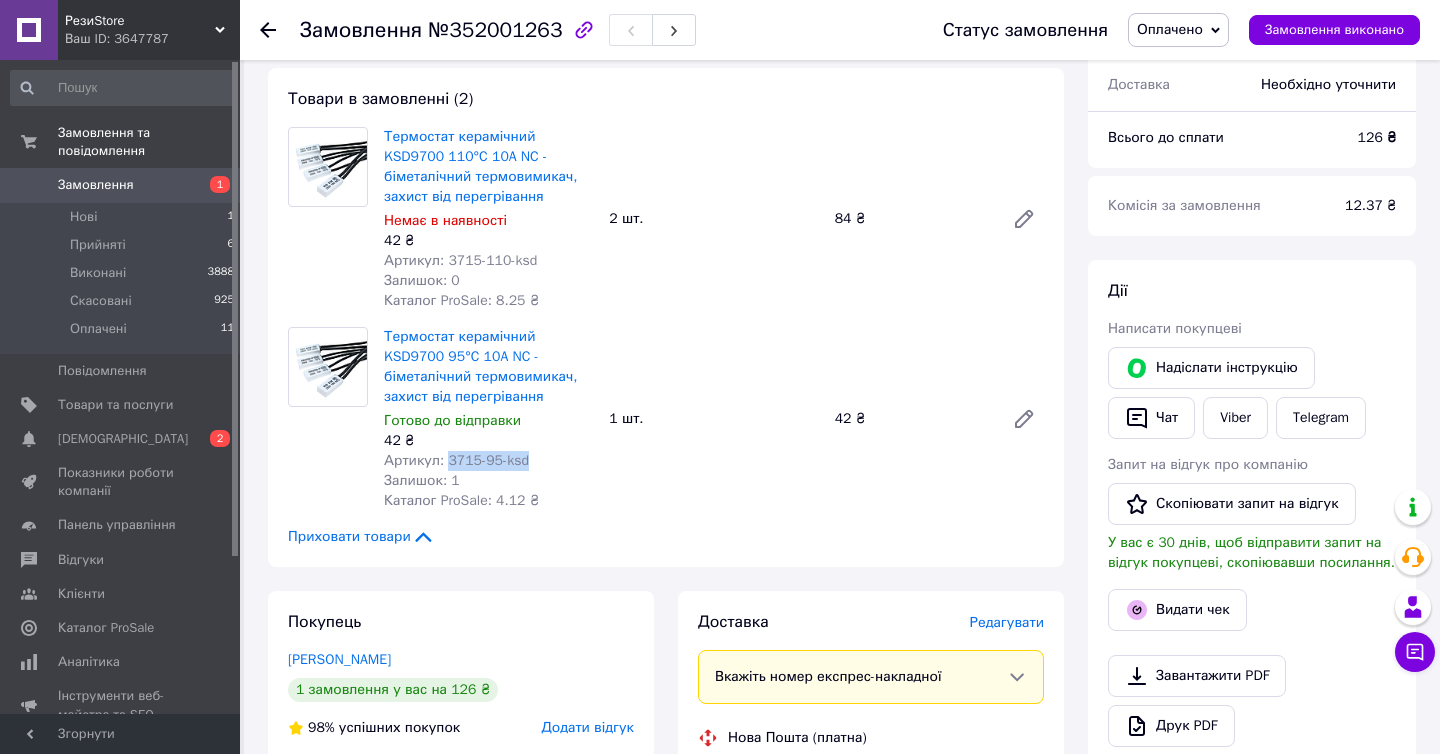 scroll, scrollTop: 380, scrollLeft: 0, axis: vertical 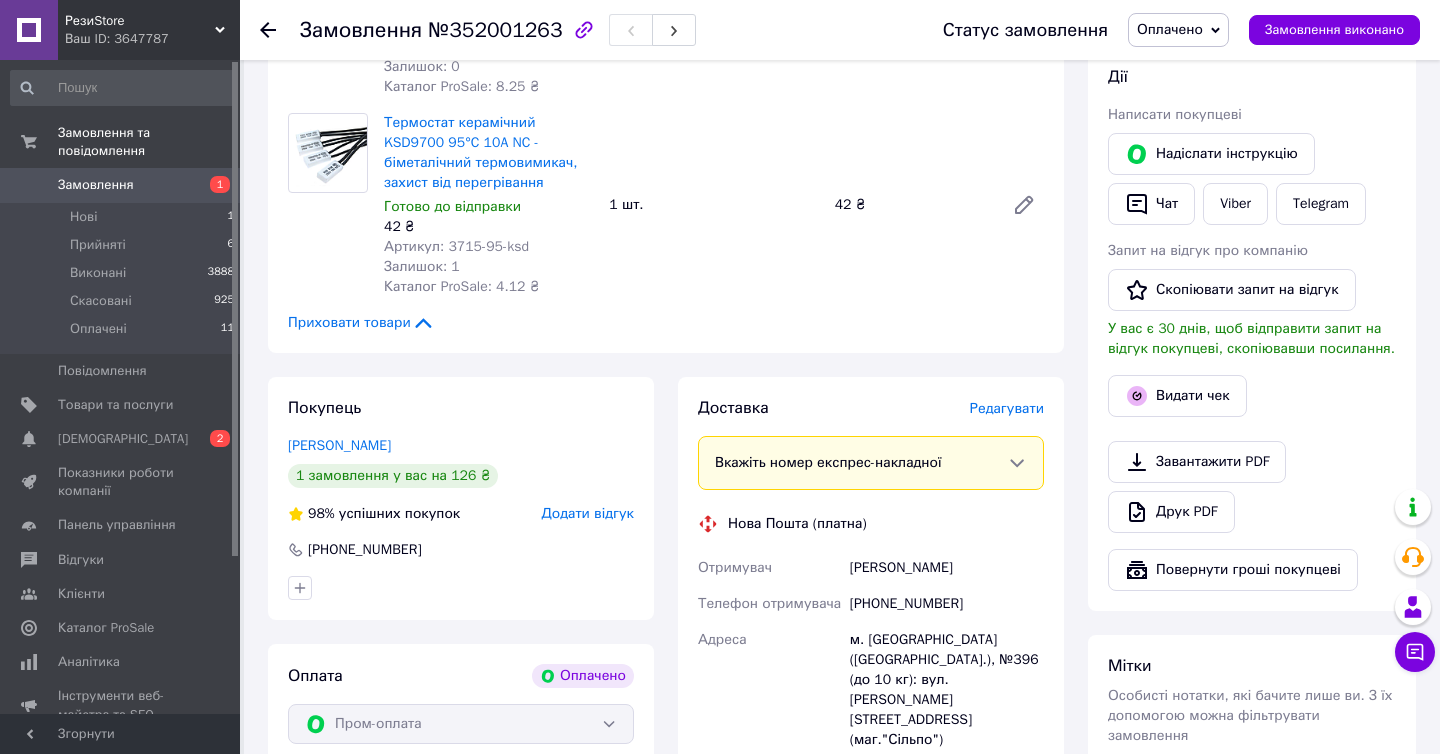 click on "Редагувати" at bounding box center (1007, 408) 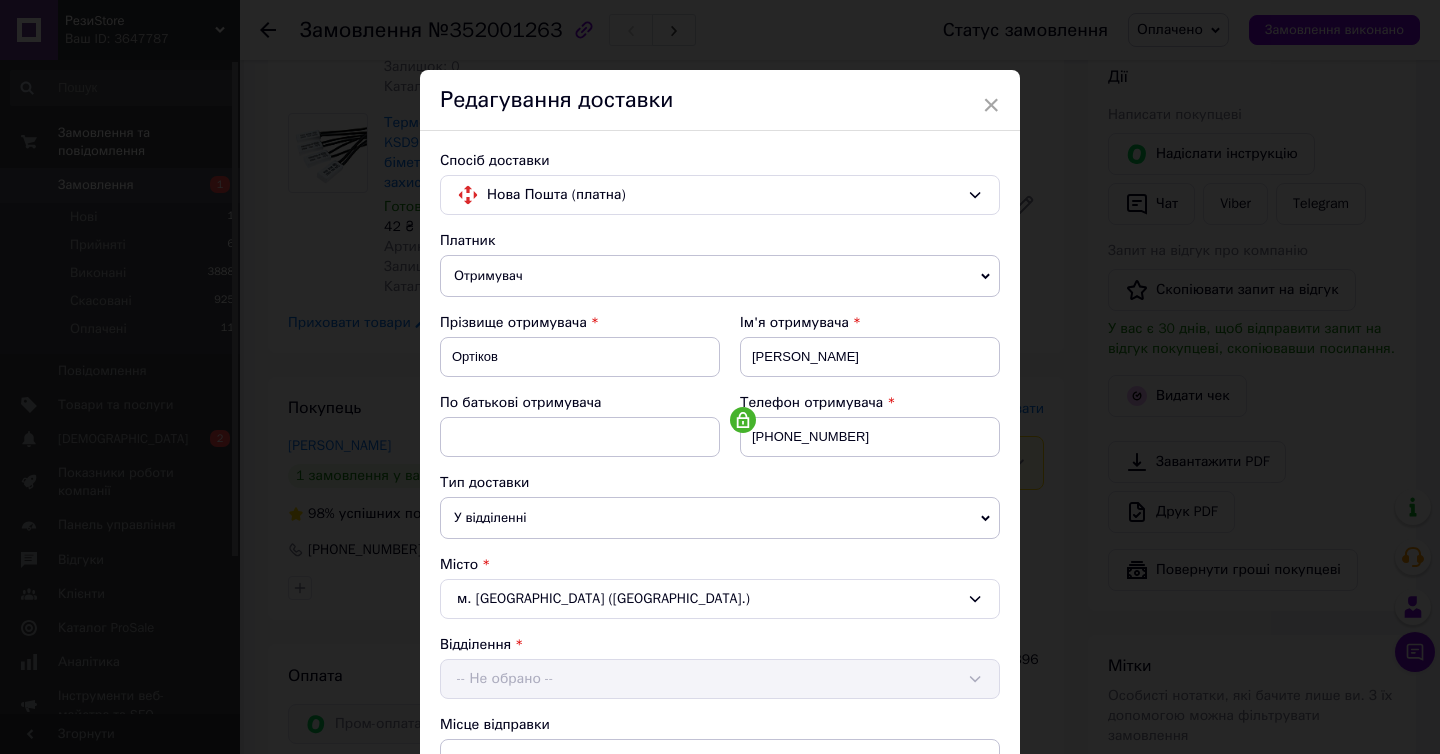 scroll, scrollTop: 796, scrollLeft: 0, axis: vertical 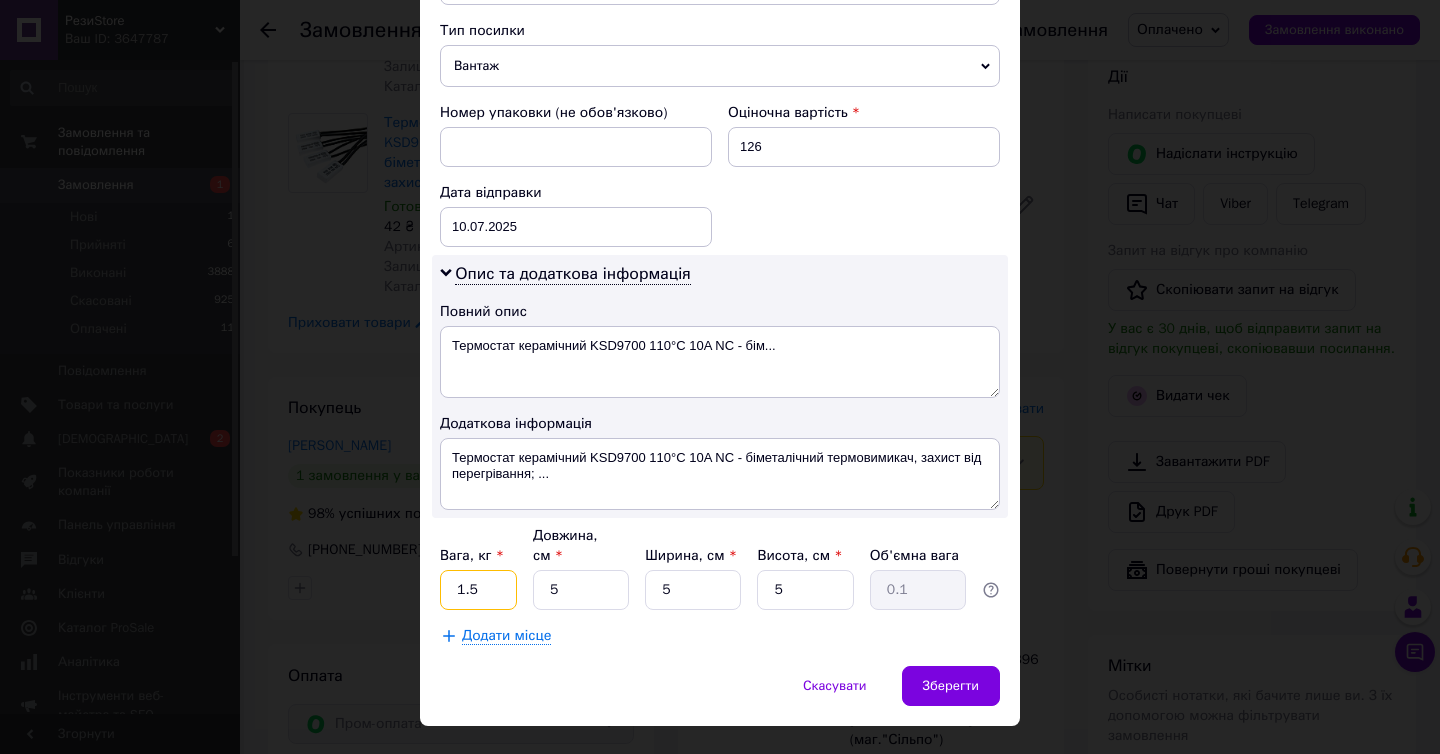 click on "1.5" at bounding box center (478, 590) 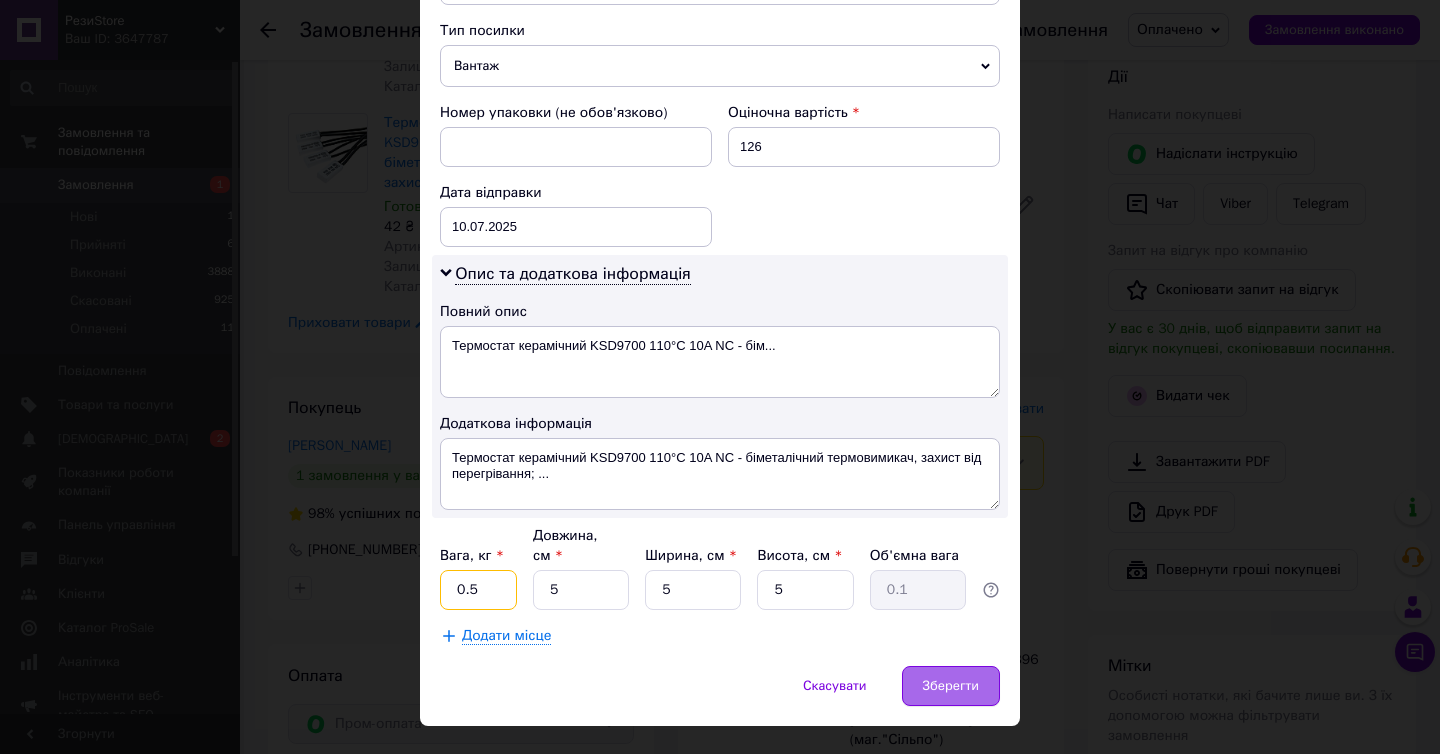 type on "0.5" 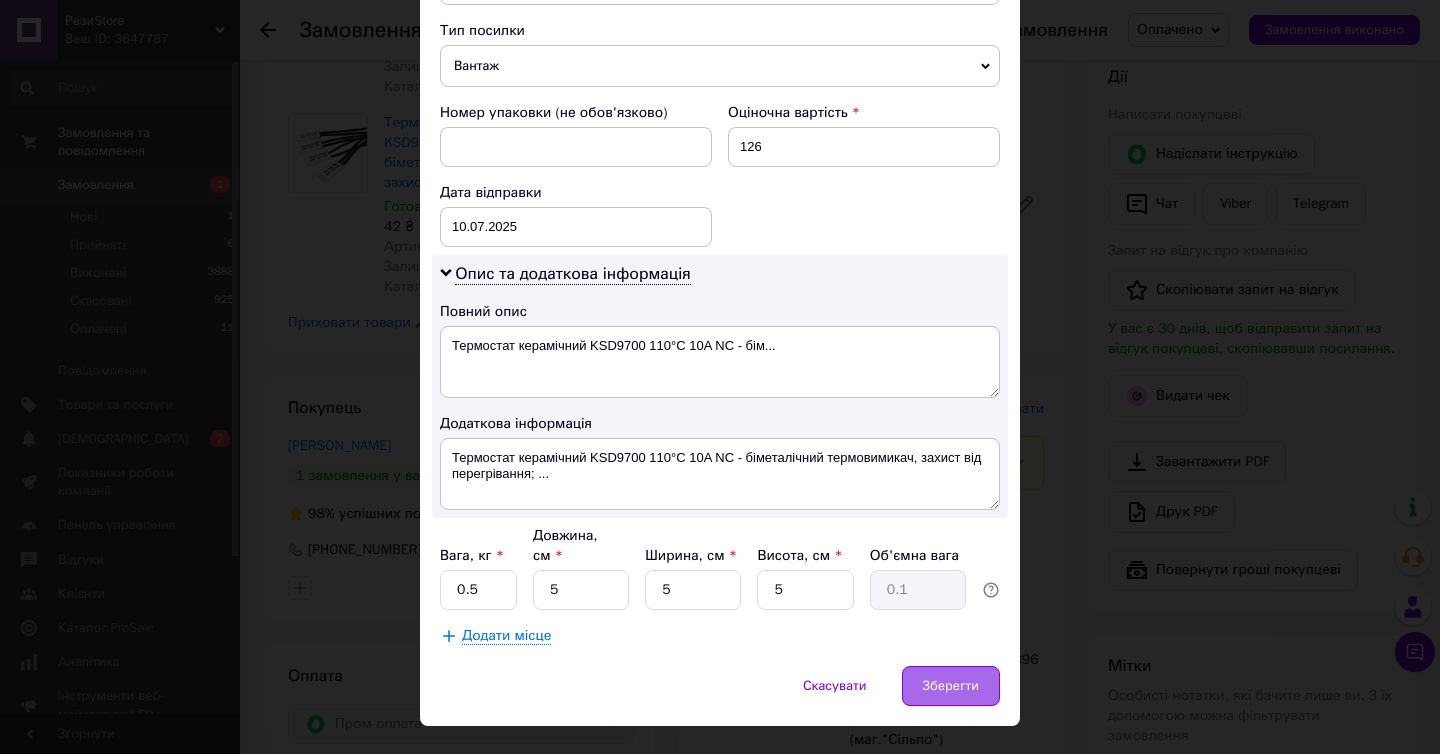 click on "Зберегти" at bounding box center [951, 686] 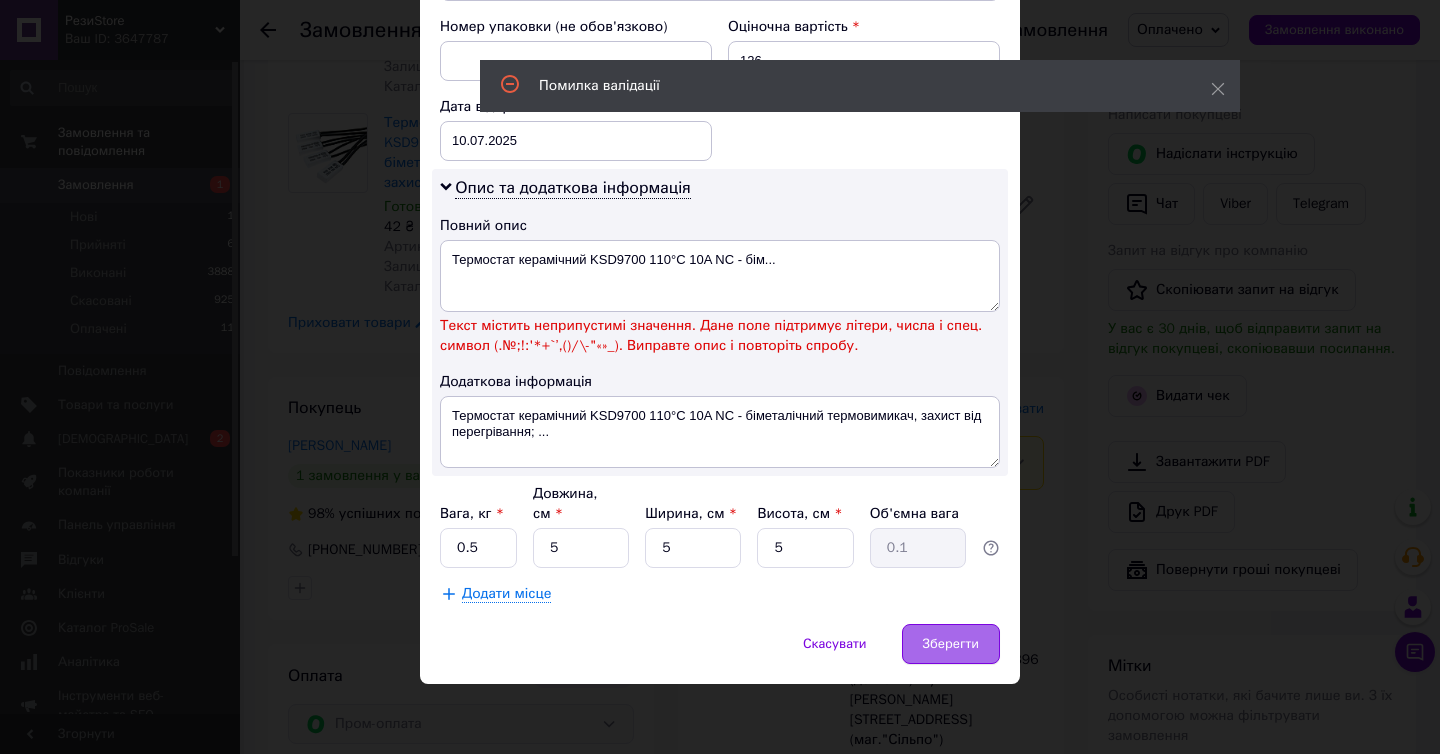 scroll, scrollTop: 851, scrollLeft: 0, axis: vertical 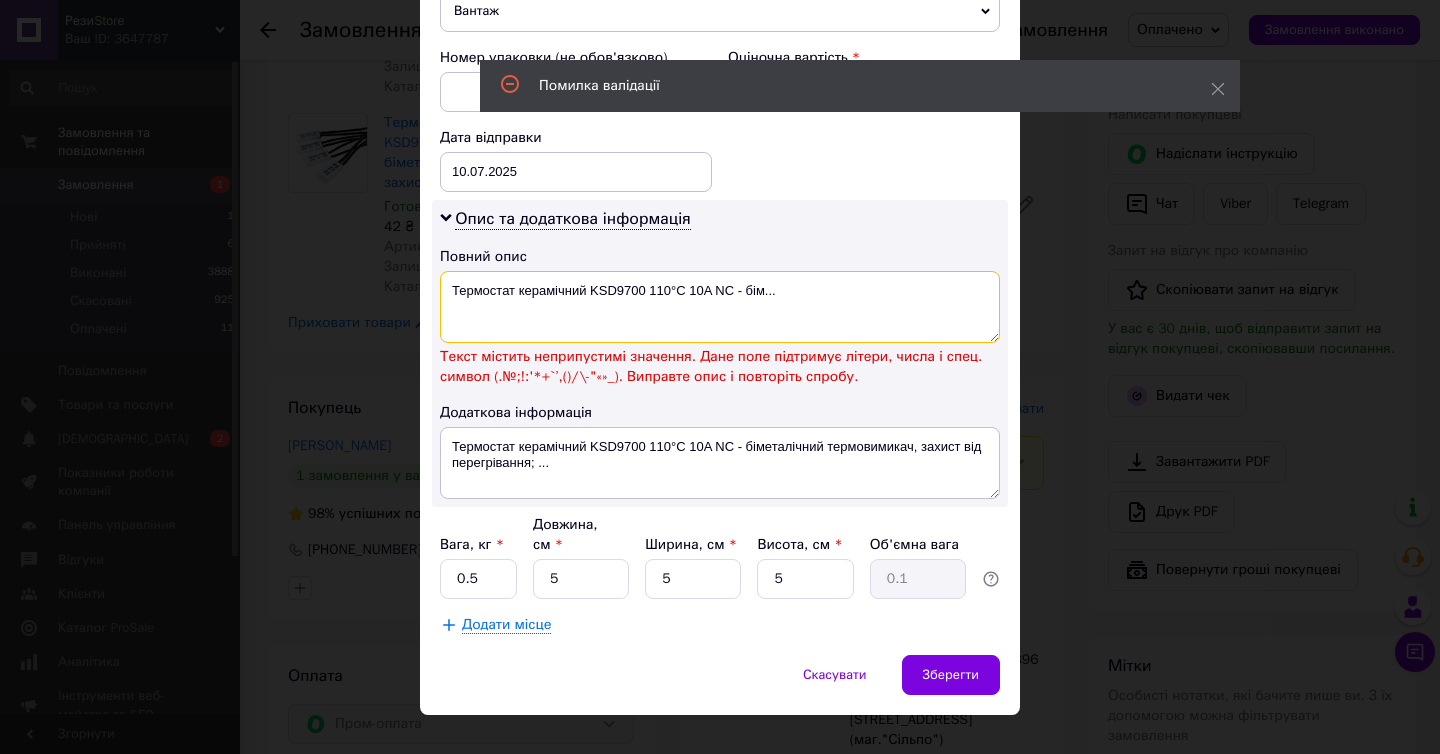 click on "Термостат керамічний KSD9700 110°C 10A NC - бім..." at bounding box center [720, 307] 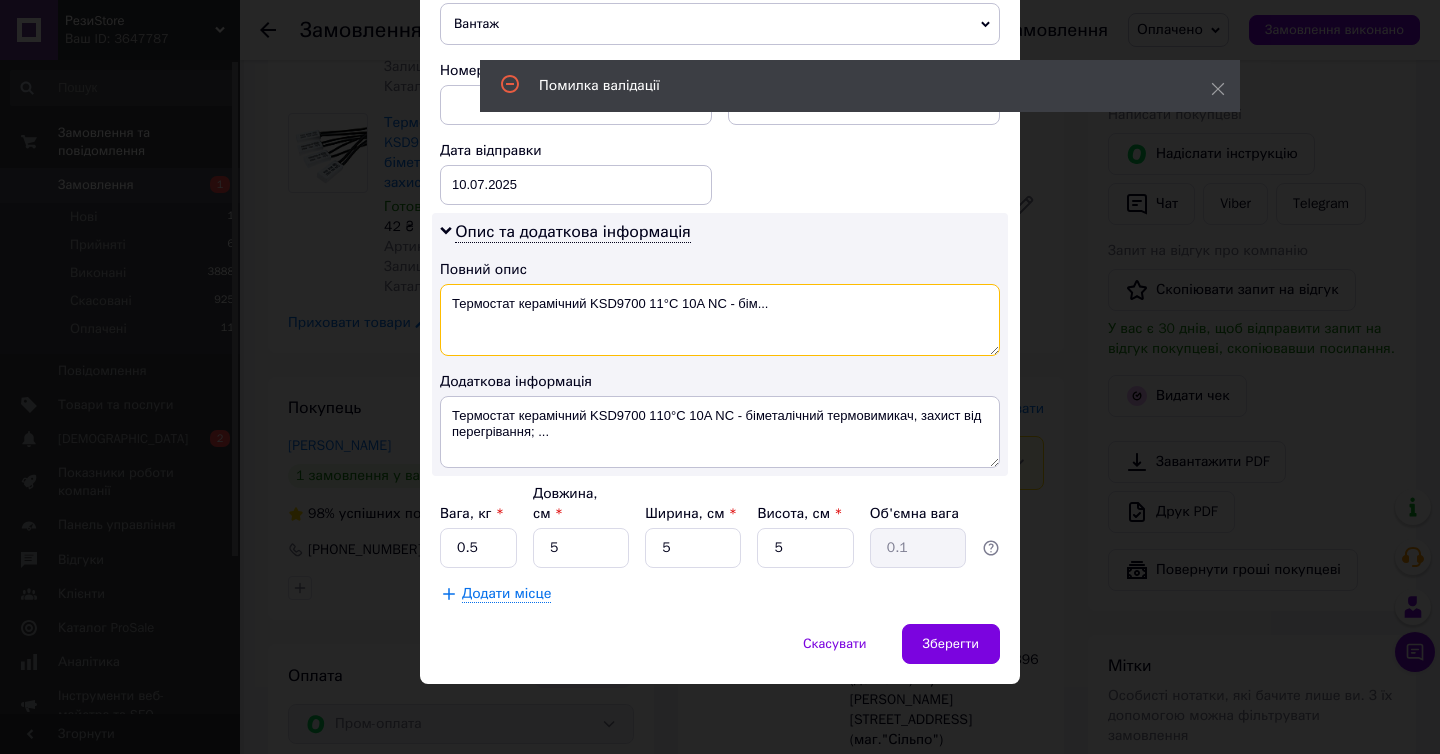 scroll, scrollTop: 838, scrollLeft: 0, axis: vertical 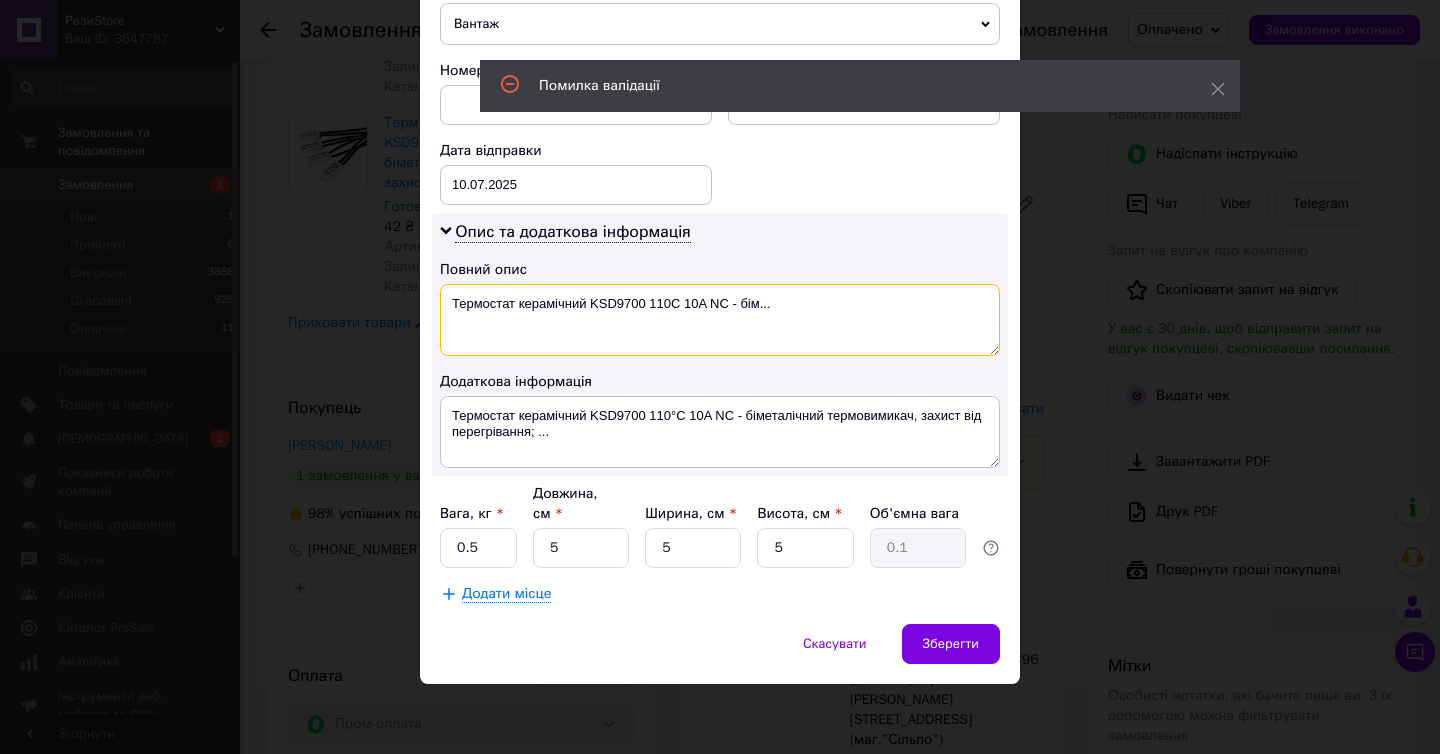 type on "Термостат керамічний KSD9700 110C 10A NC - бім..." 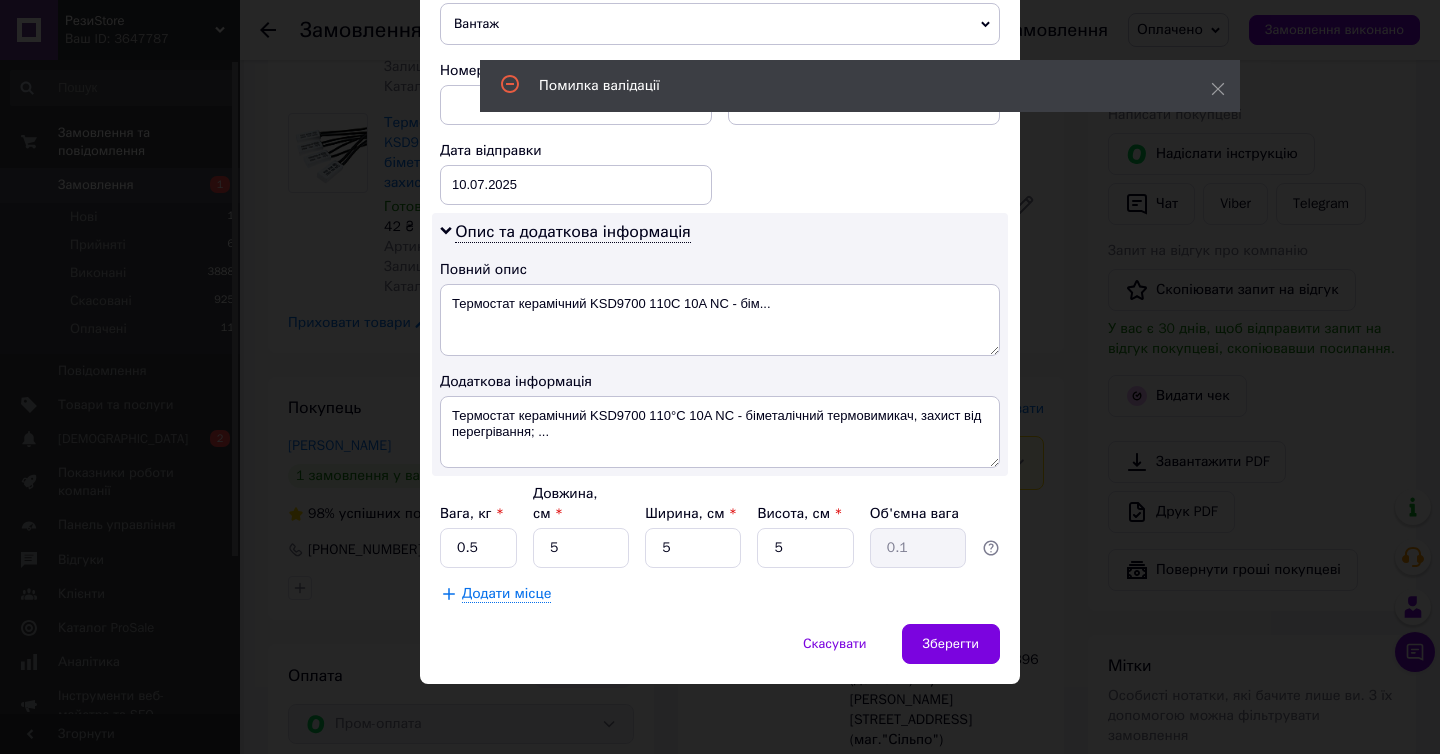 click on "Спосіб доставки Нова Пошта (платна) Платник Отримувач Відправник Прізвище отримувача [PERSON_NAME] Ім'я отримувача [PERSON_NAME] батькові отримувача Телефон отримувача [PHONE_NUMBER] Тип доставки У відділенні Кур'єром В поштоматі Місто м. [GEOGRAPHIC_DATA] ([GEOGRAPHIC_DATA].) Відділення №396 (до 10 кг): вул. [PERSON_NAME][STREET_ADDRESS] (маг."Сільпо") Місце відправки м. [GEOGRAPHIC_DATA] ([GEOGRAPHIC_DATA].): №19 (до 30 кг на одне місце ): вул. Європейська, 185 Немає збігів. Спробуйте змінити умови пошуку Додати ще місце відправки Тип посилки Вантаж Документи Номер упаковки (не обов'язково) Оціночна вартість 126 [DATE] < 2025" at bounding box center [720, -42] 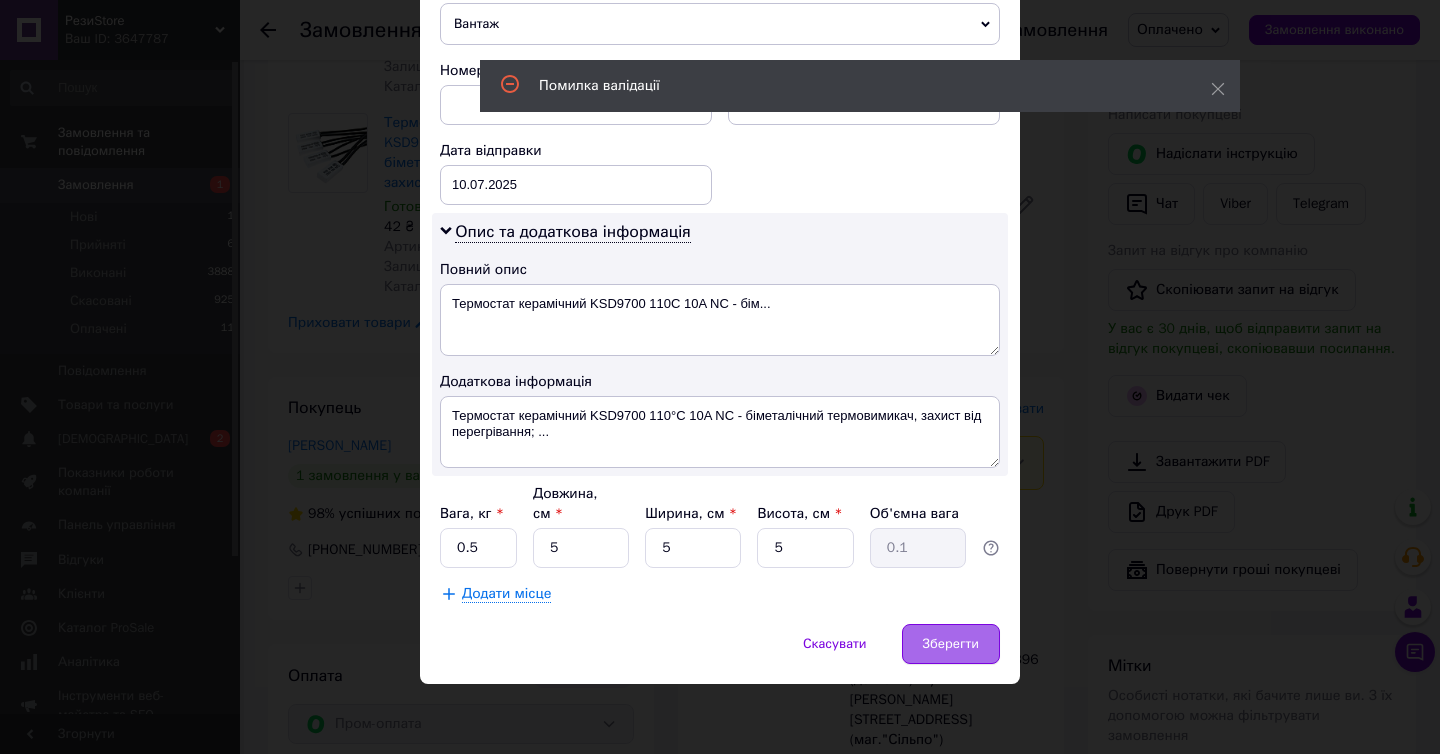click on "Зберегти" at bounding box center (951, 644) 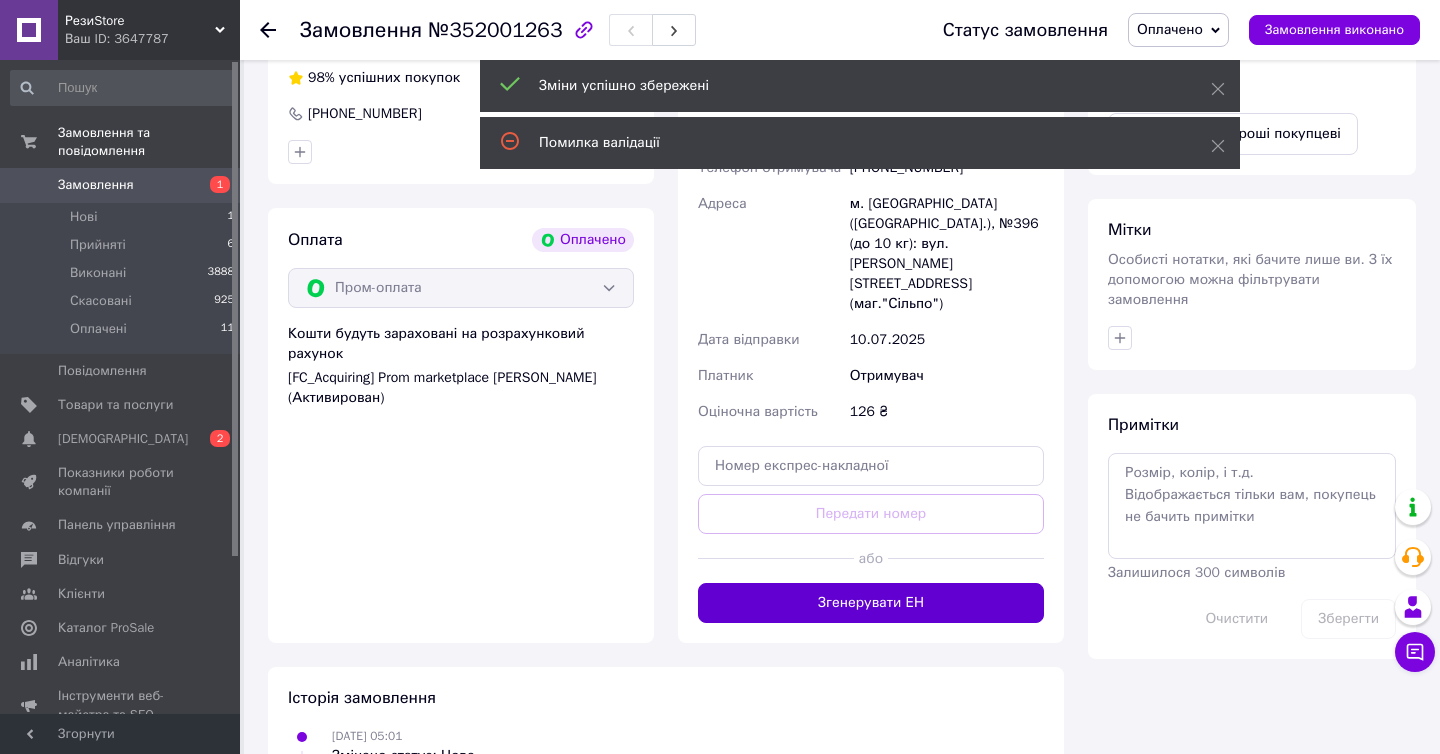 click on "Згенерувати ЕН" at bounding box center [871, 603] 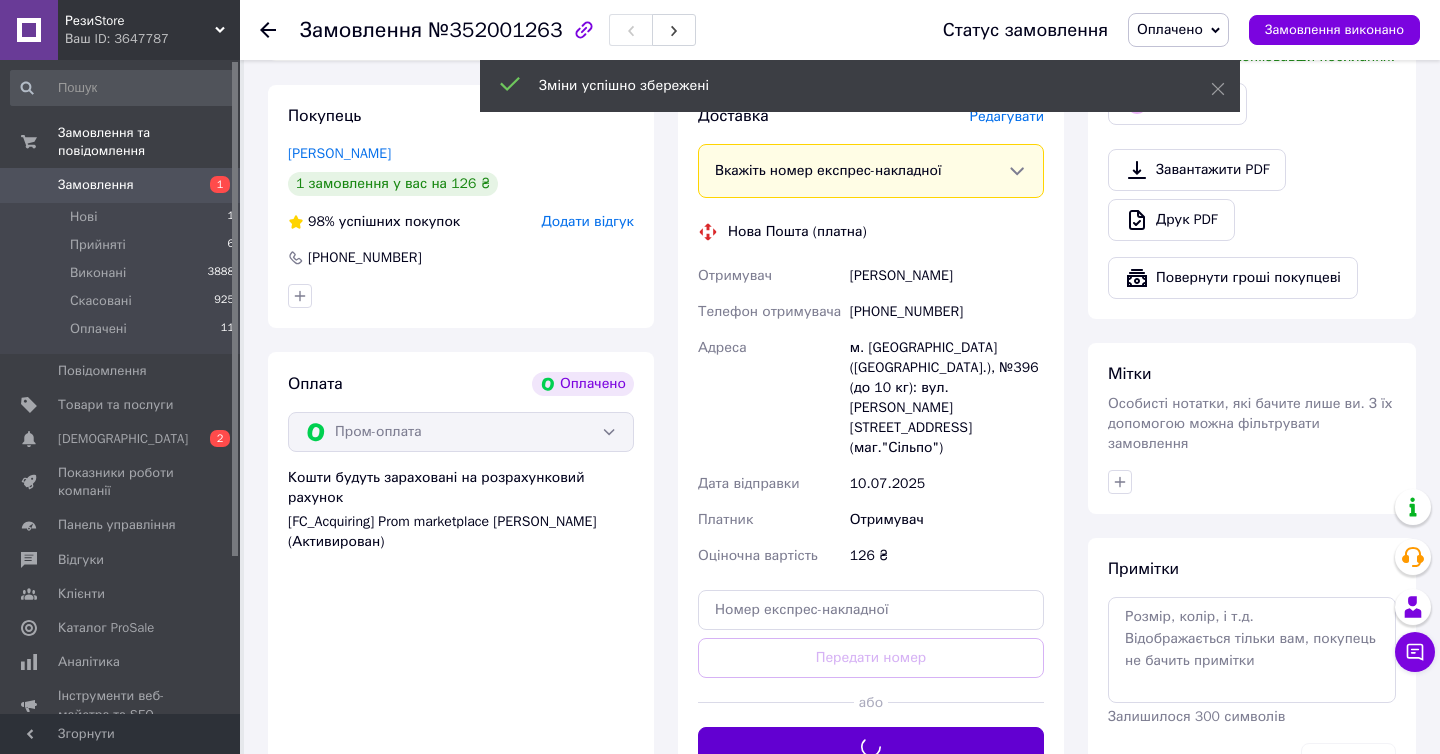 scroll, scrollTop: 497, scrollLeft: 0, axis: vertical 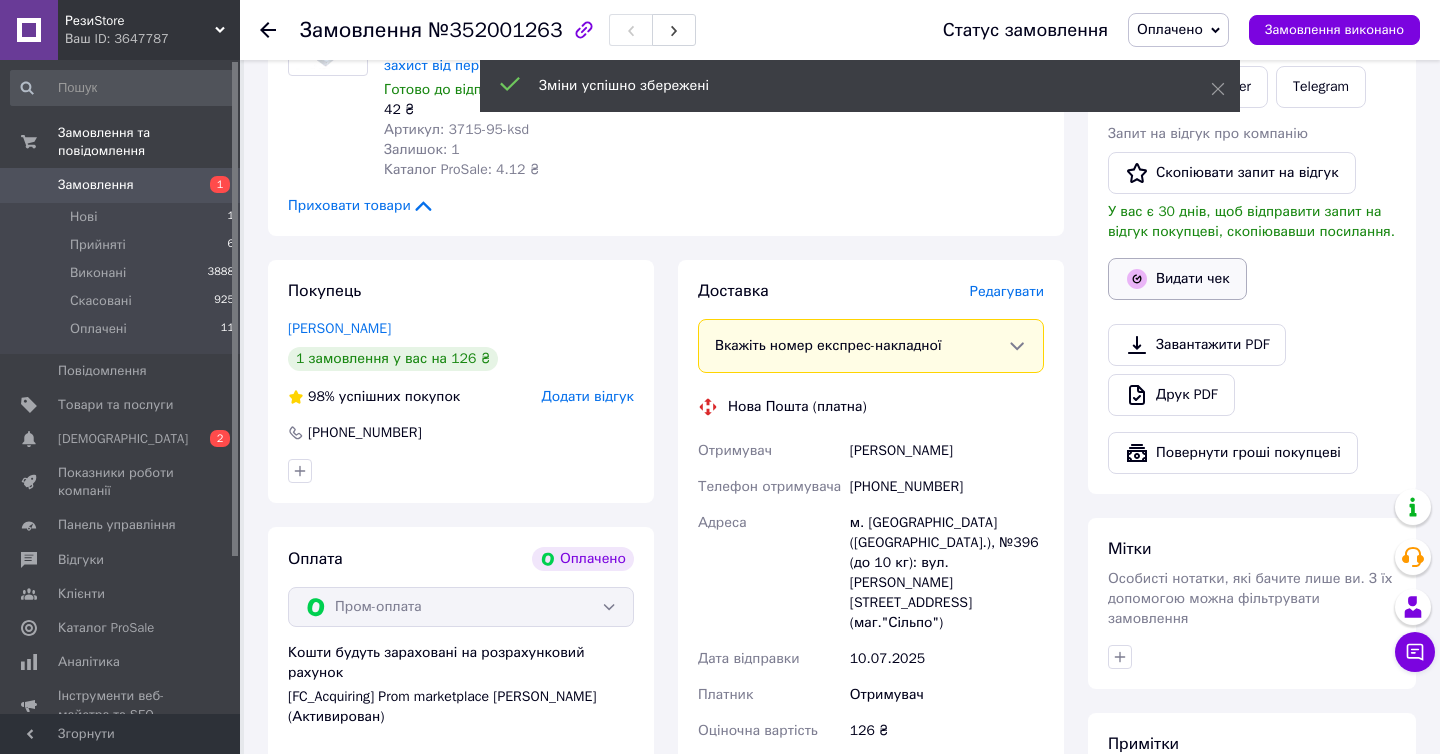 click on "Видати чек" at bounding box center (1177, 279) 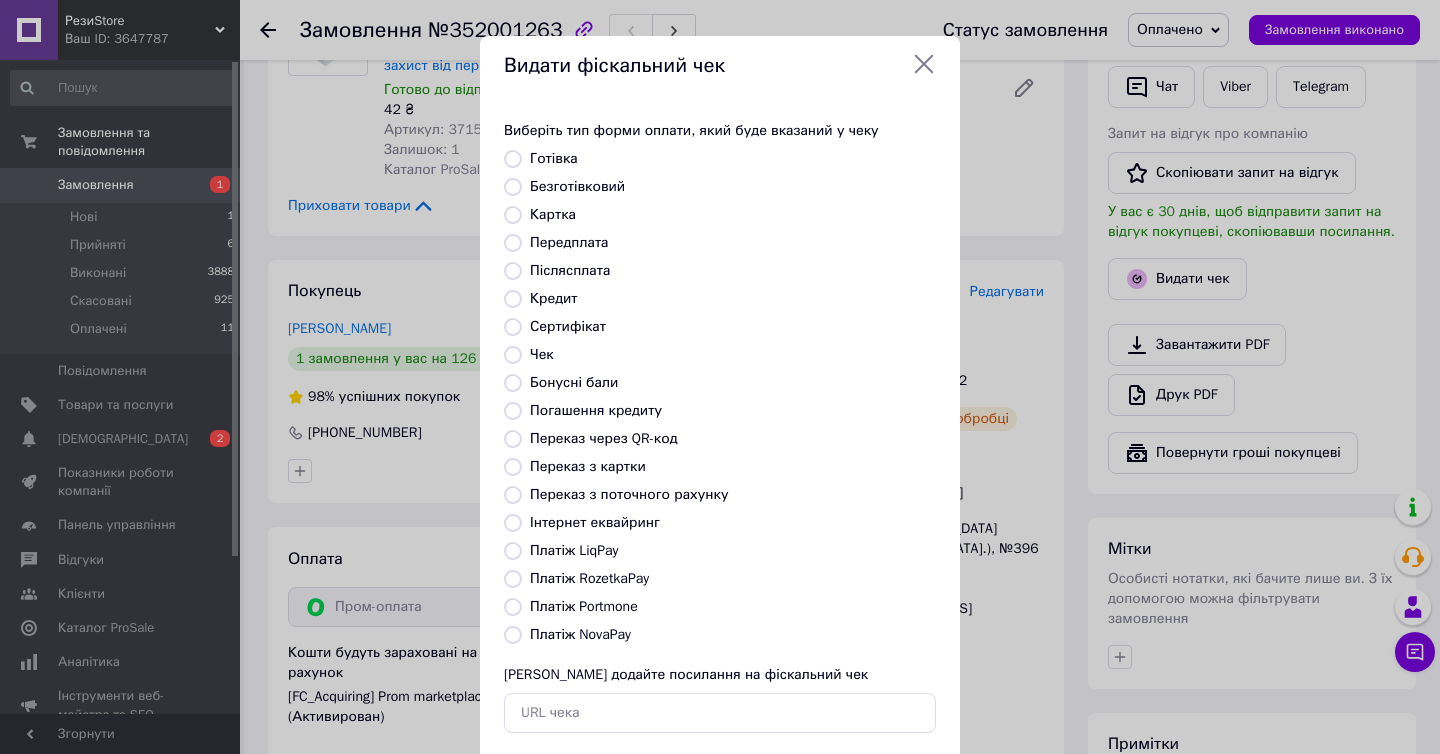 click on "Інтернет еквайринг" at bounding box center [595, 522] 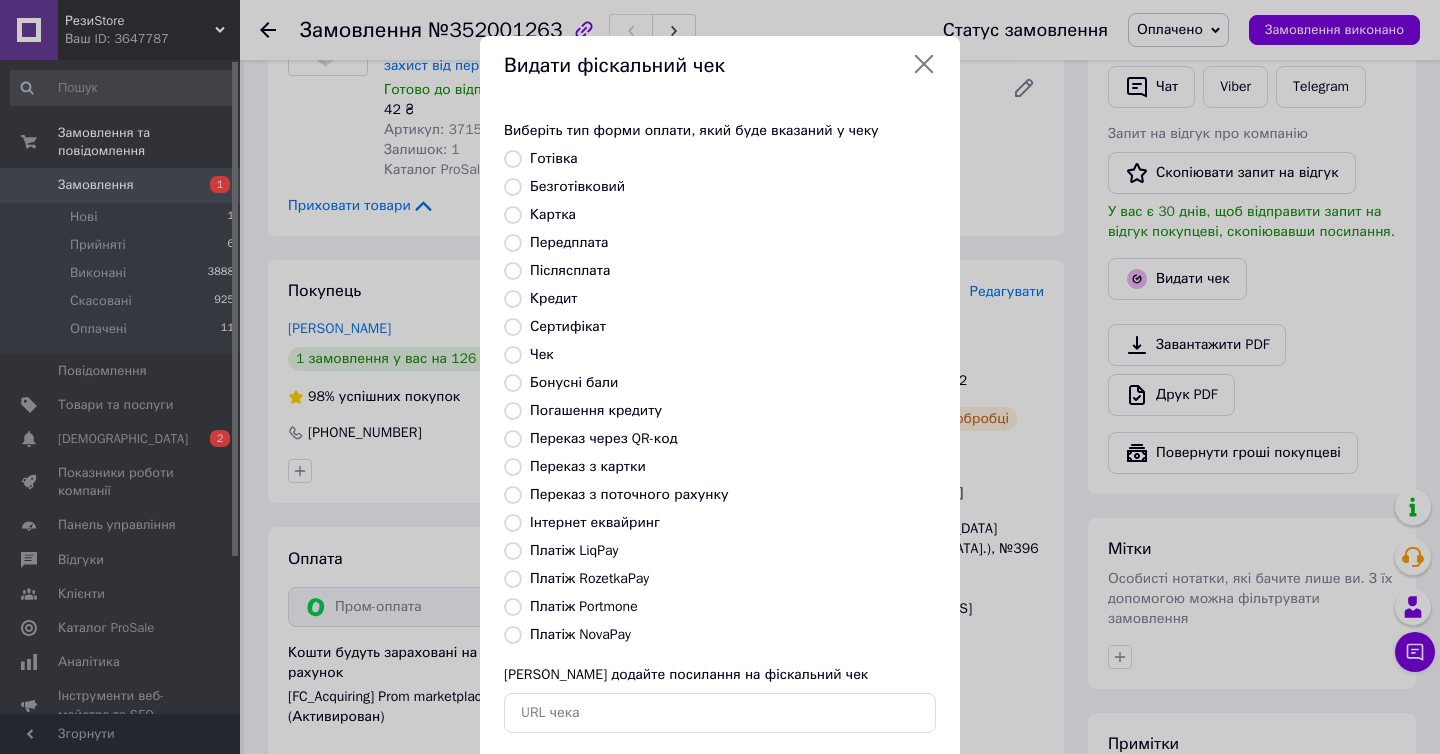 radio on "true" 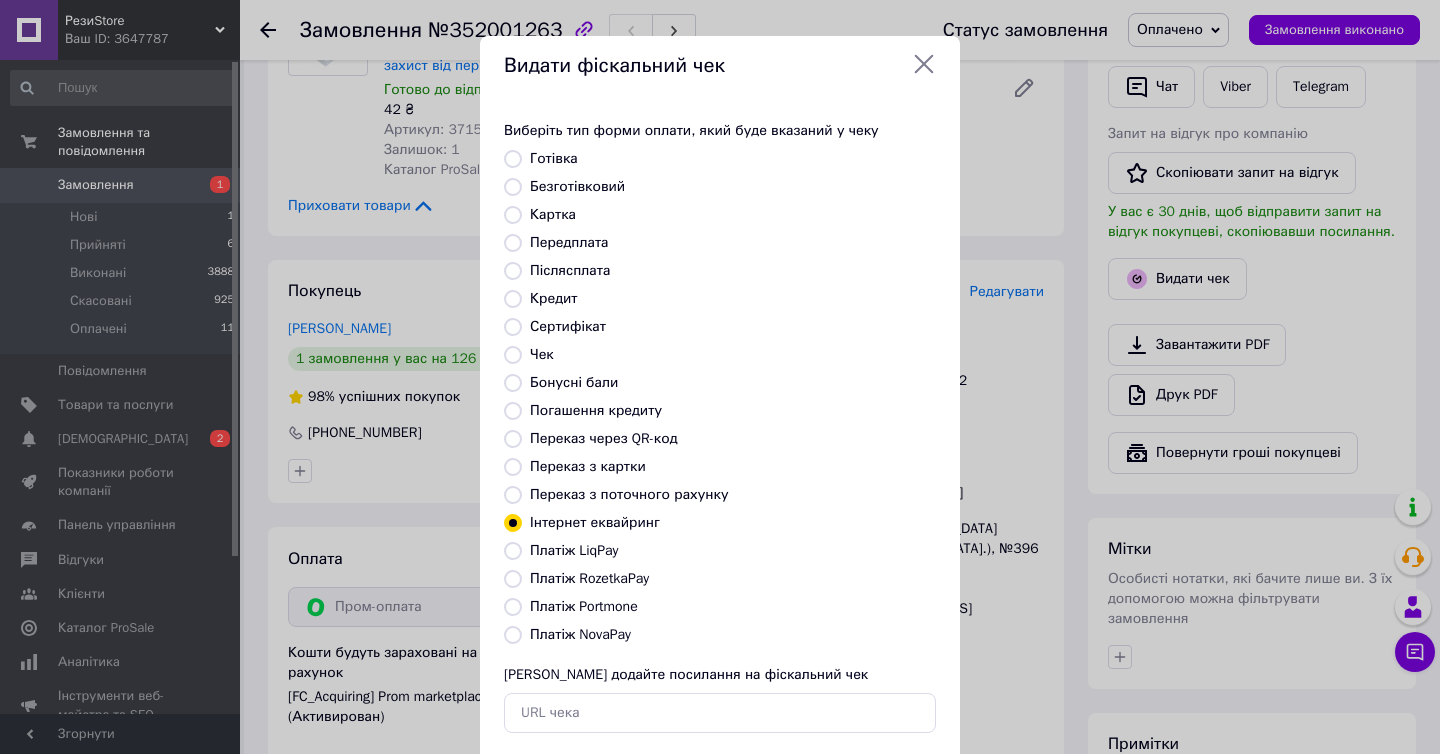 scroll, scrollTop: 105, scrollLeft: 0, axis: vertical 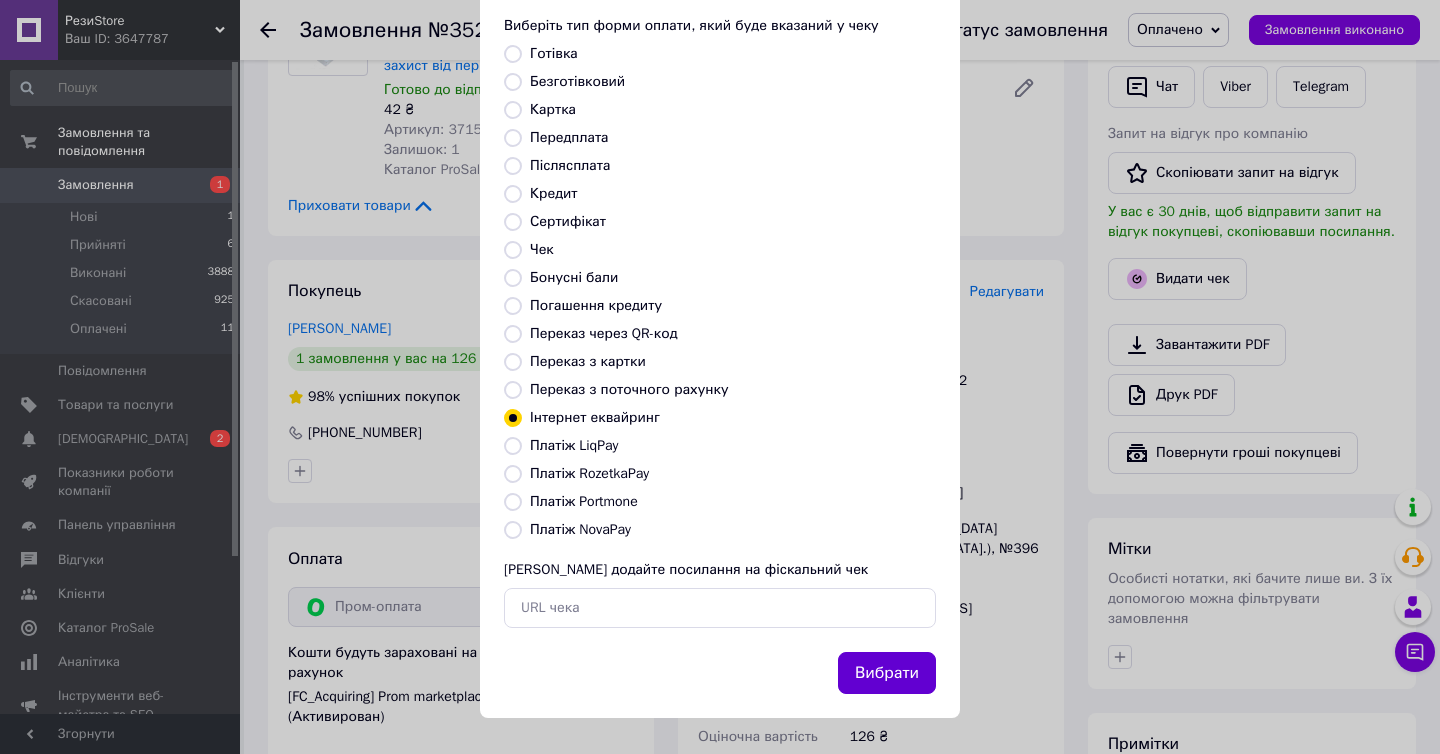 click on "Вибрати" at bounding box center [887, 673] 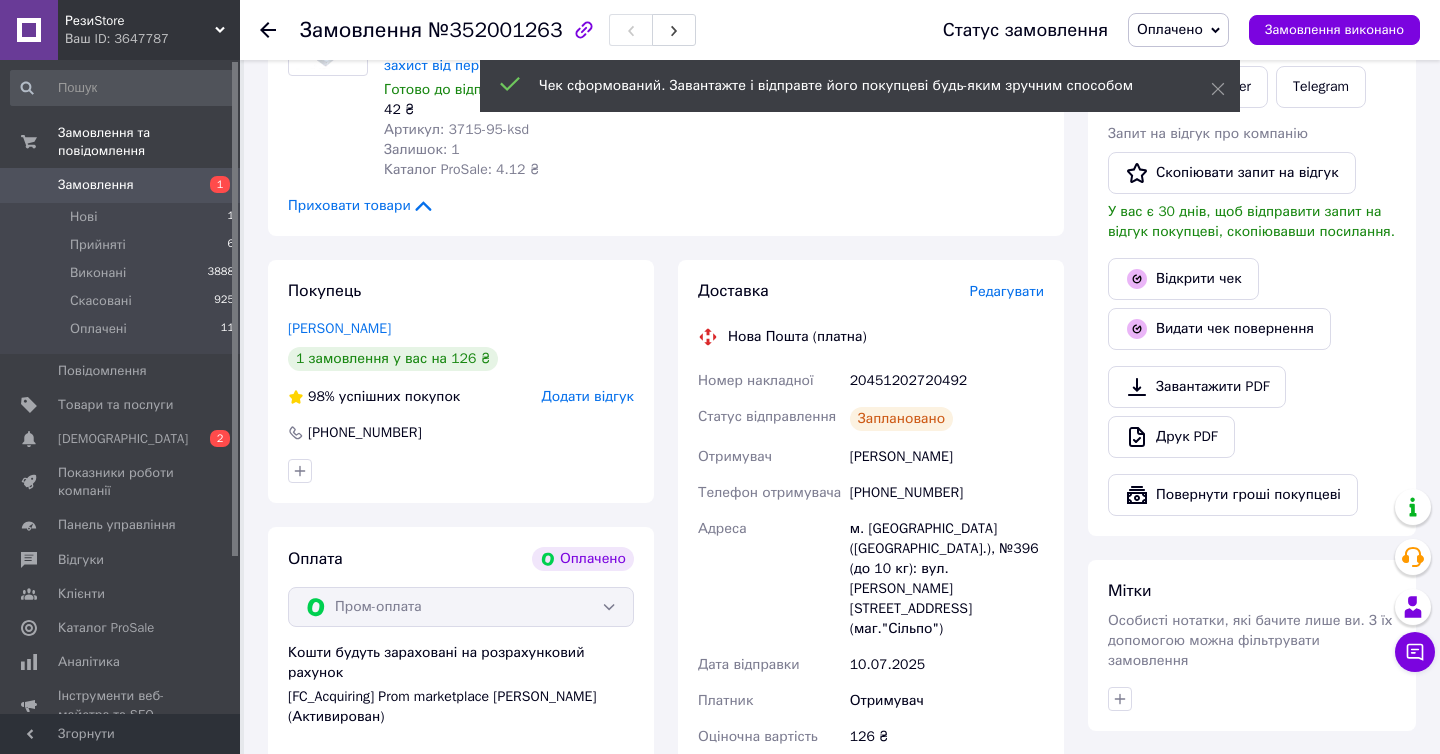 scroll, scrollTop: 253, scrollLeft: 0, axis: vertical 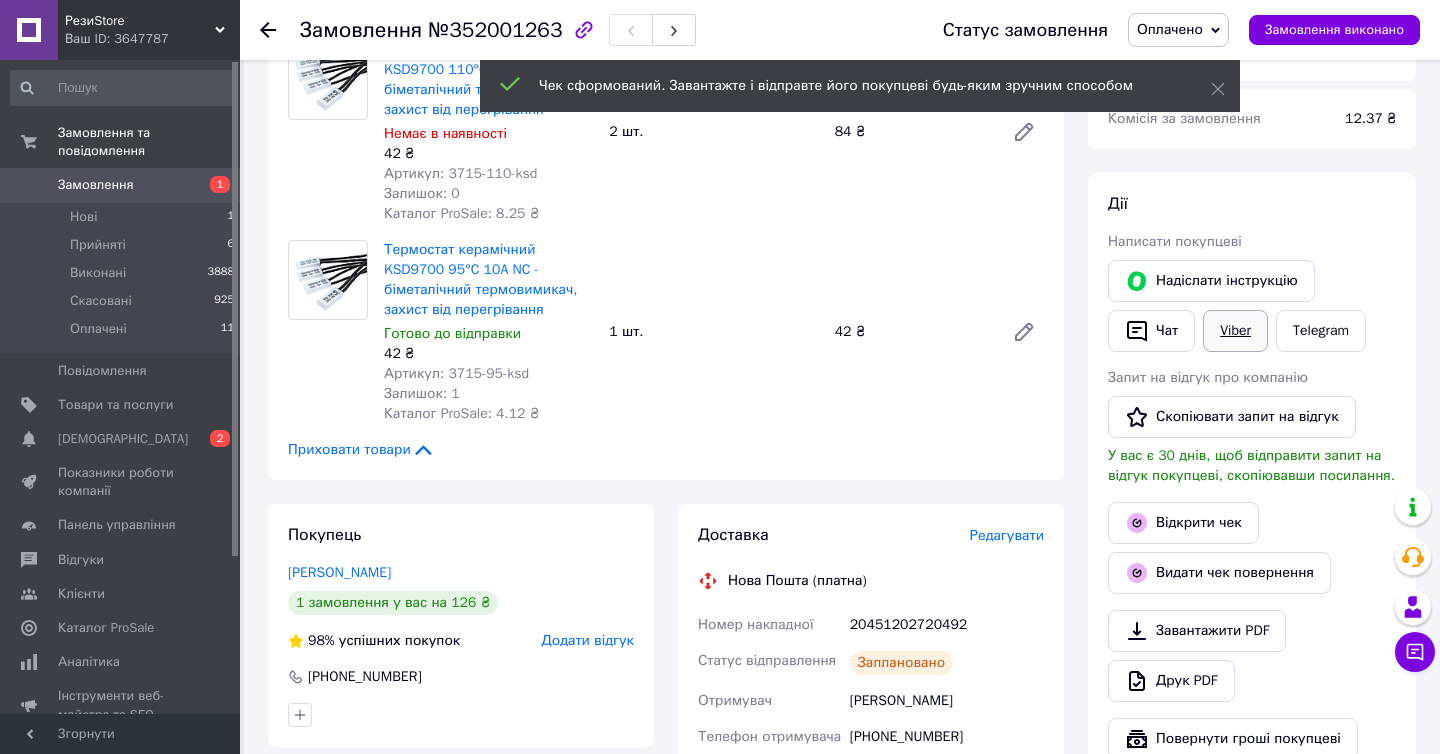 click on "Viber" at bounding box center (1235, 331) 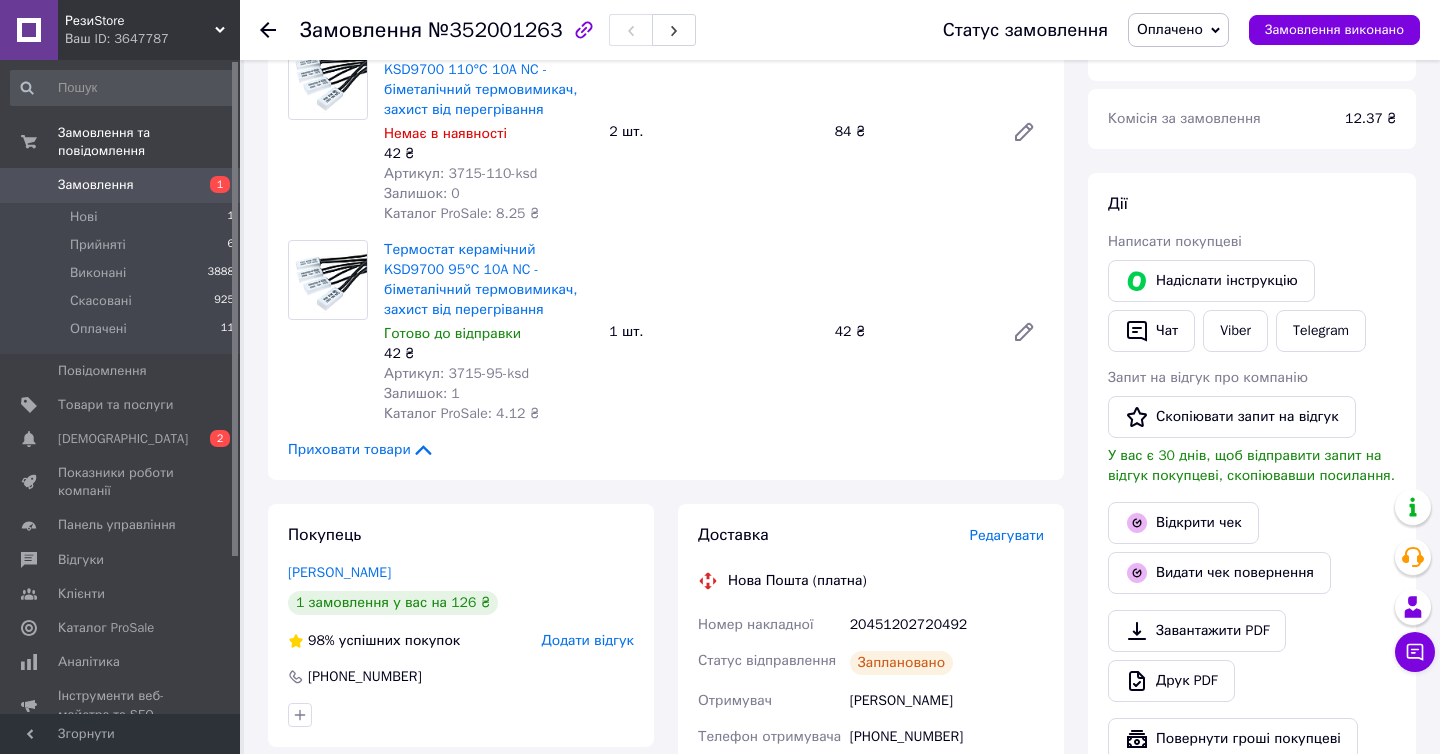 click on "№352001263" at bounding box center (495, 30) 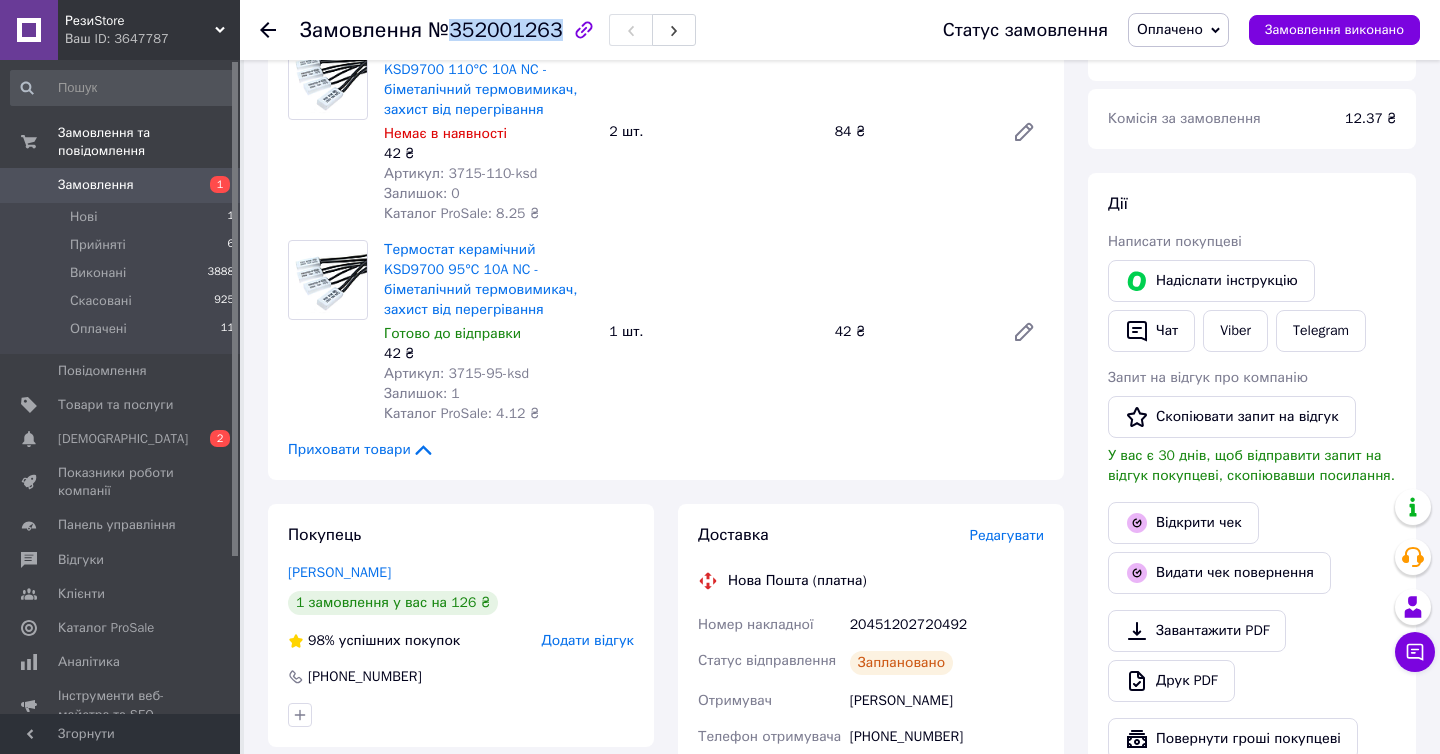 click on "№352001263" at bounding box center (495, 30) 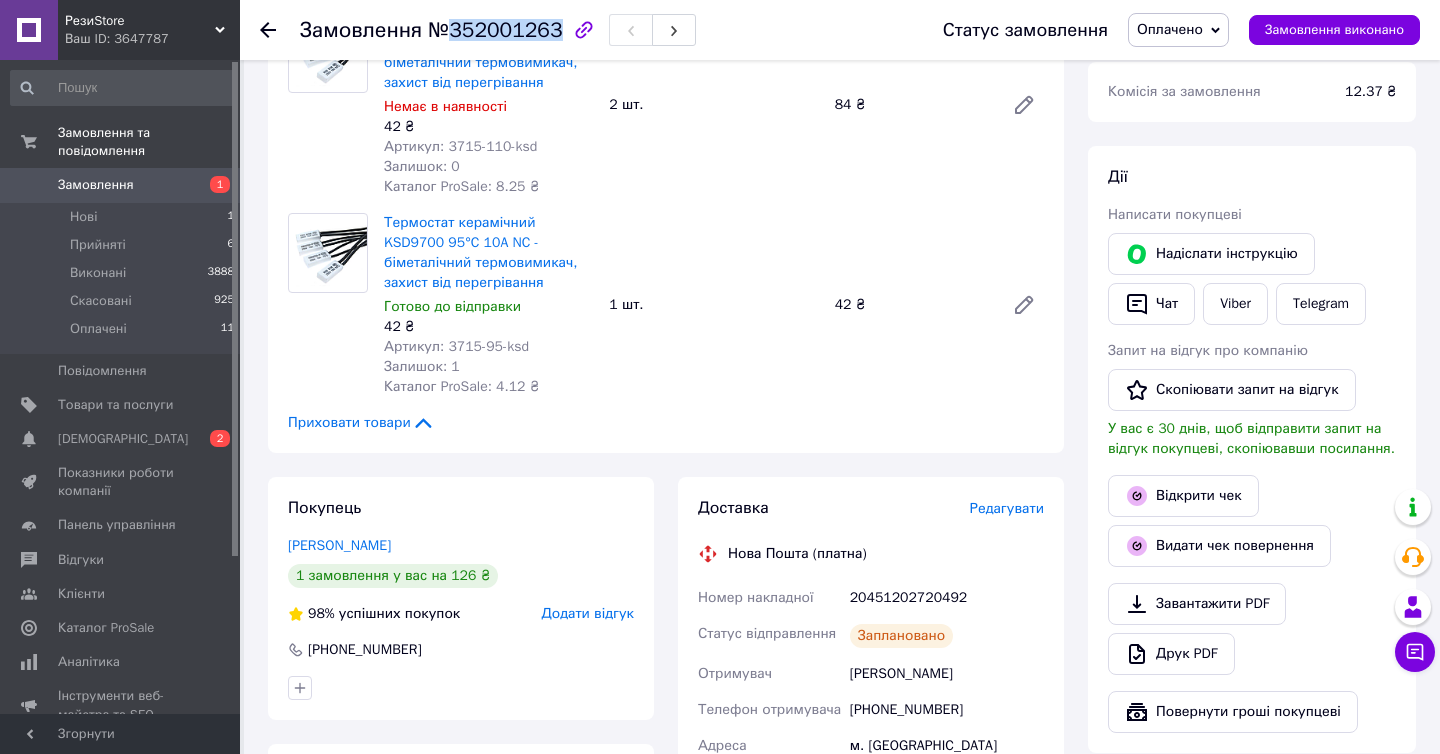 scroll, scrollTop: 281, scrollLeft: 0, axis: vertical 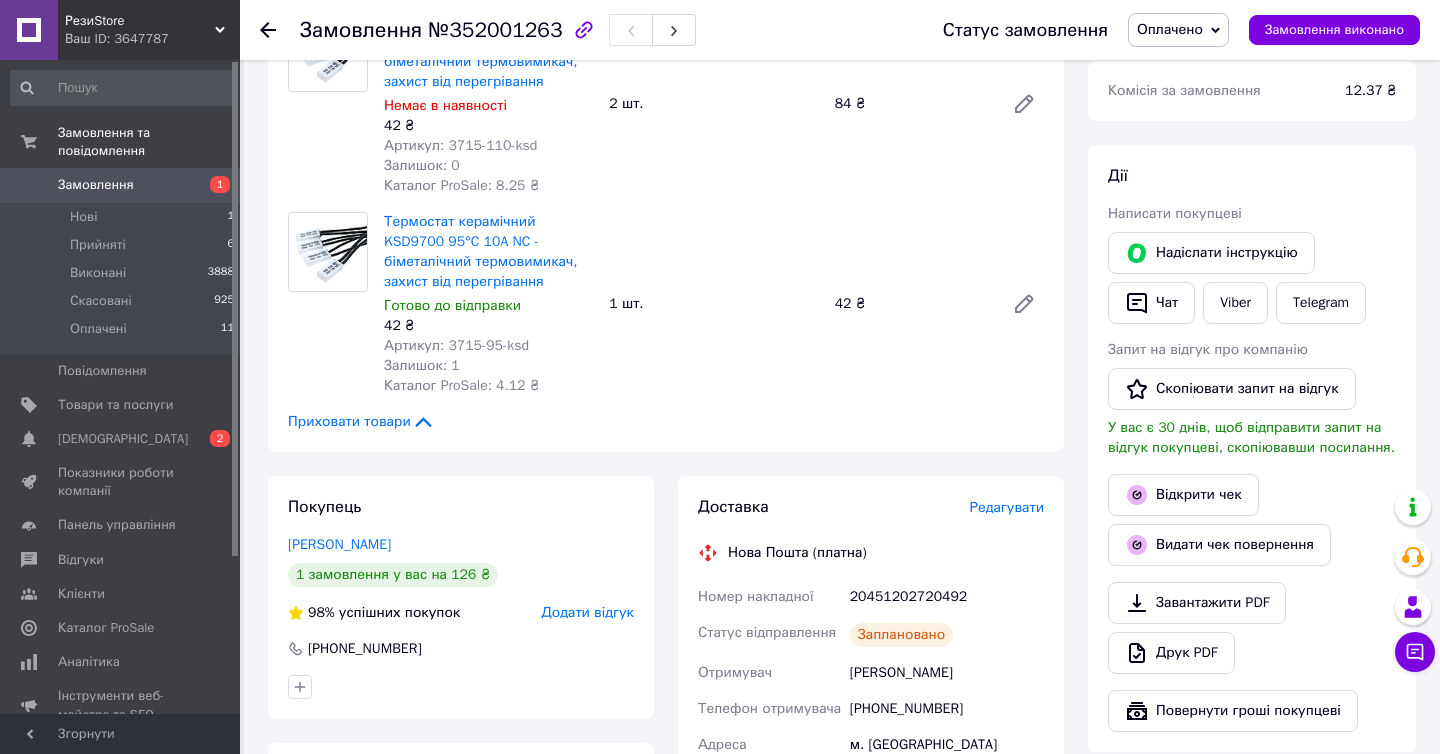 click on "20451202720492" at bounding box center (947, 597) 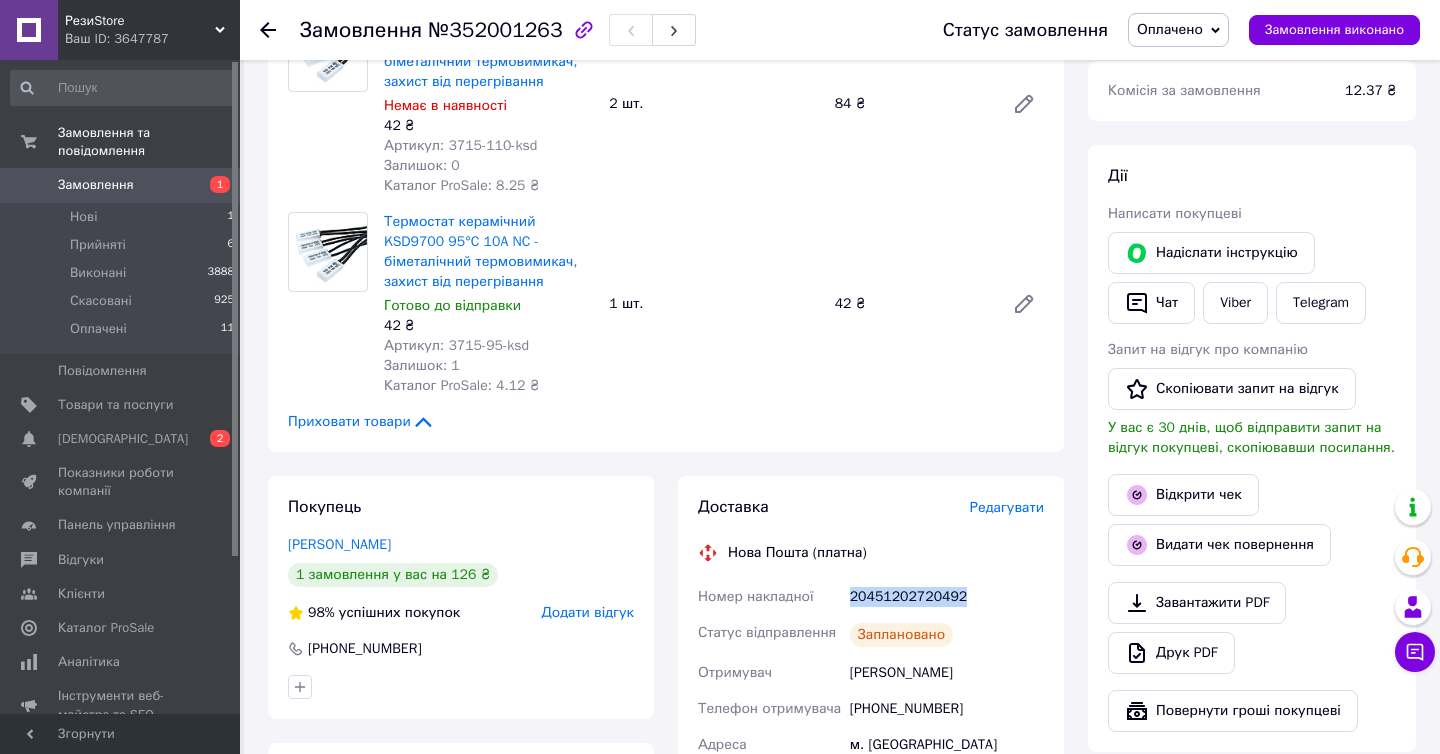 click on "20451202720492" at bounding box center (947, 597) 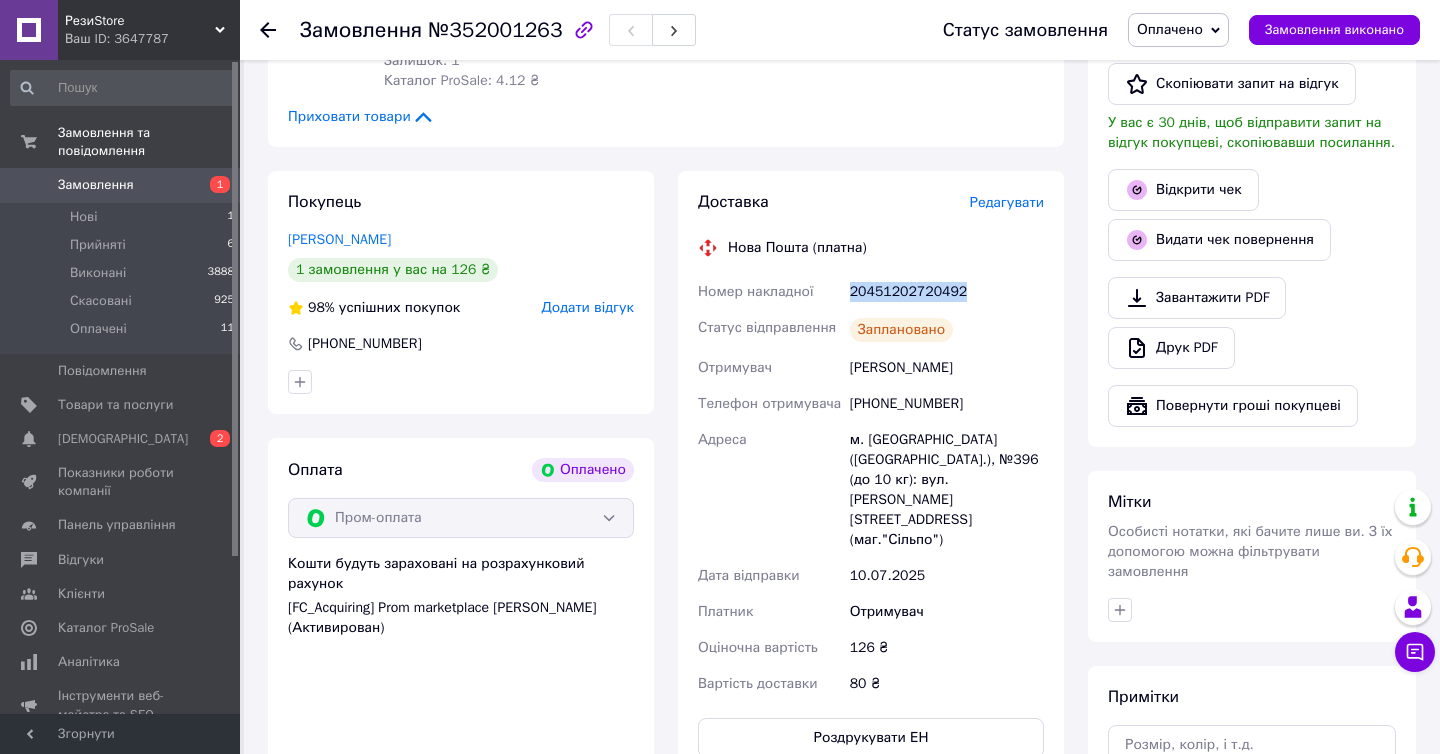 scroll, scrollTop: 588, scrollLeft: 0, axis: vertical 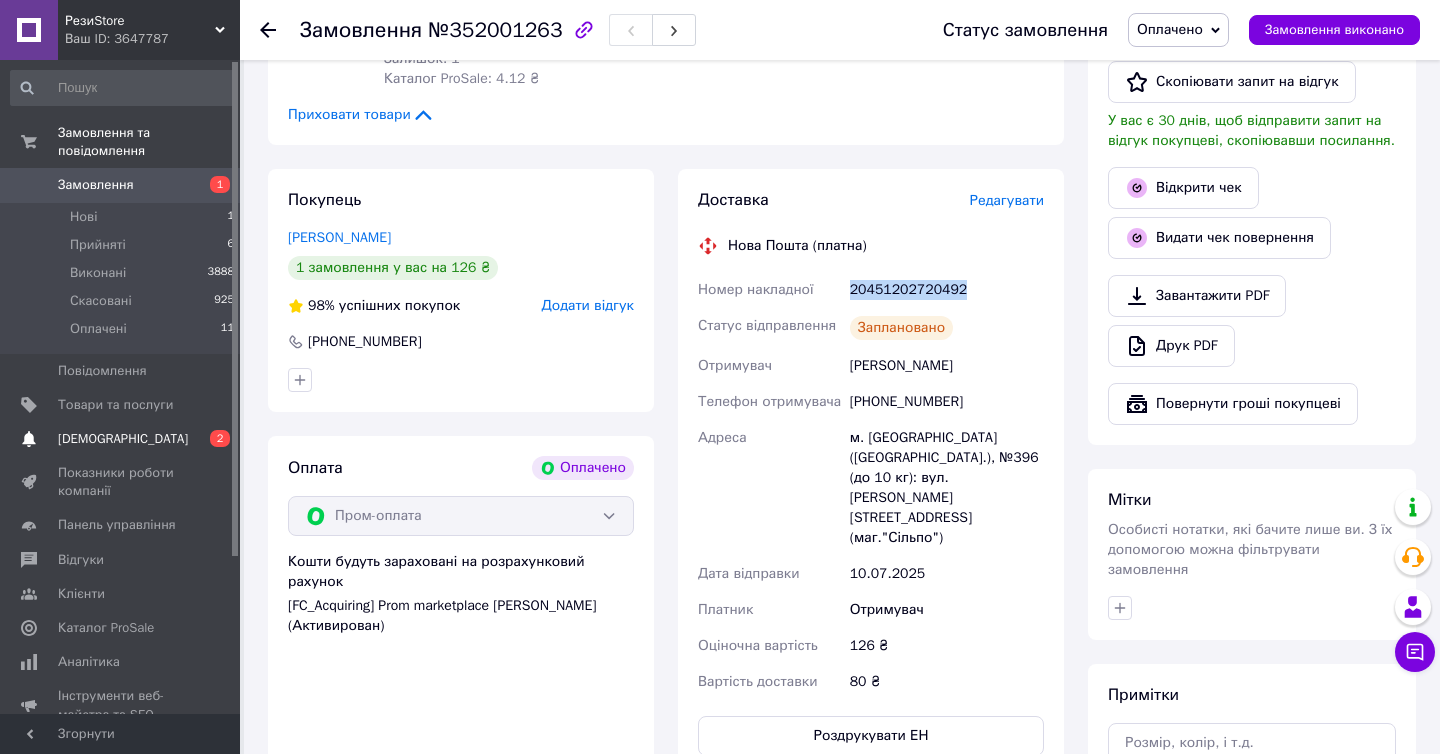 click on "[DEMOGRAPHIC_DATA]" at bounding box center (121, 439) 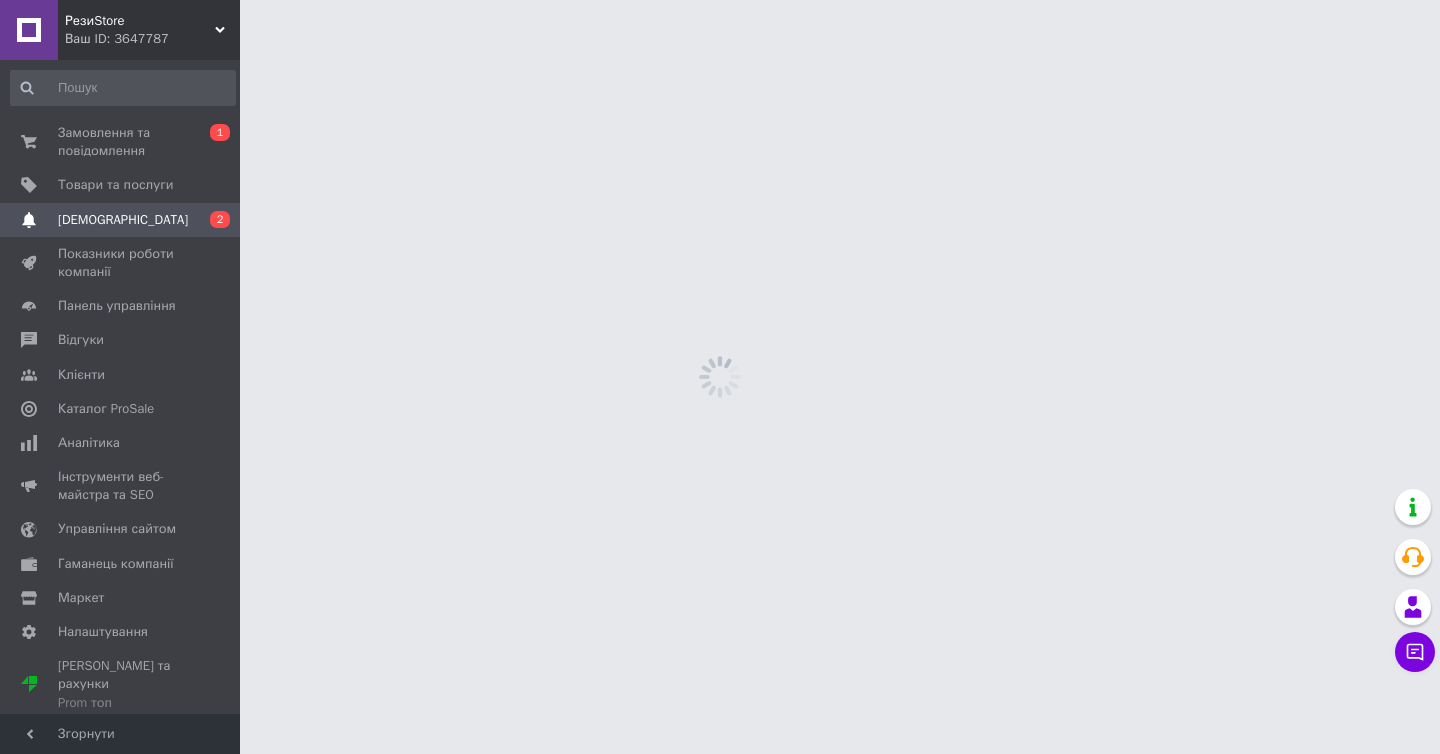 scroll, scrollTop: 0, scrollLeft: 0, axis: both 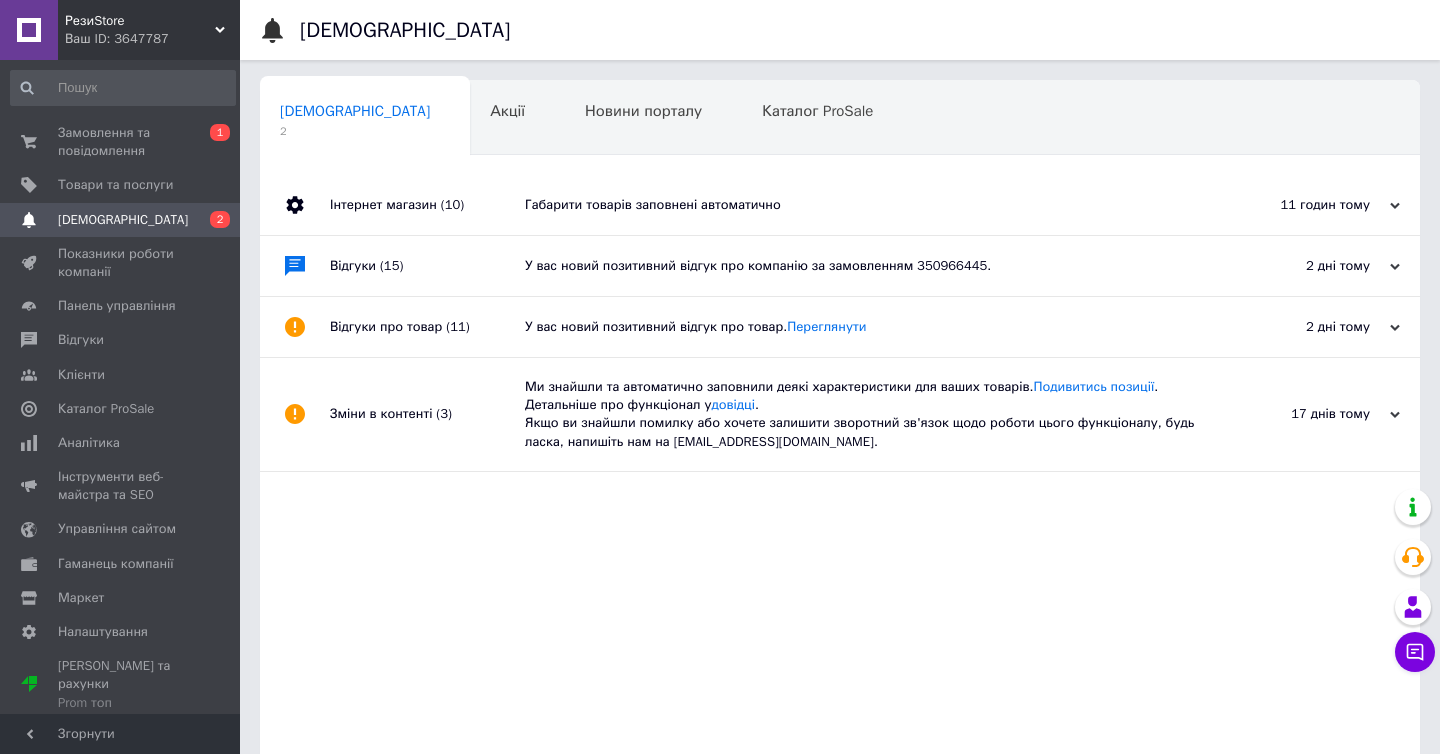click on "Габарити товарів заповнені автоматично" at bounding box center (862, 205) 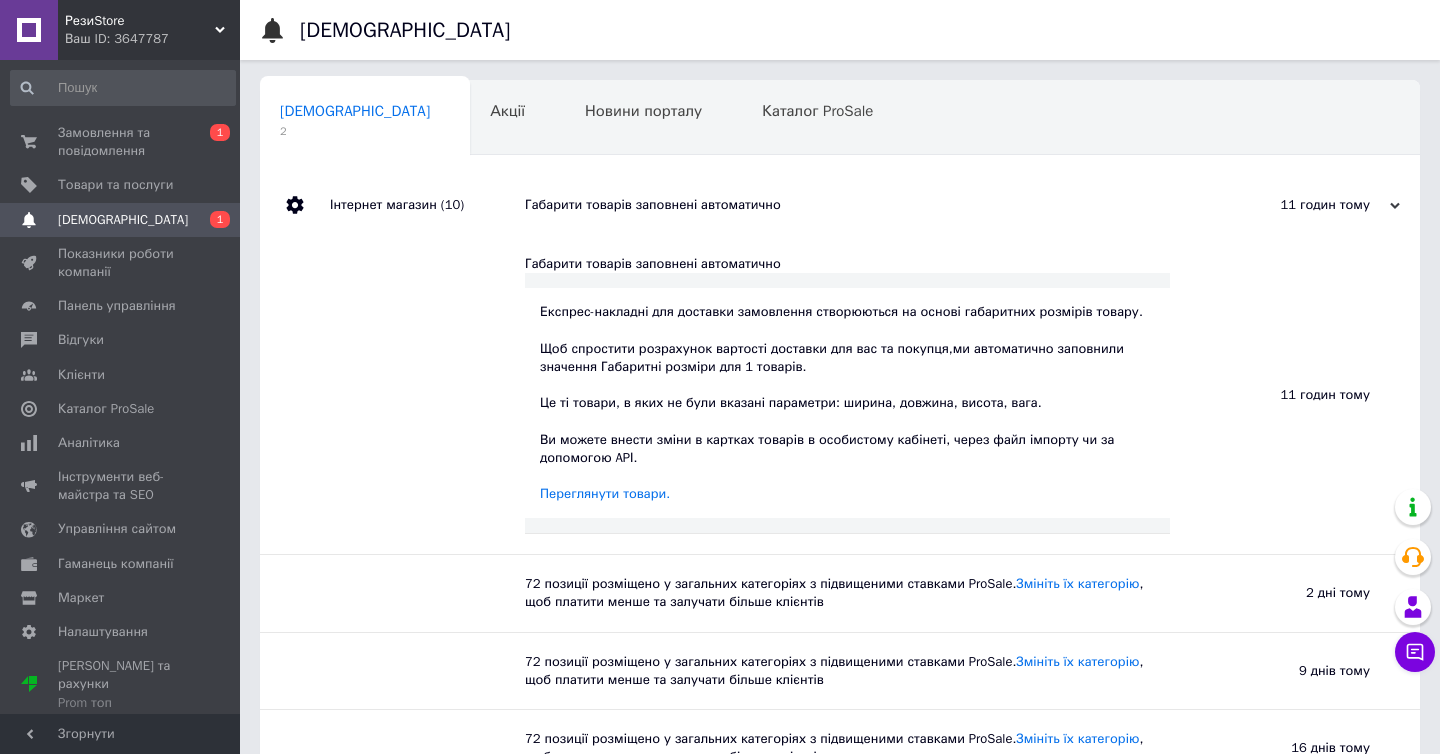 click on "Габарити товарів заповнені автоматично" at bounding box center (862, 205) 